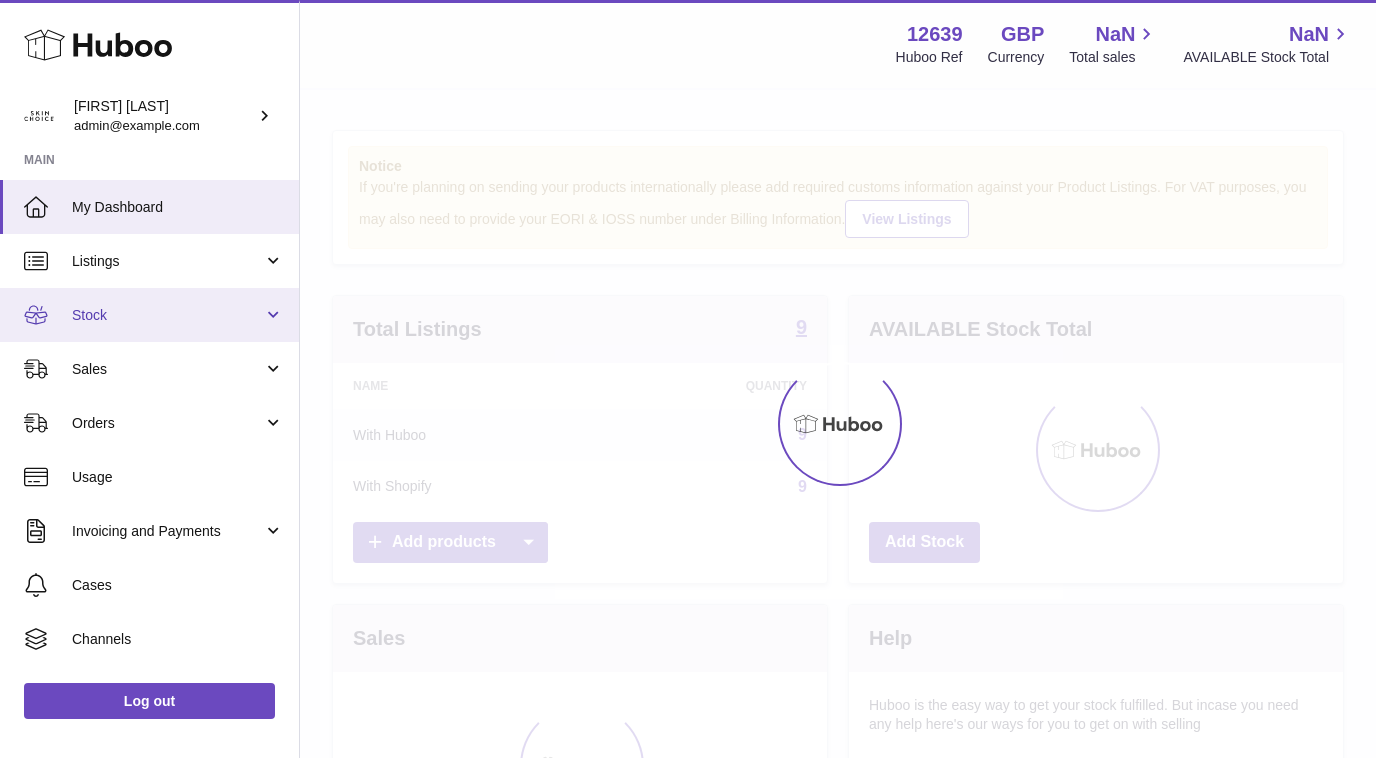 scroll, scrollTop: 0, scrollLeft: 0, axis: both 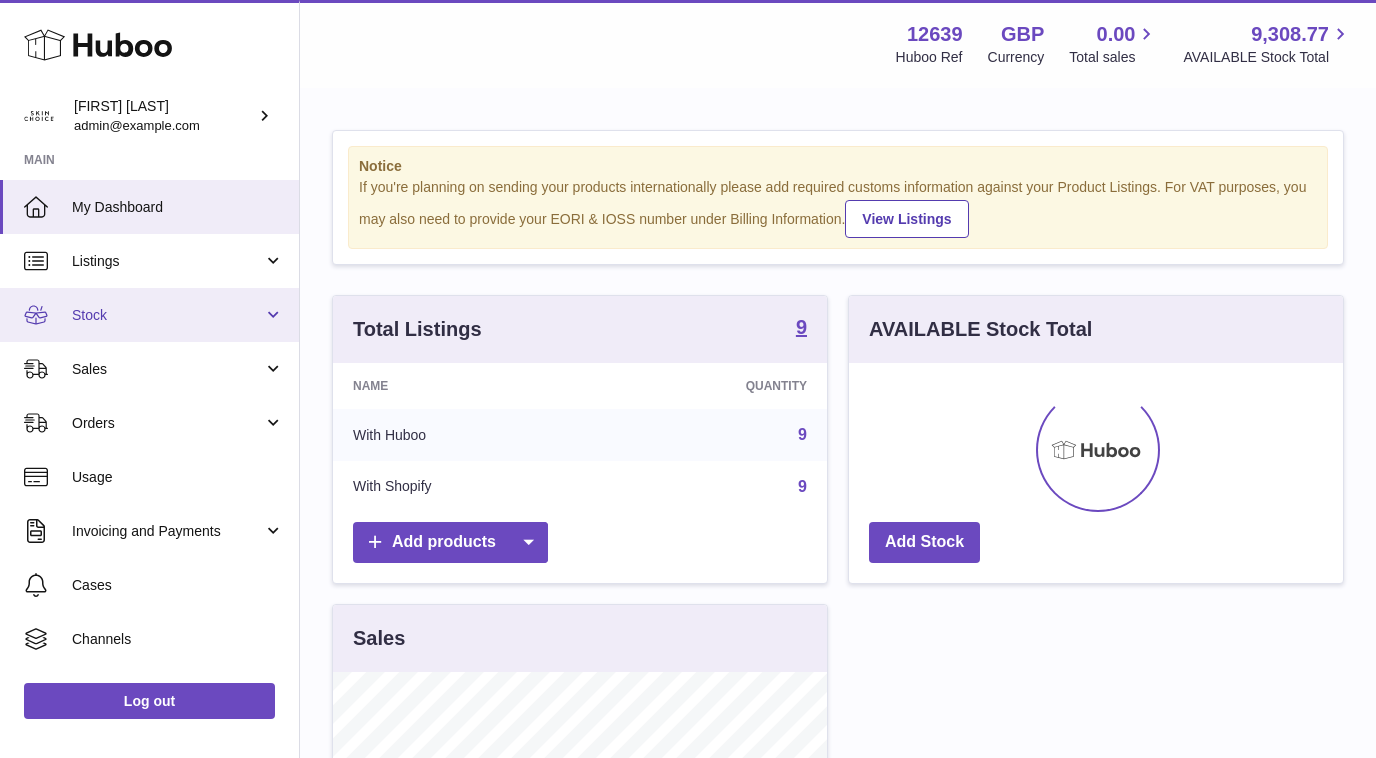 click on "Stock" at bounding box center [149, 315] 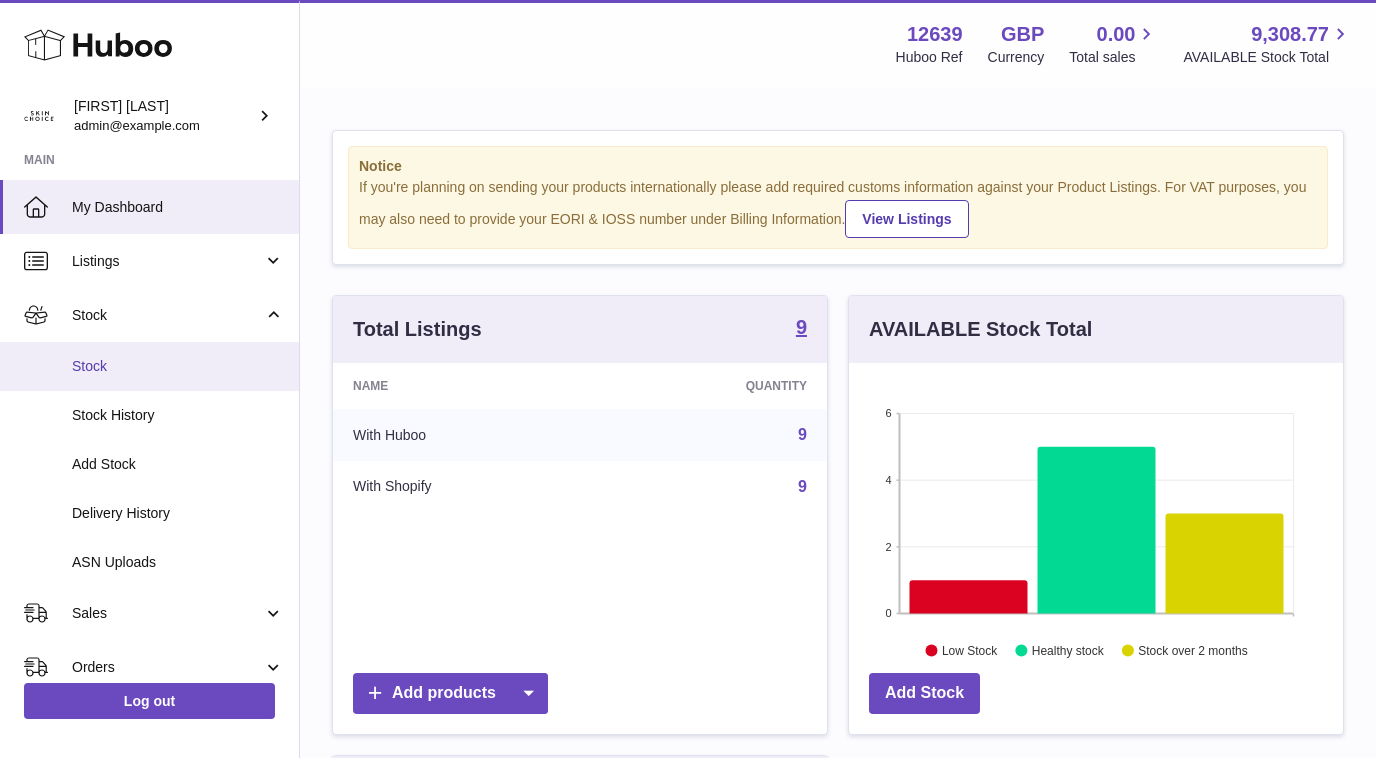 click on "Stock" at bounding box center [178, 366] 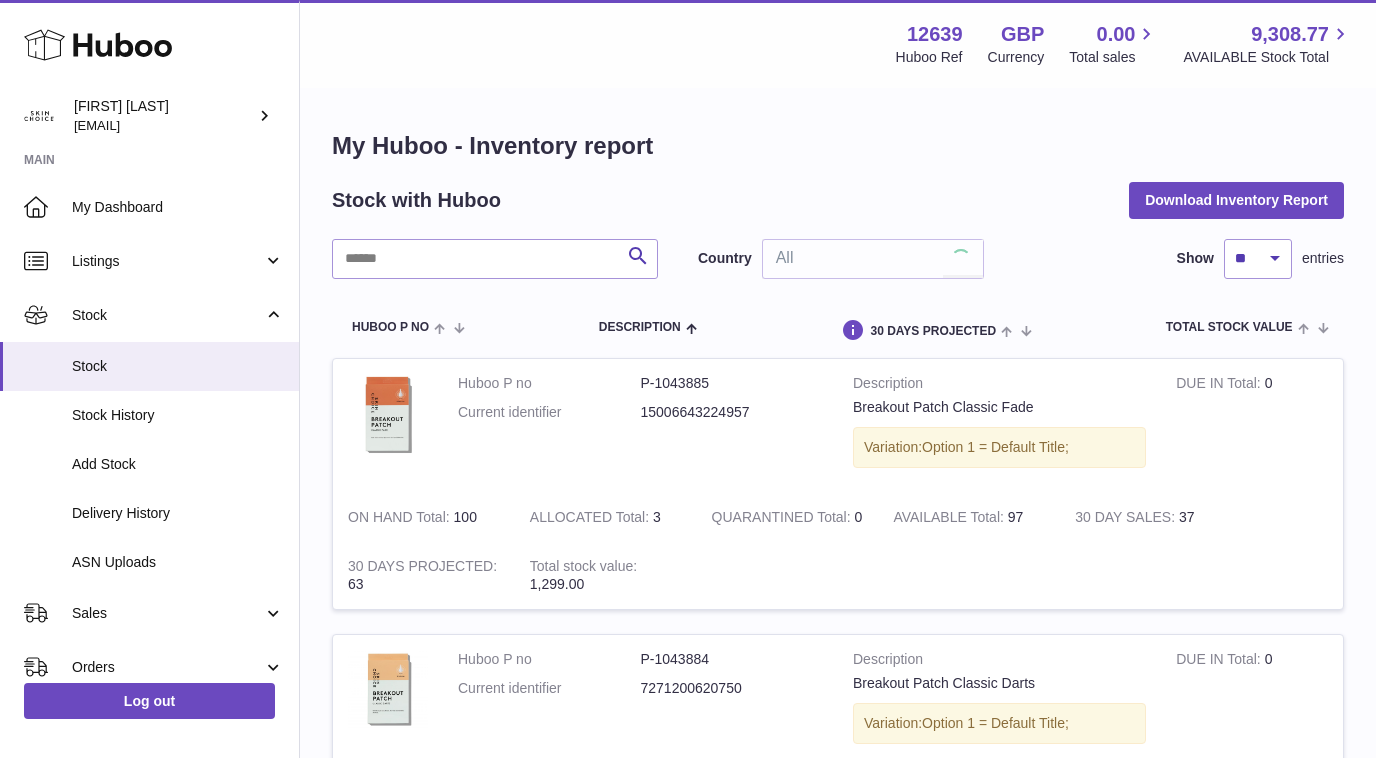 scroll, scrollTop: 0, scrollLeft: 0, axis: both 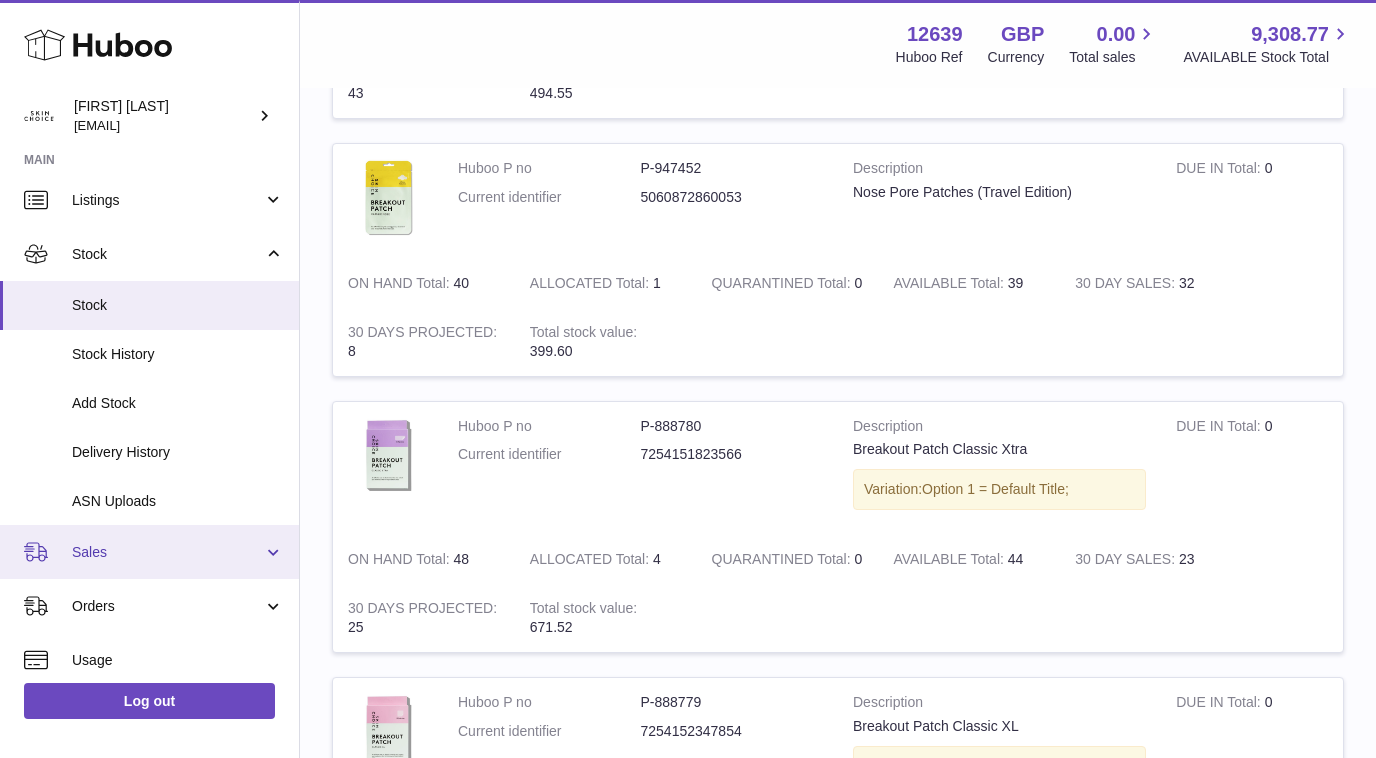 click on "Sales" at bounding box center (149, 552) 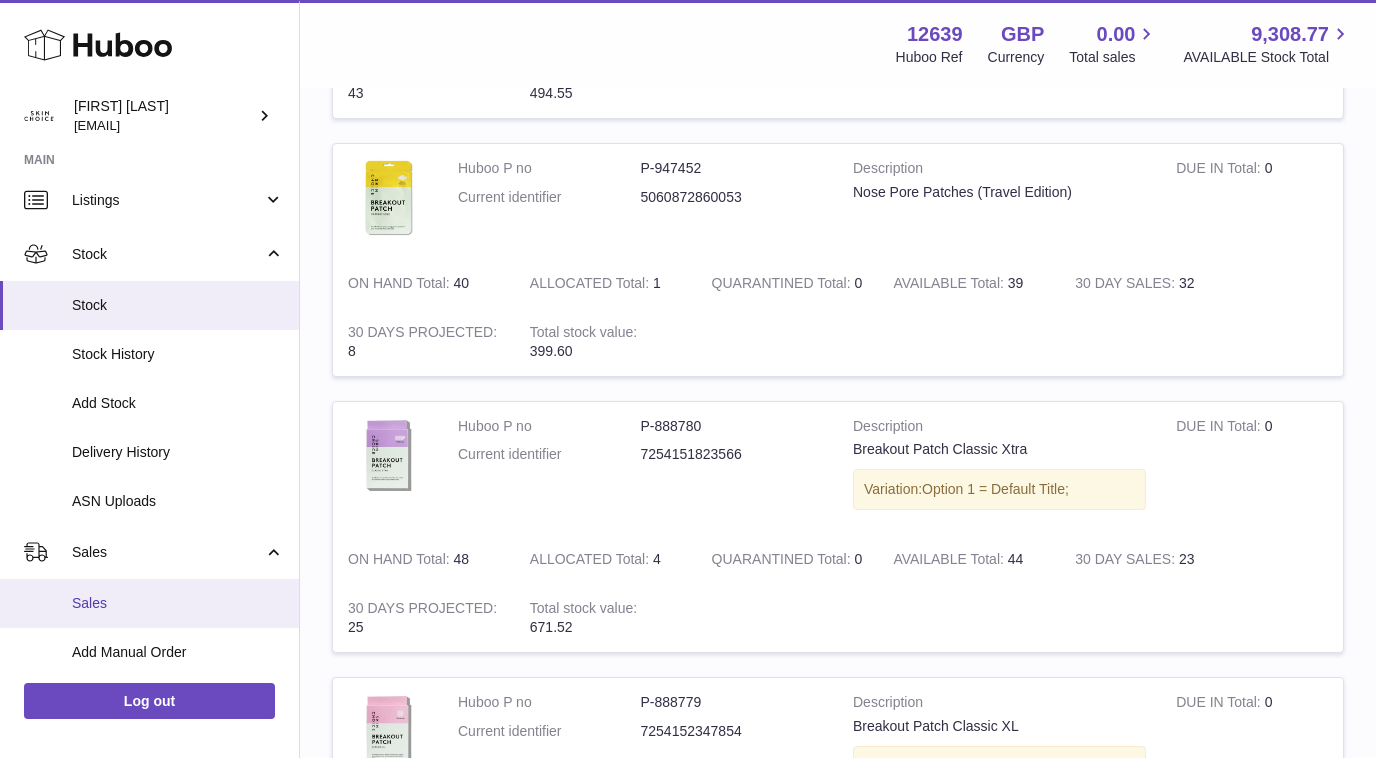 click on "Sales" at bounding box center [149, 603] 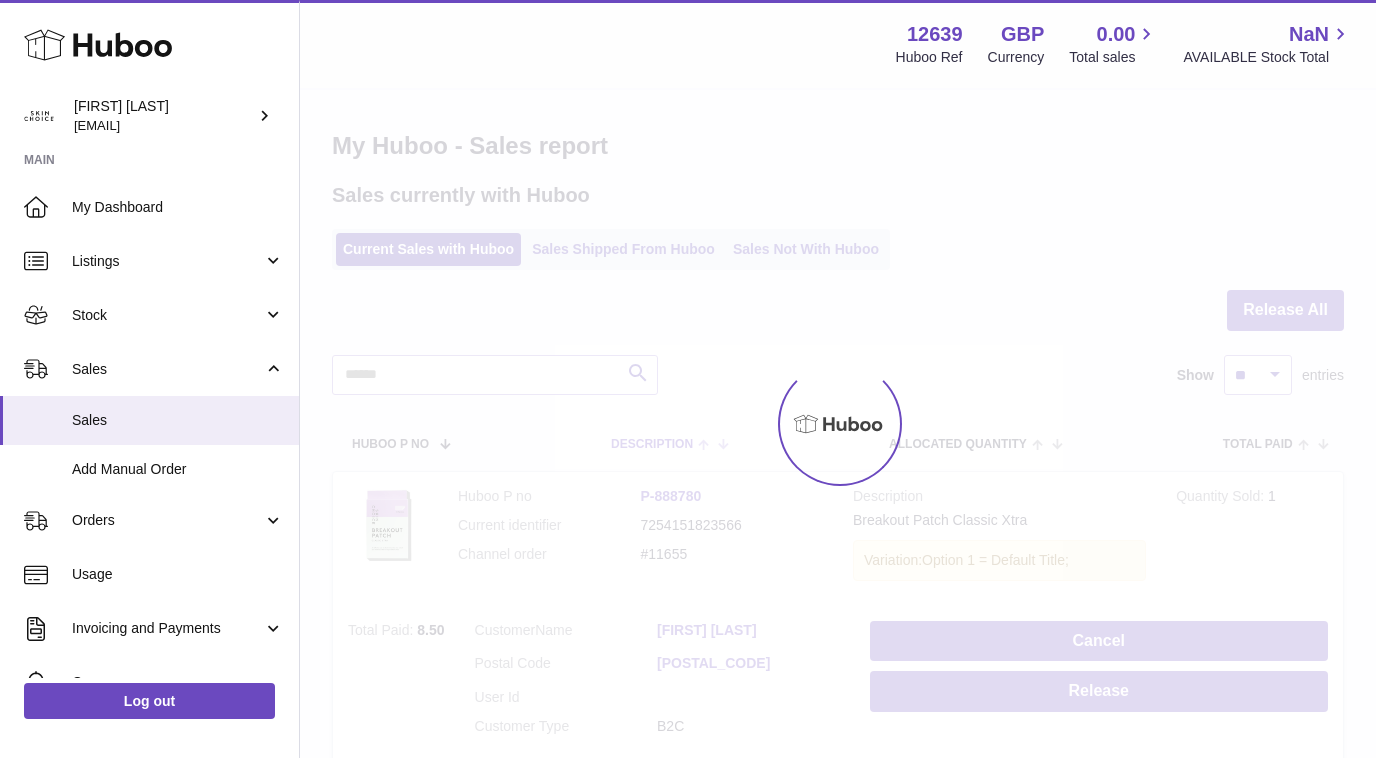scroll, scrollTop: 0, scrollLeft: 0, axis: both 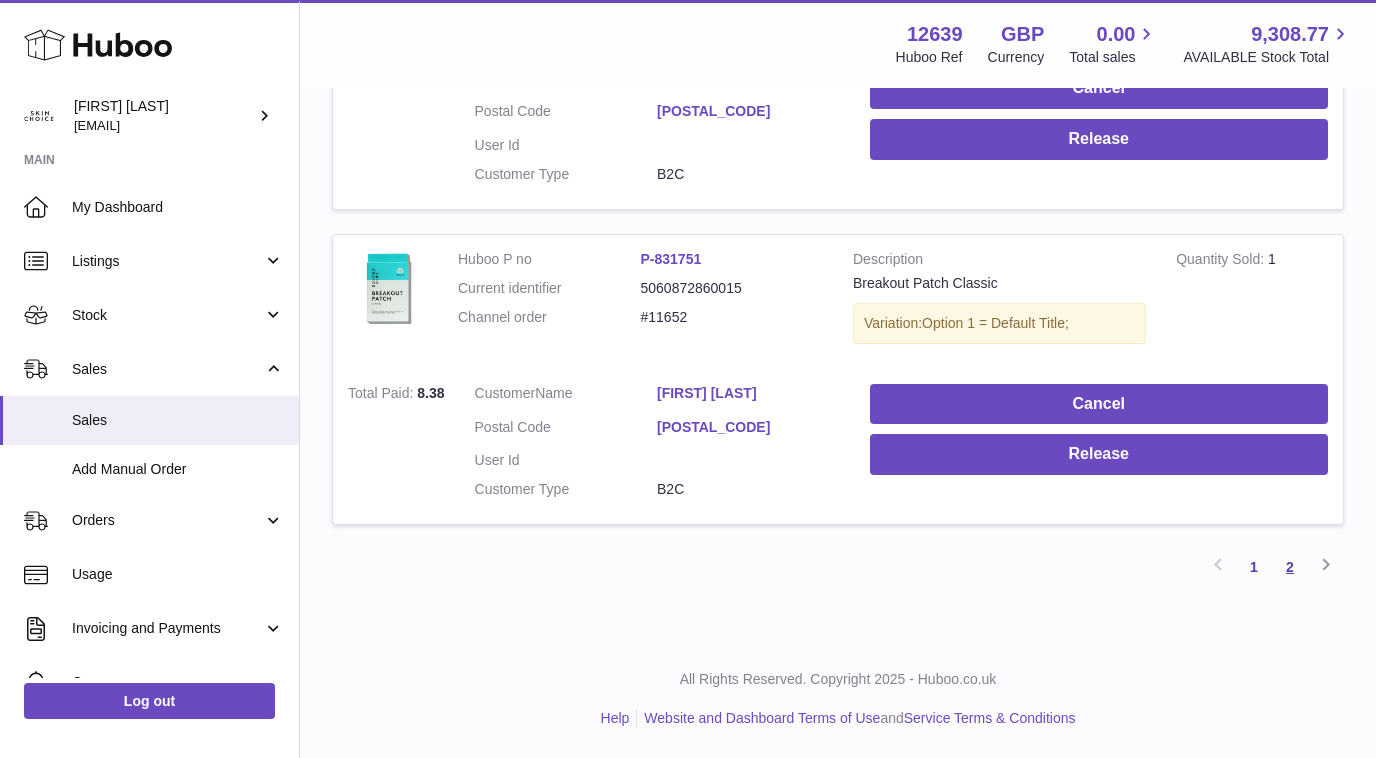 click on "2" at bounding box center [1290, 567] 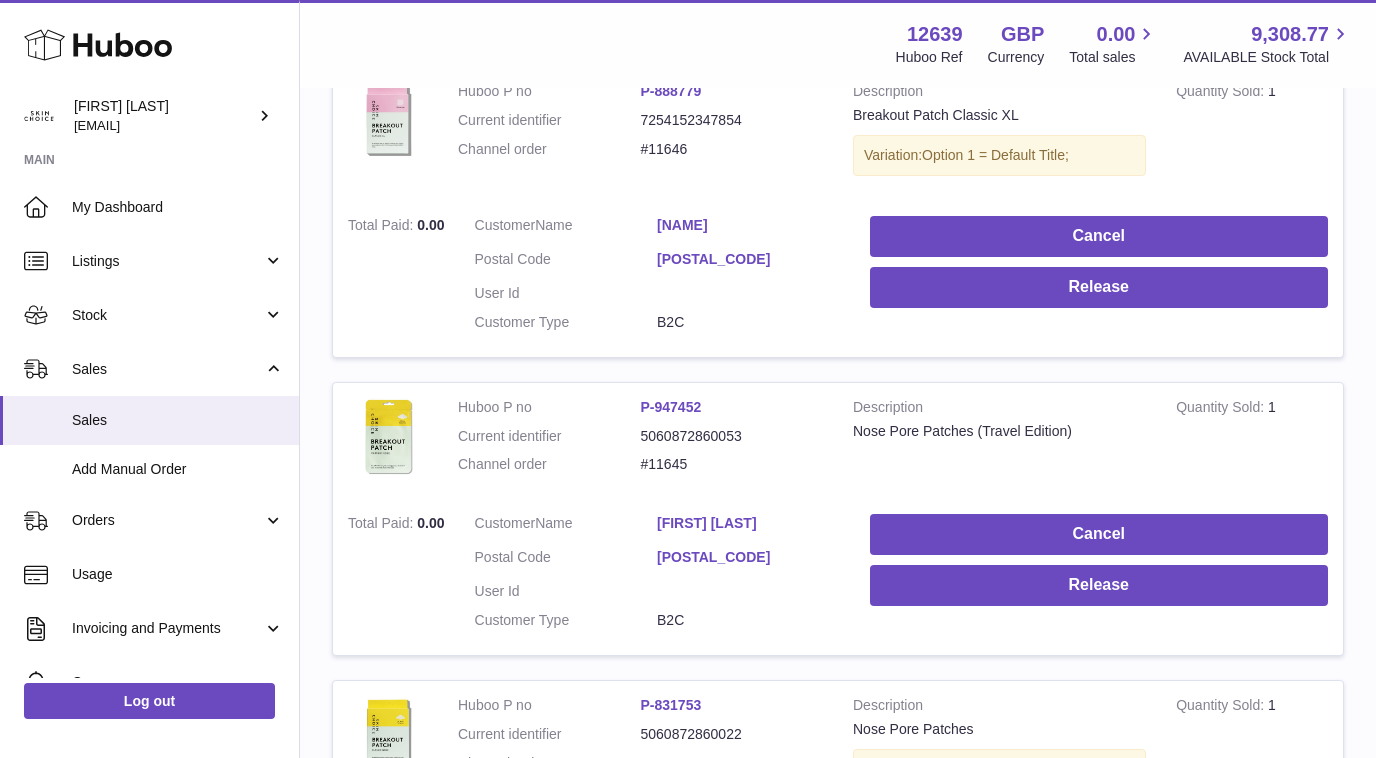 scroll, scrollTop: 2858, scrollLeft: 0, axis: vertical 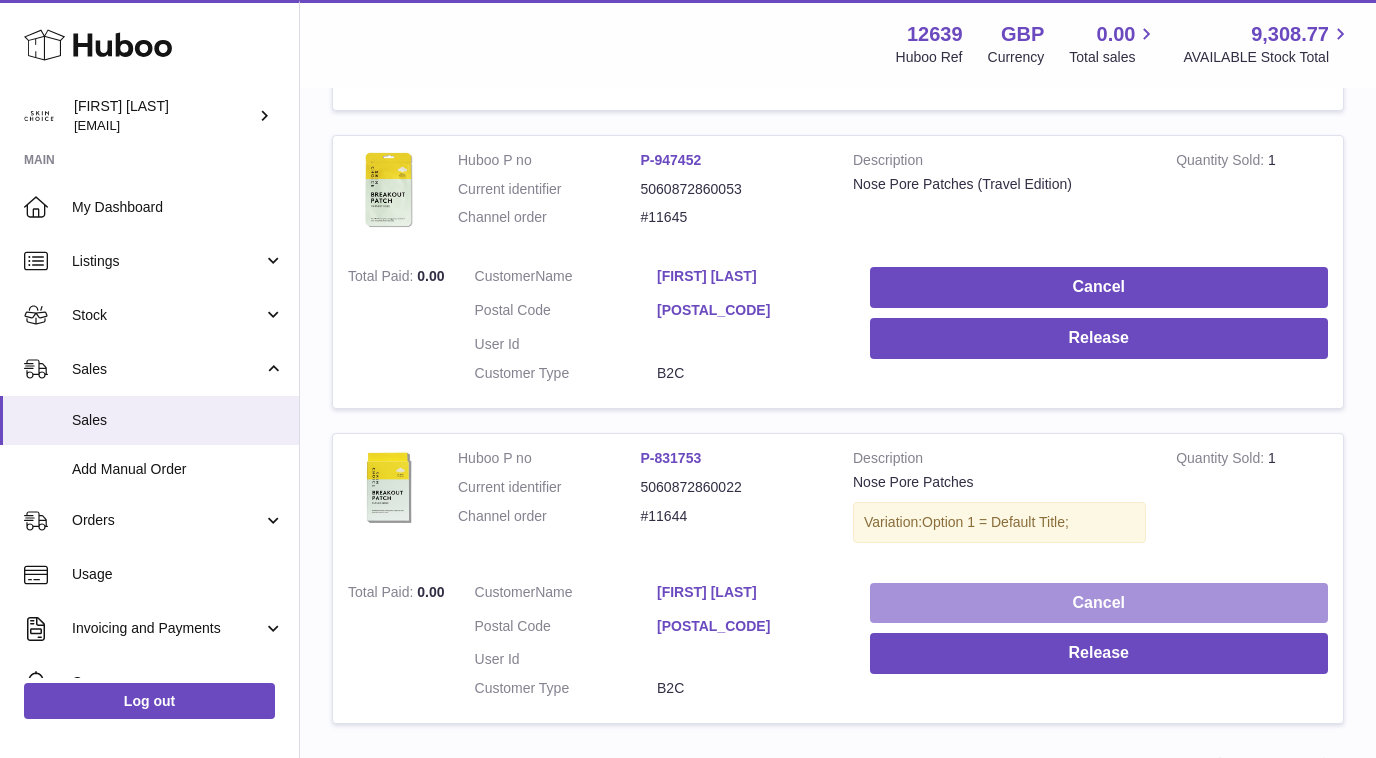 click on "Cancel" at bounding box center [1099, 603] 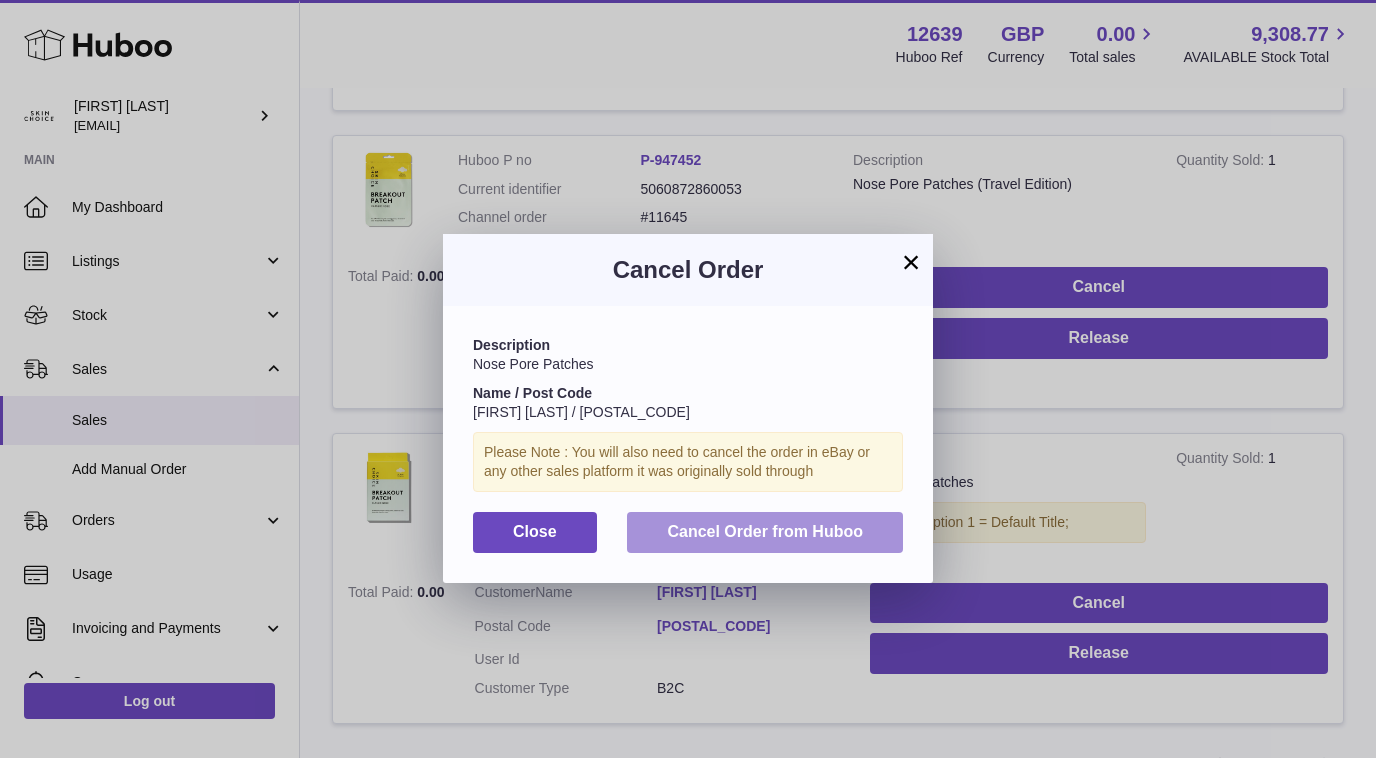 click on "Cancel Order from Huboo" at bounding box center (765, 532) 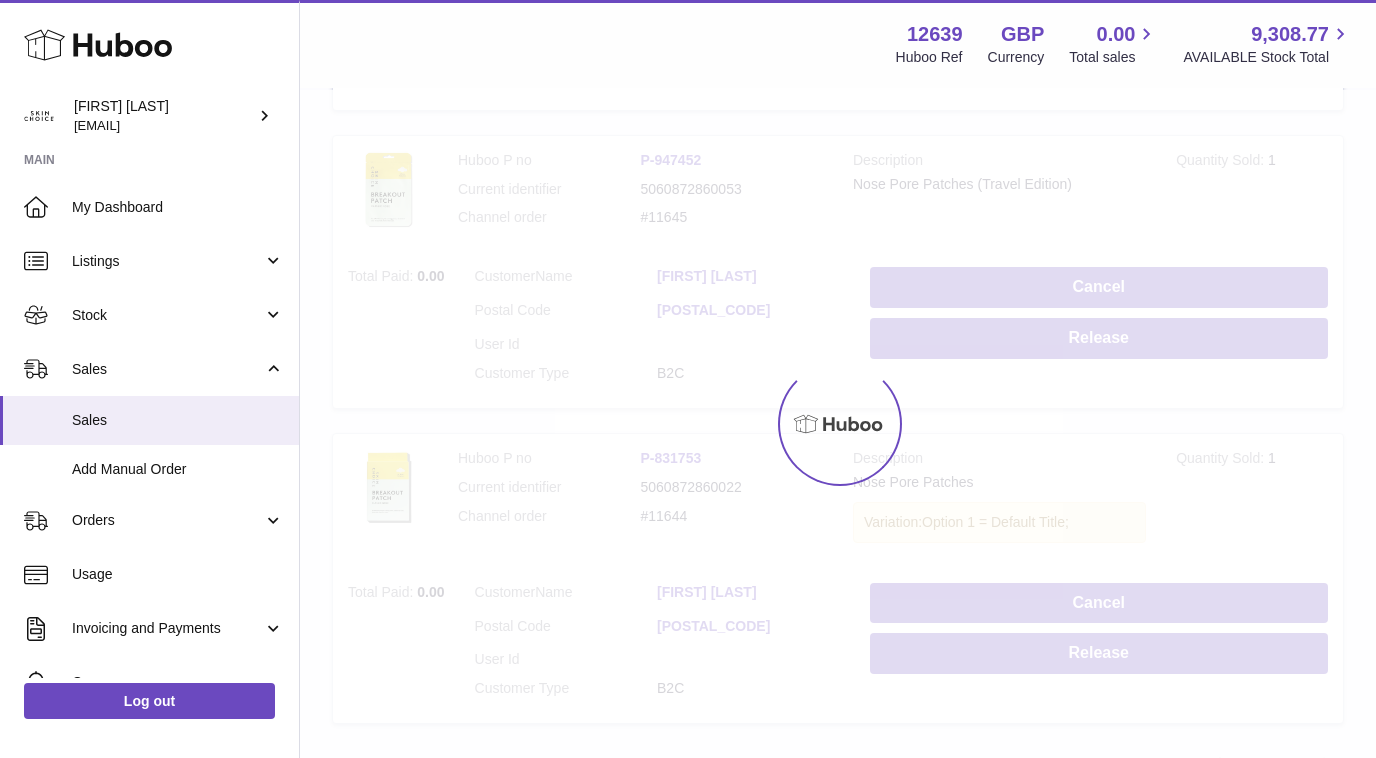 scroll, scrollTop: 2742, scrollLeft: 0, axis: vertical 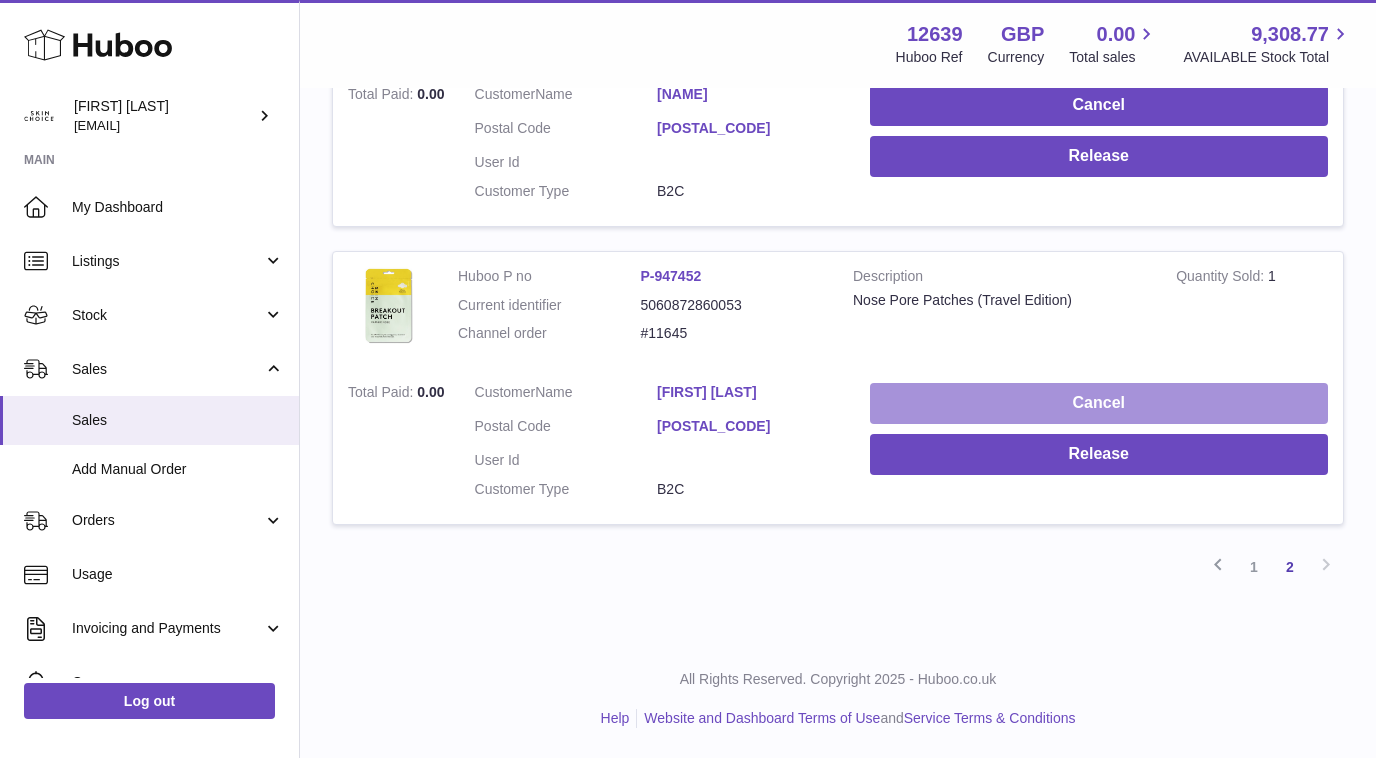 click on "Cancel" at bounding box center [1099, 403] 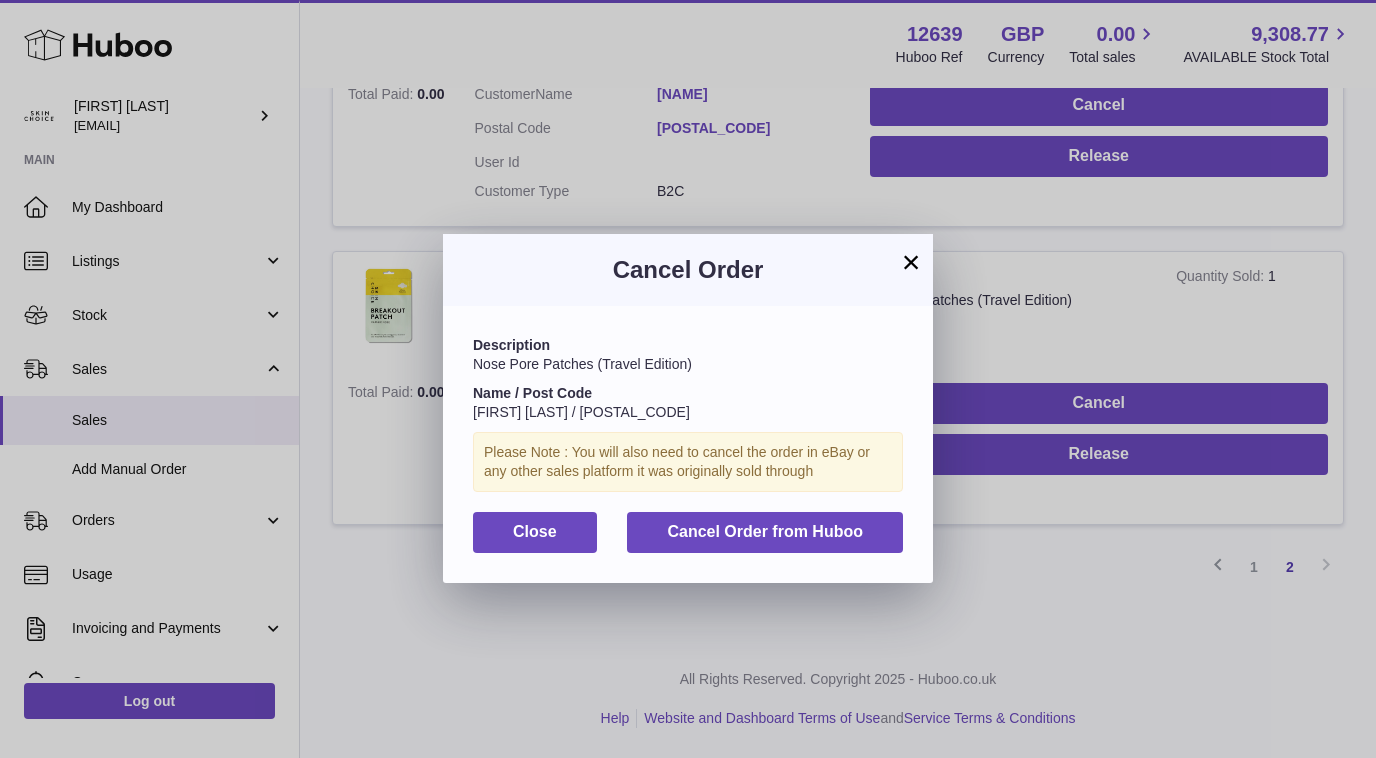 click on "Description   Nose Pore Patches (Travel Edition)   Name / Post Code   Madeleine Frost / PH1 3BY
Please Note : You will also need to cancel the order in eBay or any other sales platform it was originally sold through
Close   Cancel Order from Huboo" at bounding box center (688, 444) 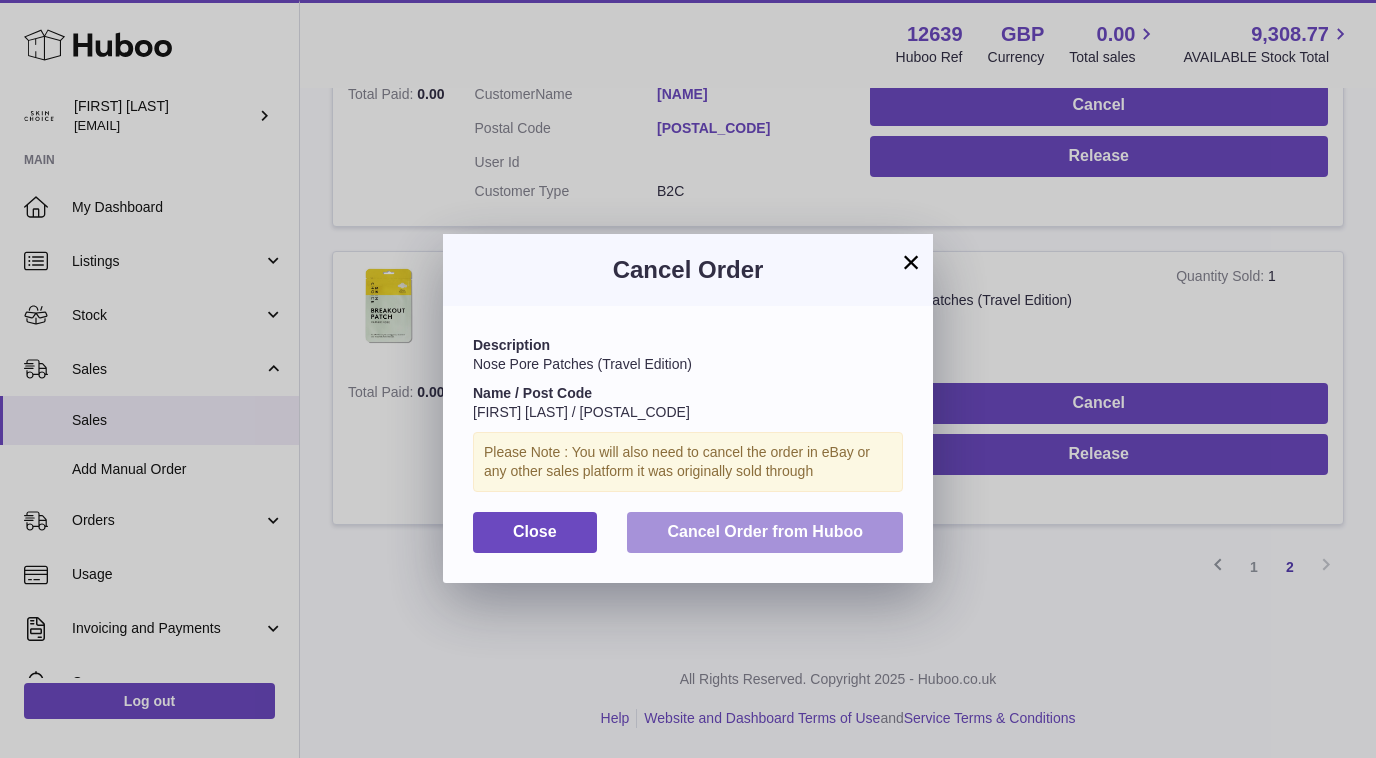 click on "Cancel Order from Huboo" at bounding box center [765, 531] 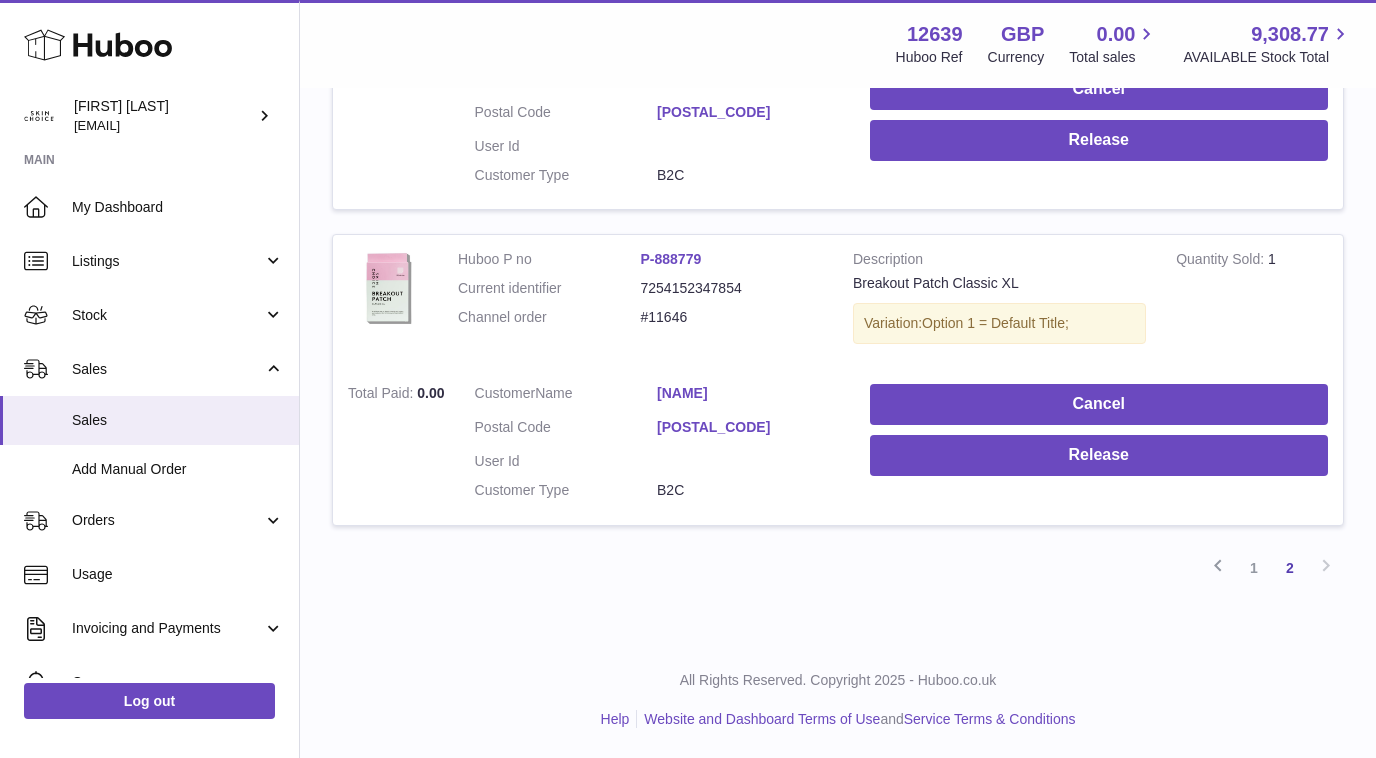 scroll, scrollTop: 2444, scrollLeft: 0, axis: vertical 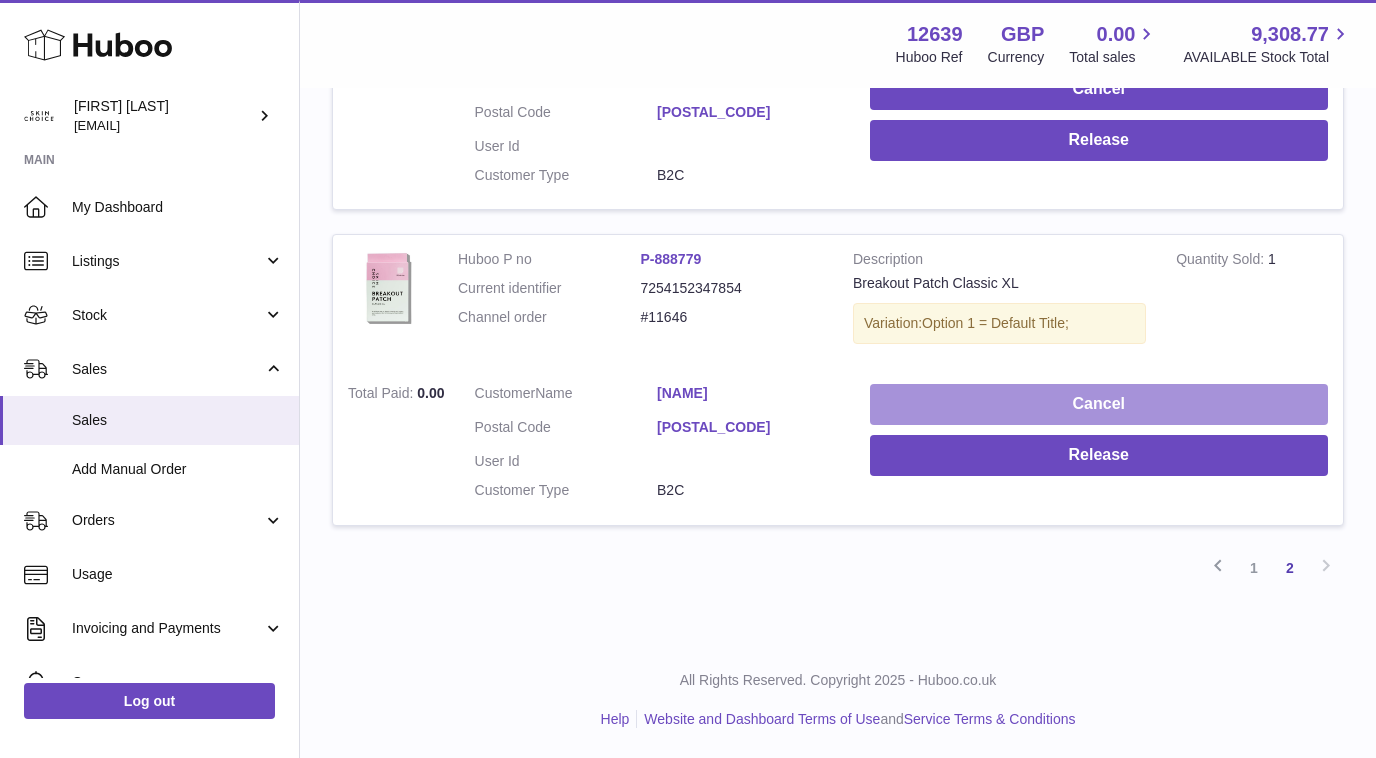 click on "Cancel" at bounding box center [1099, 404] 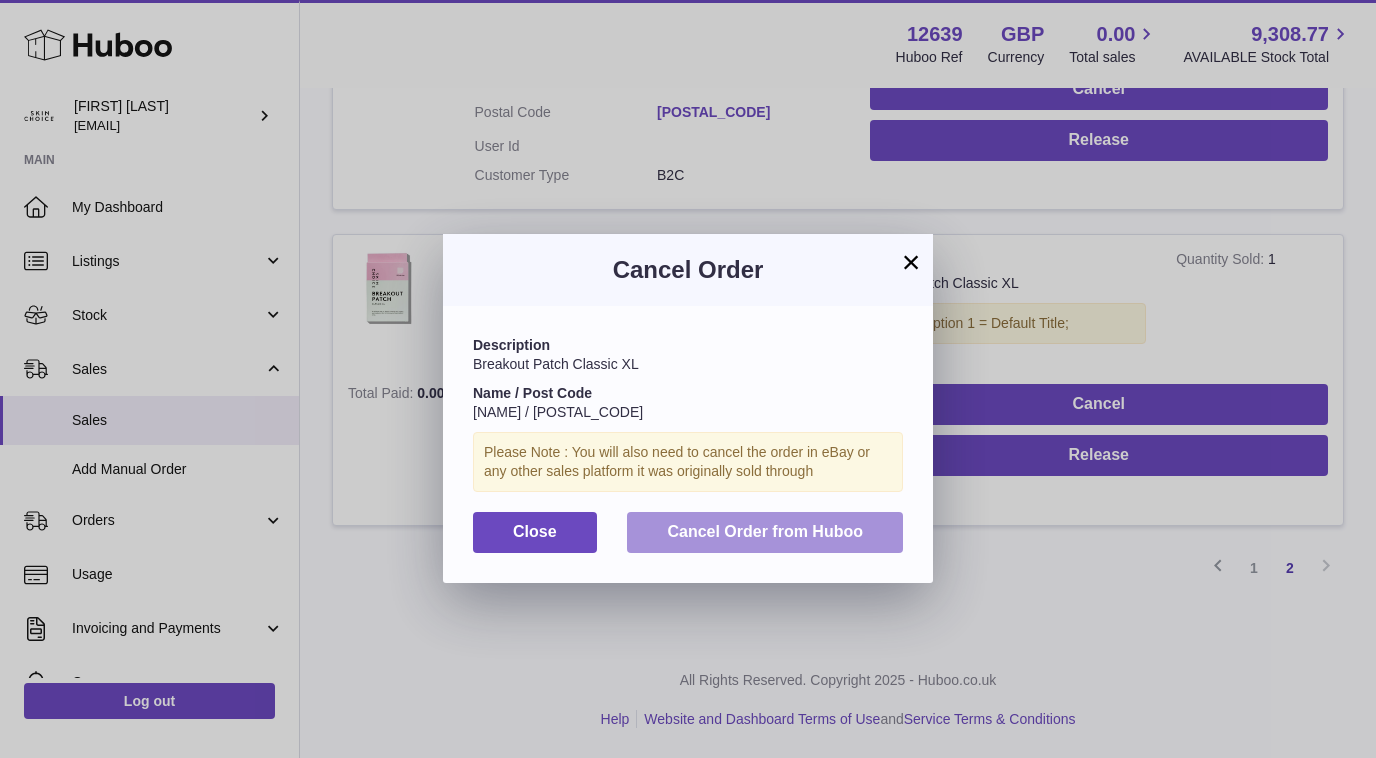 click on "Cancel Order from Huboo" at bounding box center (765, 531) 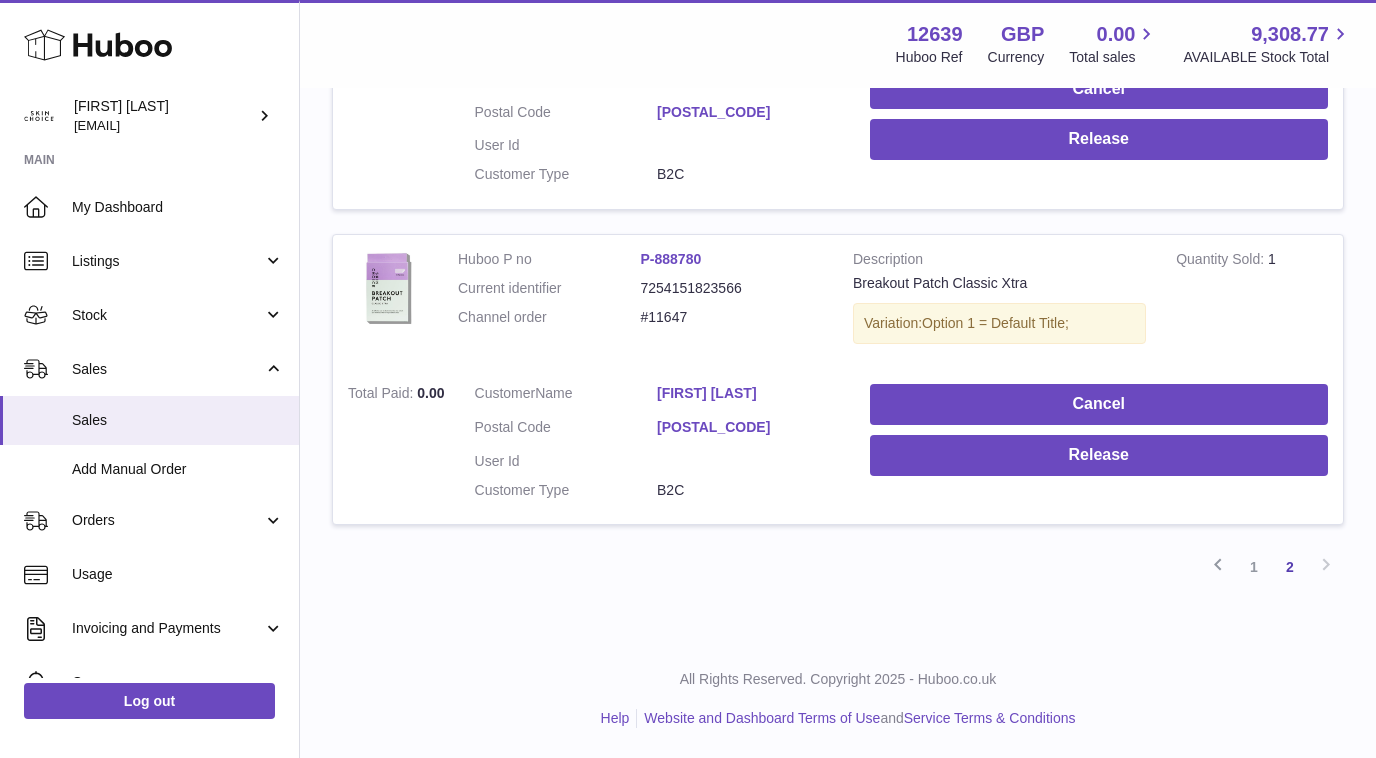 scroll, scrollTop: 2128, scrollLeft: 0, axis: vertical 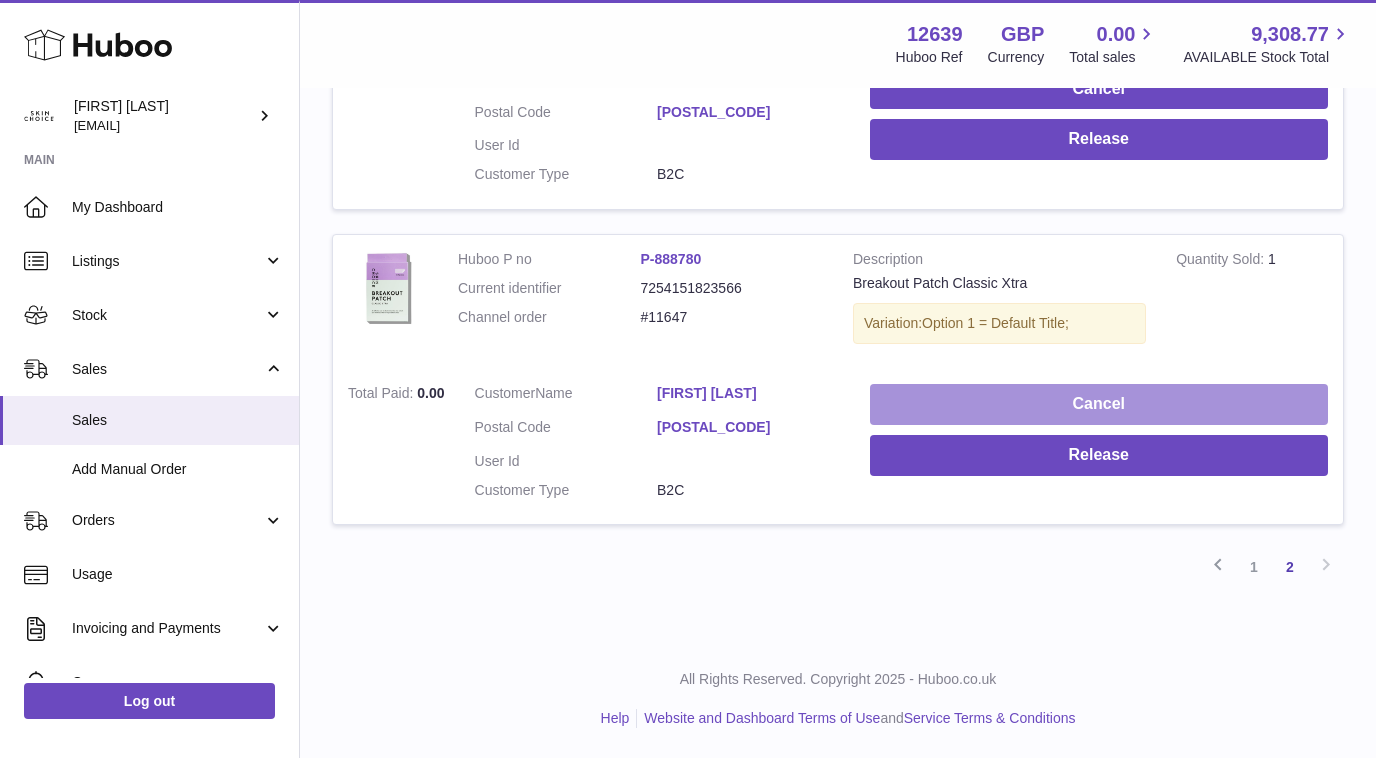 click on "Cancel" at bounding box center [1099, 404] 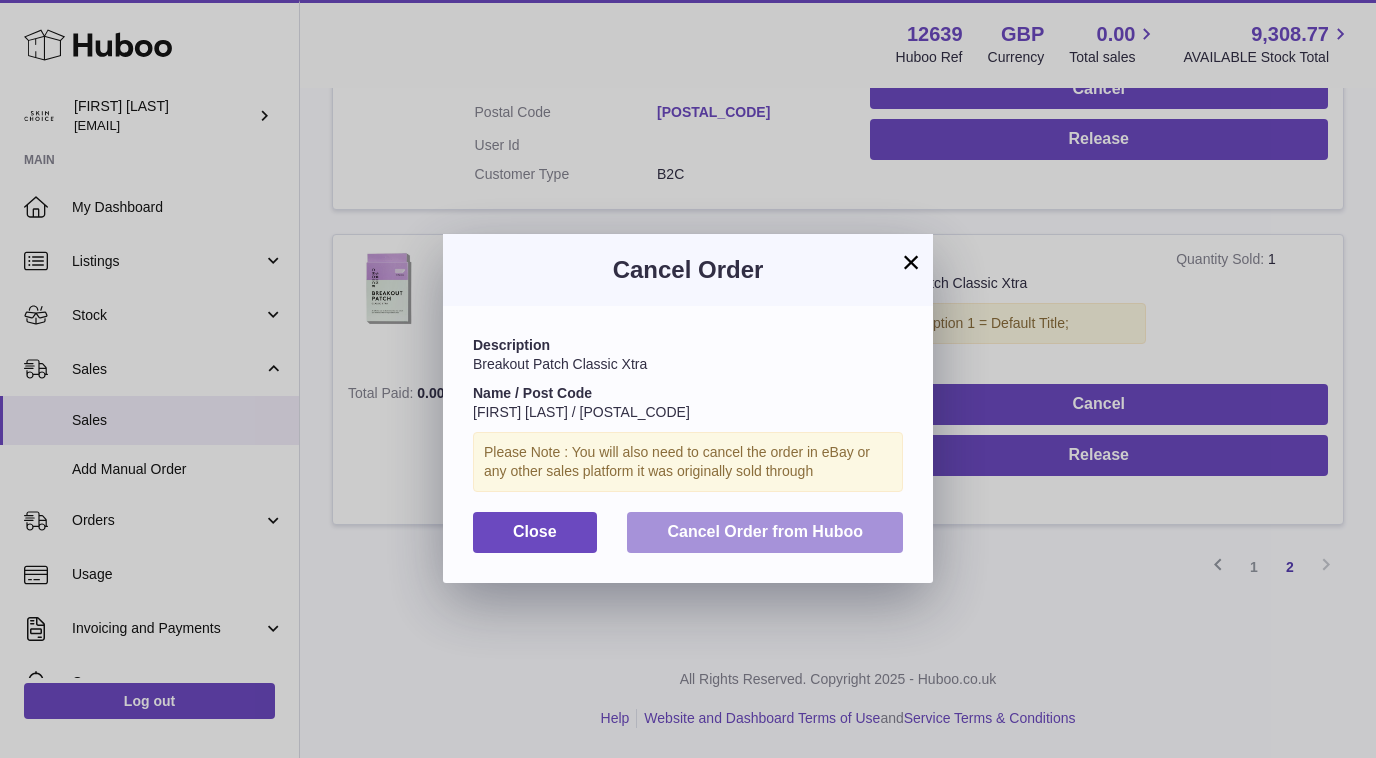 click on "Cancel Order from Huboo" at bounding box center (765, 531) 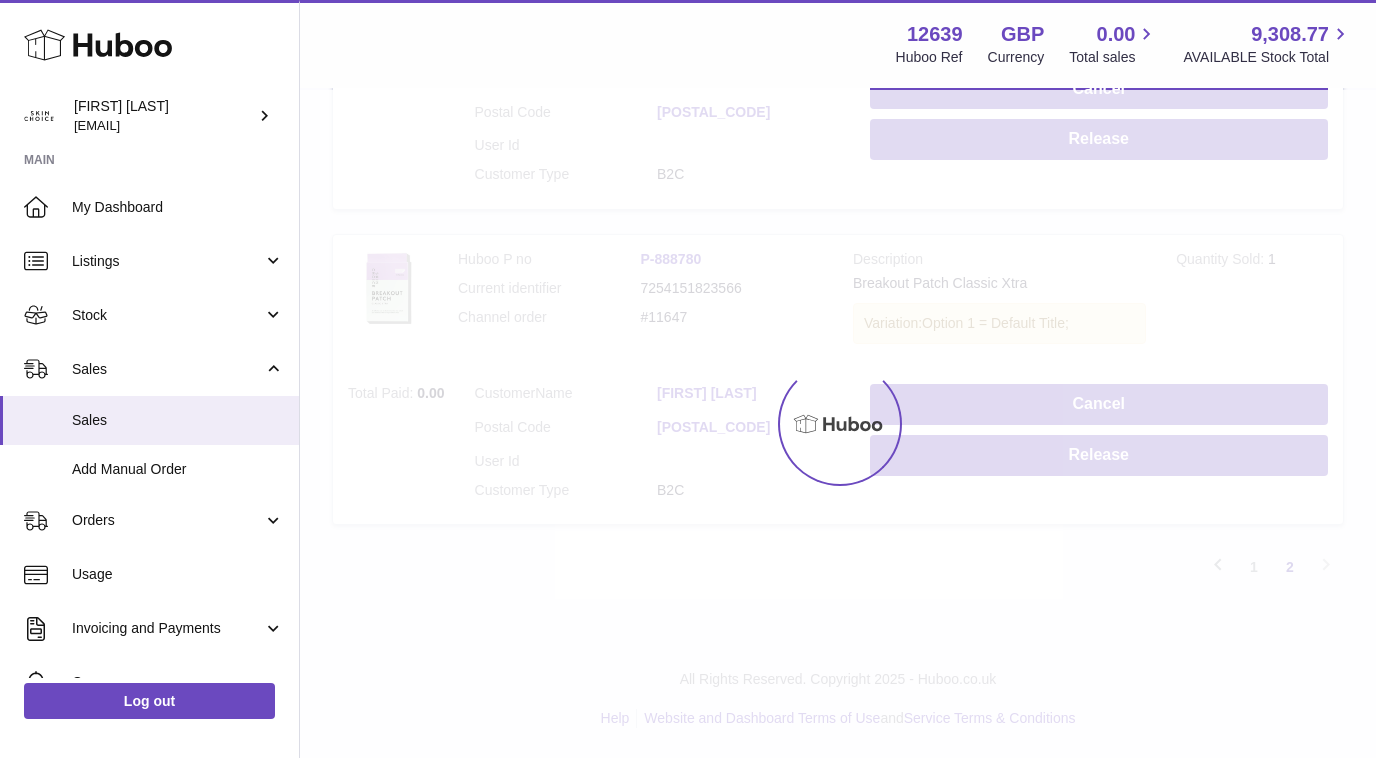 scroll, scrollTop: 1813, scrollLeft: 0, axis: vertical 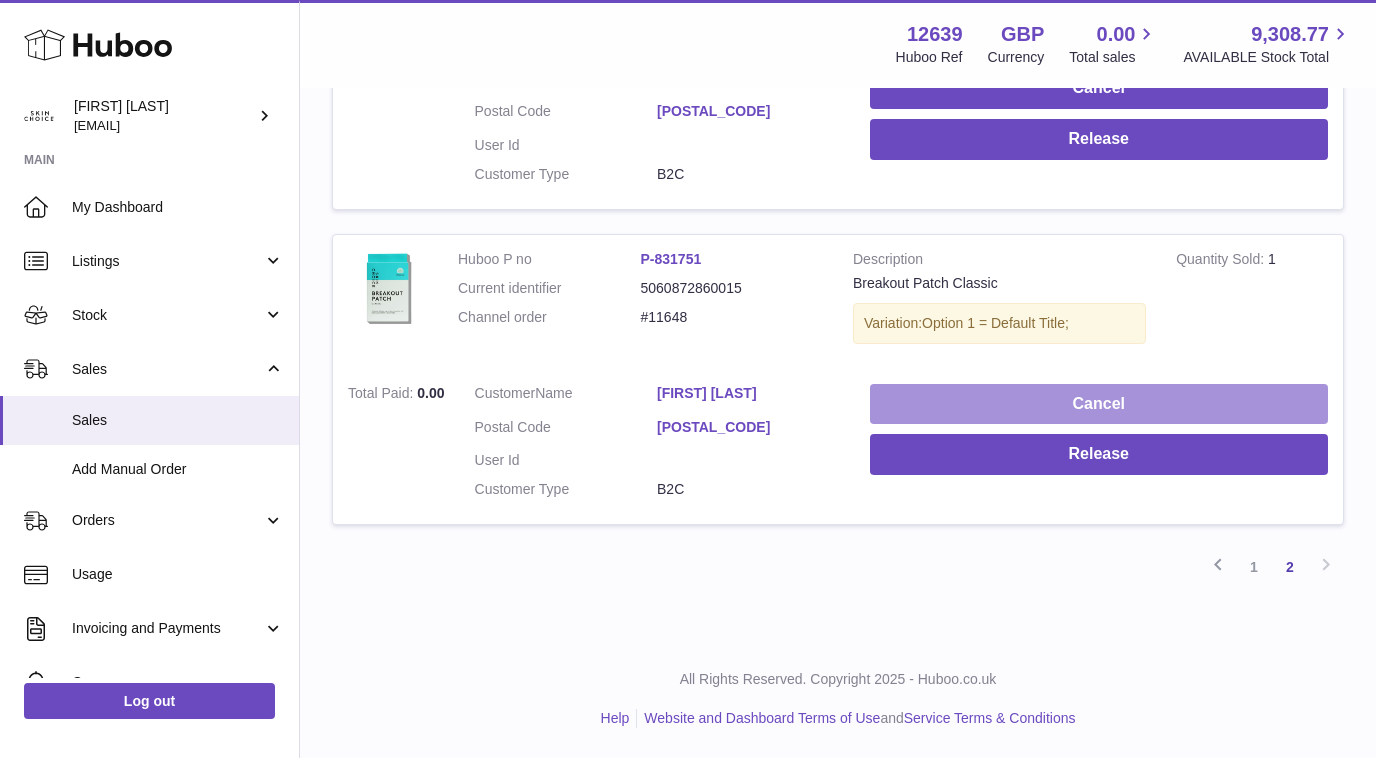 click on "Cancel" at bounding box center [1099, 404] 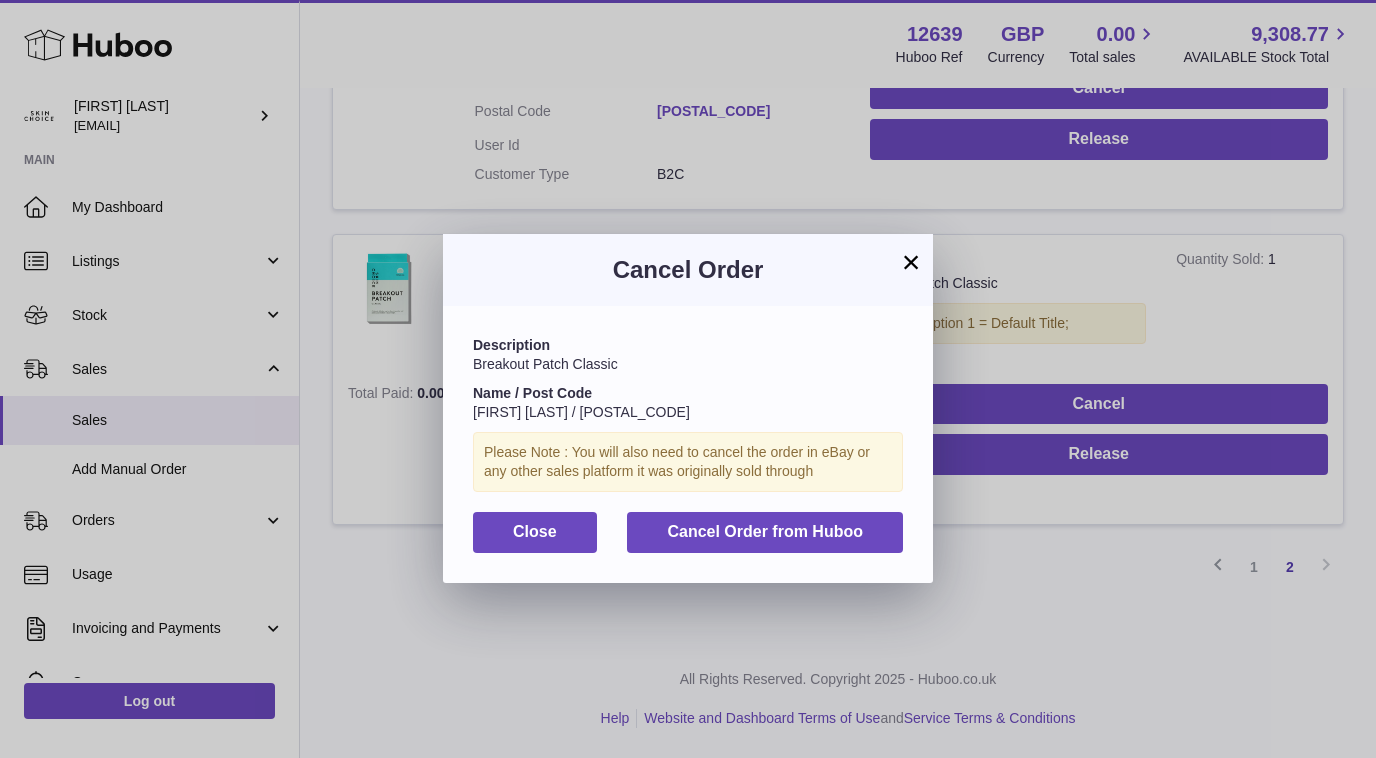 click on "Description   Breakout Patch Classic   Name / Post Code   Esra Al-Mansour / EC1R 3EA
Please Note : You will also need to cancel the order in eBay or any other sales platform it was originally sold through
Close   Cancel Order from Huboo" at bounding box center [688, 444] 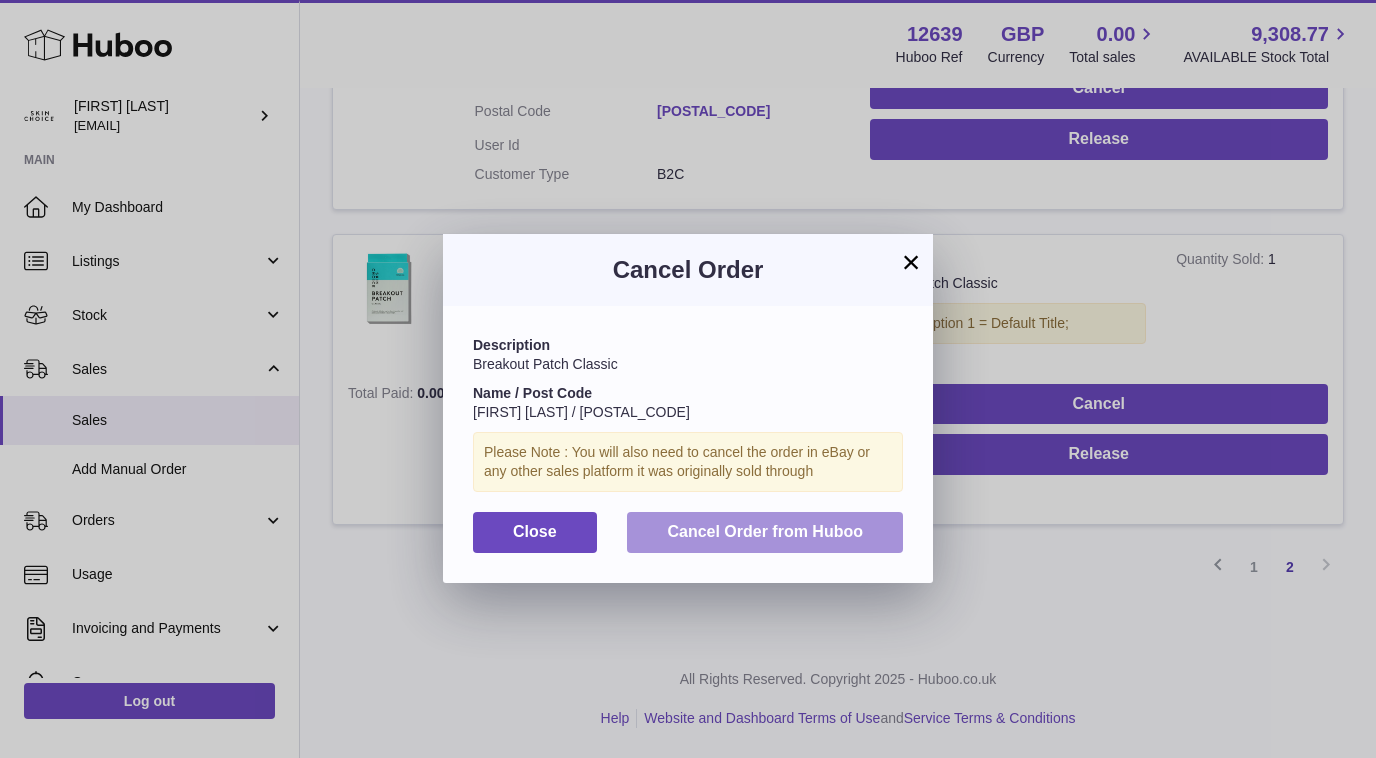 click on "Cancel Order from Huboo" at bounding box center (765, 532) 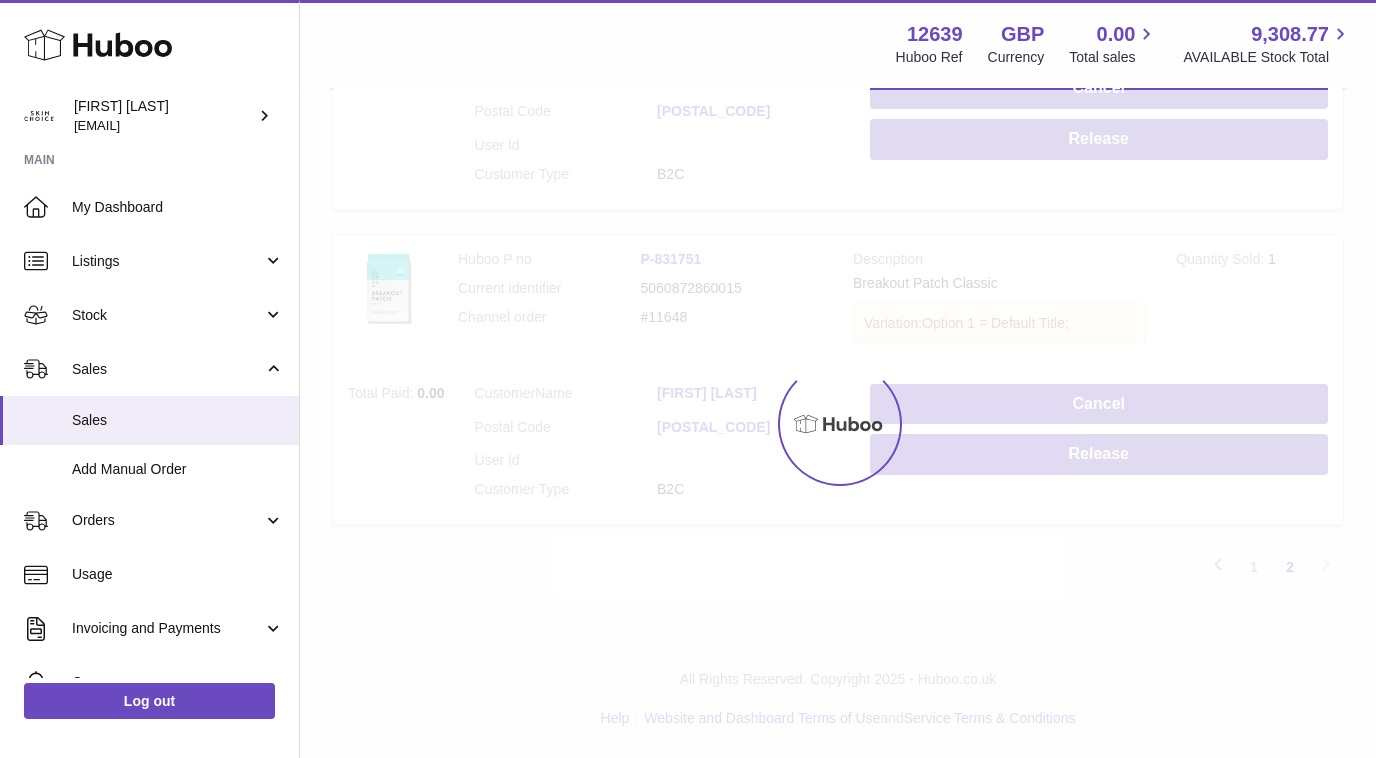 scroll, scrollTop: 1498, scrollLeft: 0, axis: vertical 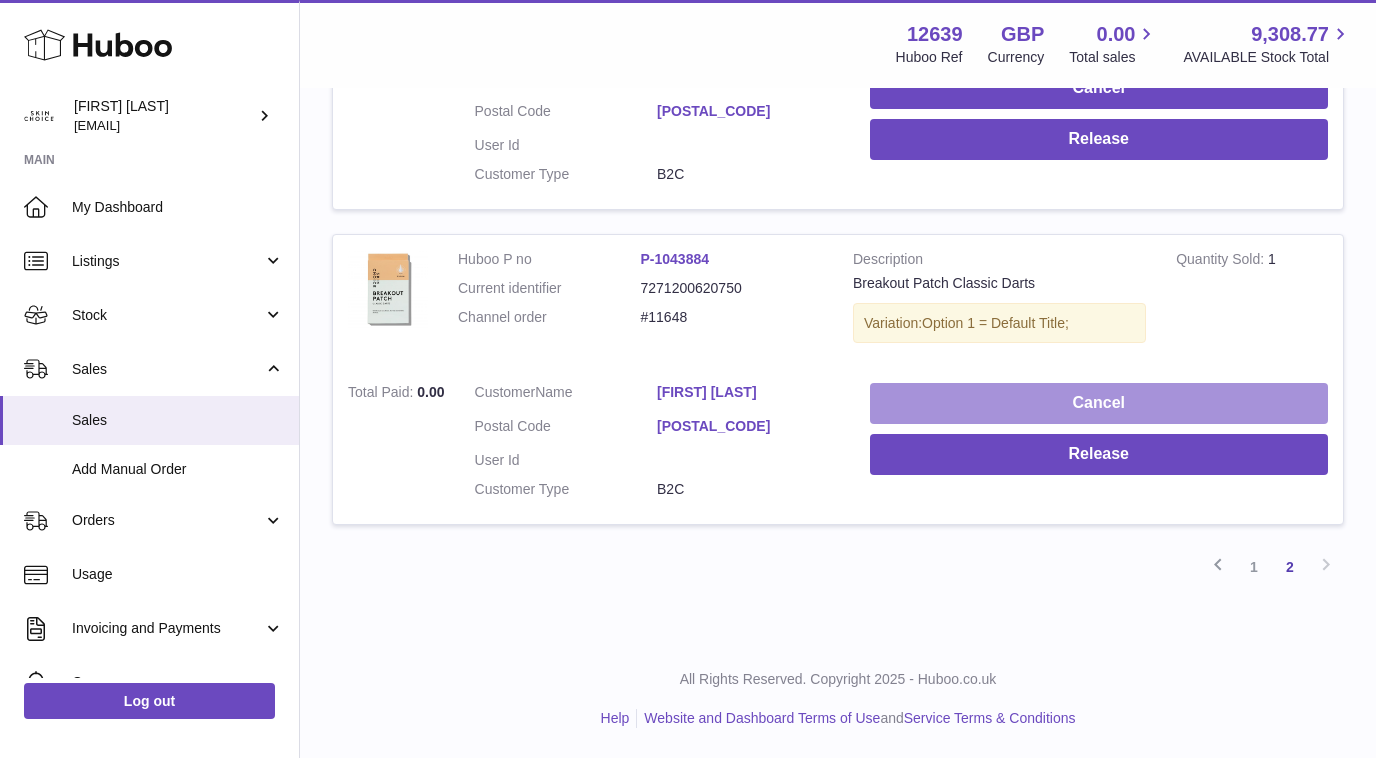 click on "Cancel" at bounding box center (1099, 403) 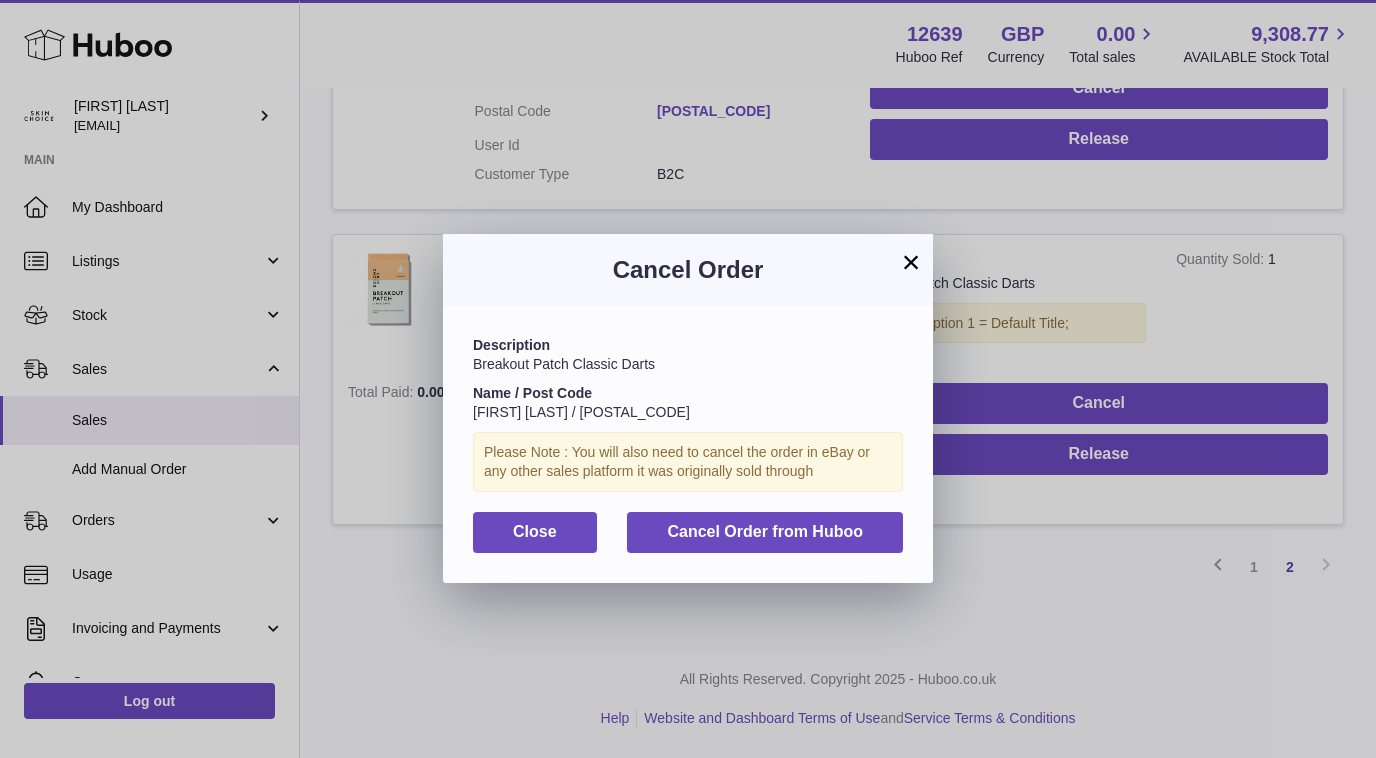 click on "Description   Breakout Patch Classic Darts   Name / Post Code   Esra Al-Mansour / EC1R 3EA
Please Note : You will also need to cancel the order in eBay or any other sales platform it was originally sold through
Close   Cancel Order from Huboo" at bounding box center (688, 444) 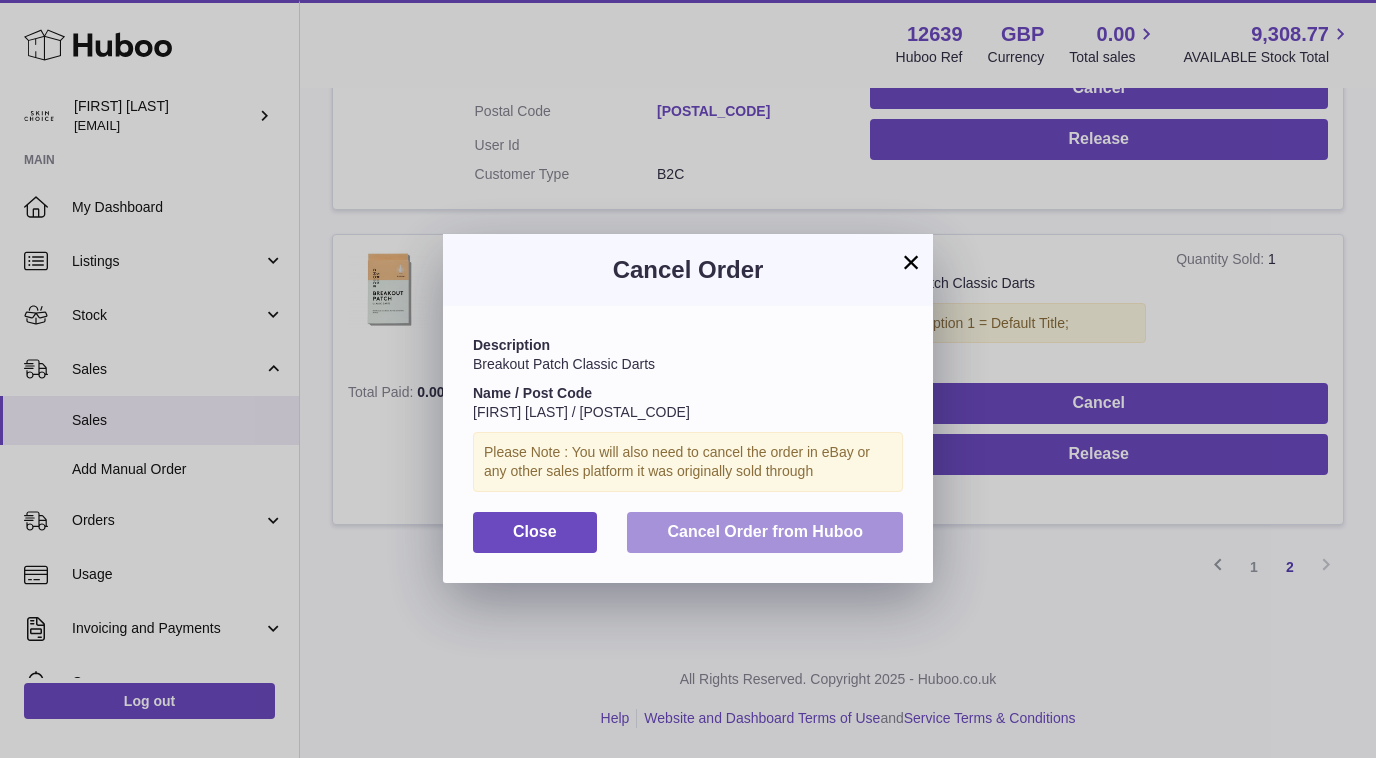 click on "Cancel Order from Huboo" at bounding box center [765, 532] 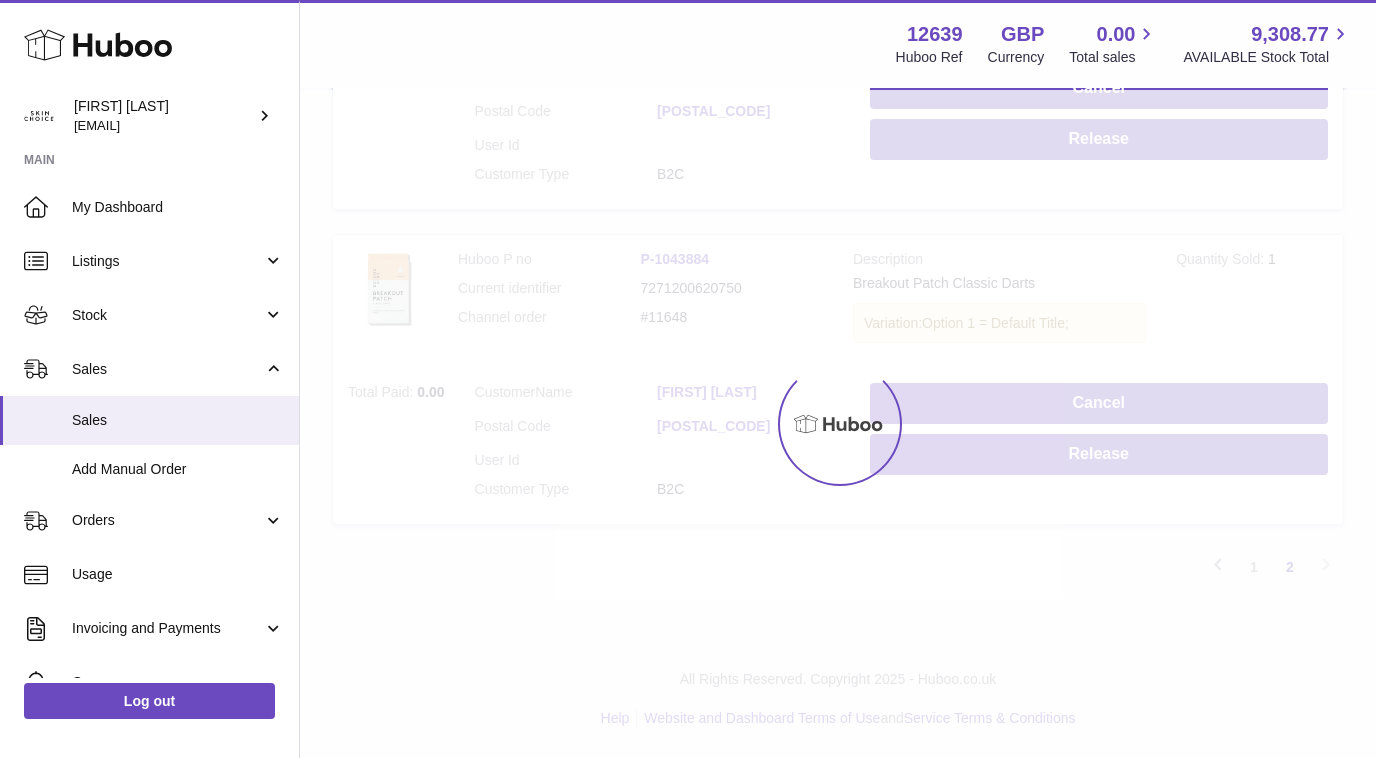 scroll, scrollTop: 1183, scrollLeft: 0, axis: vertical 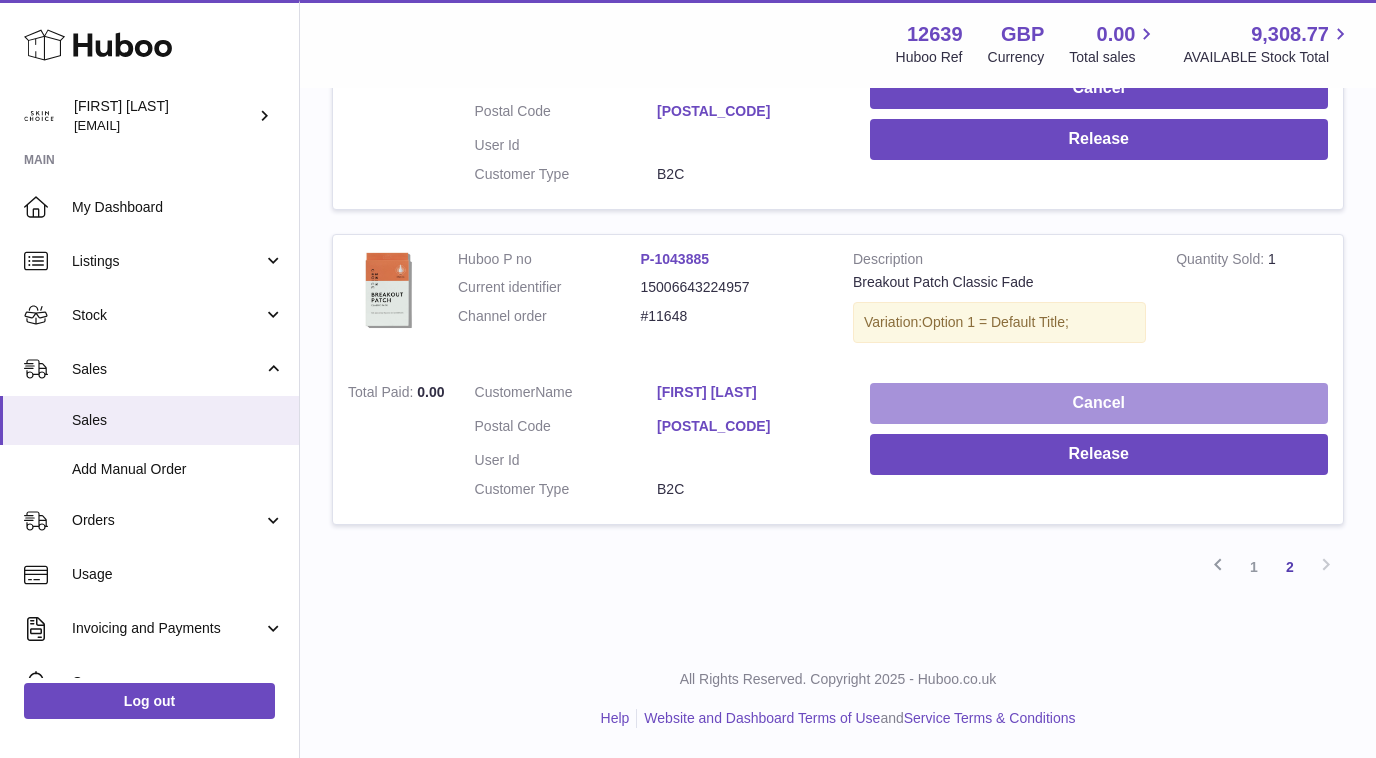 click on "Cancel" at bounding box center [1099, 403] 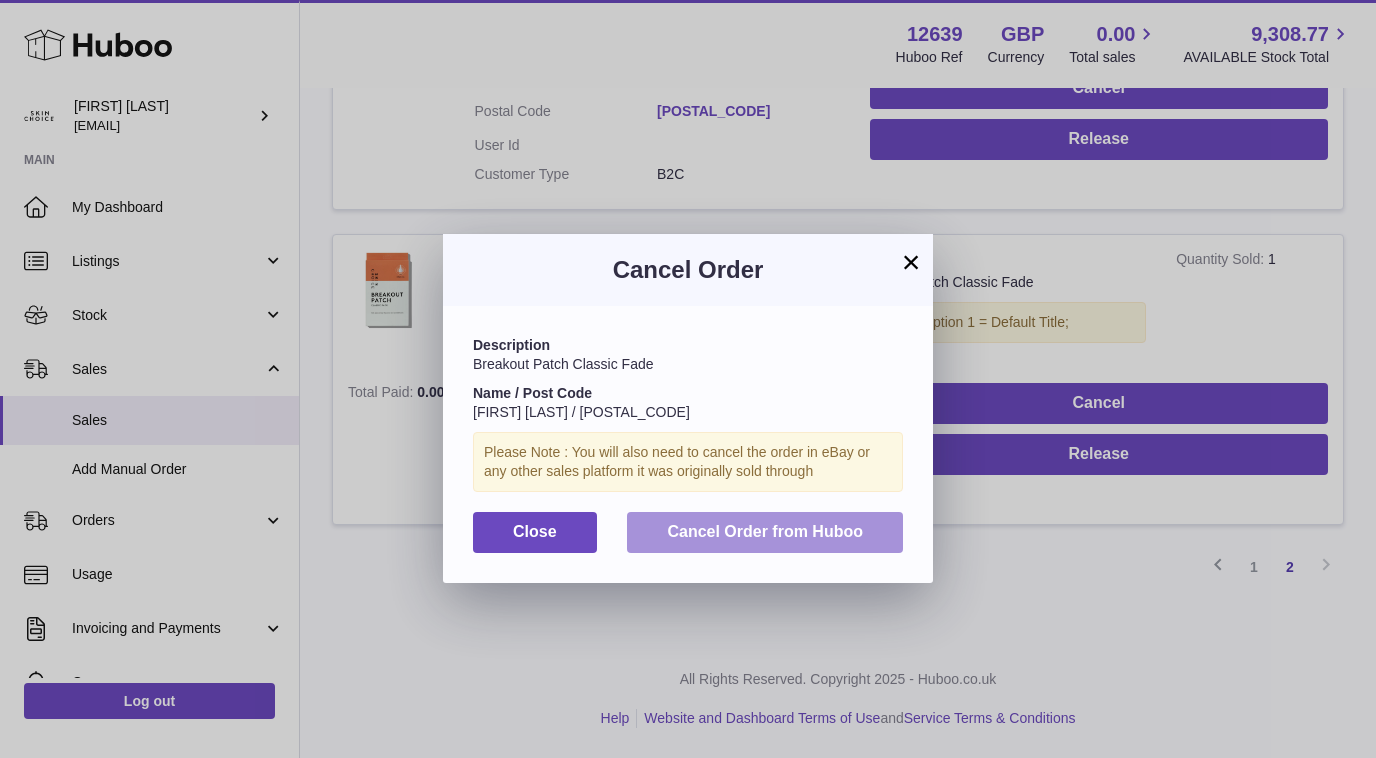 click on "Cancel Order from Huboo" at bounding box center [765, 531] 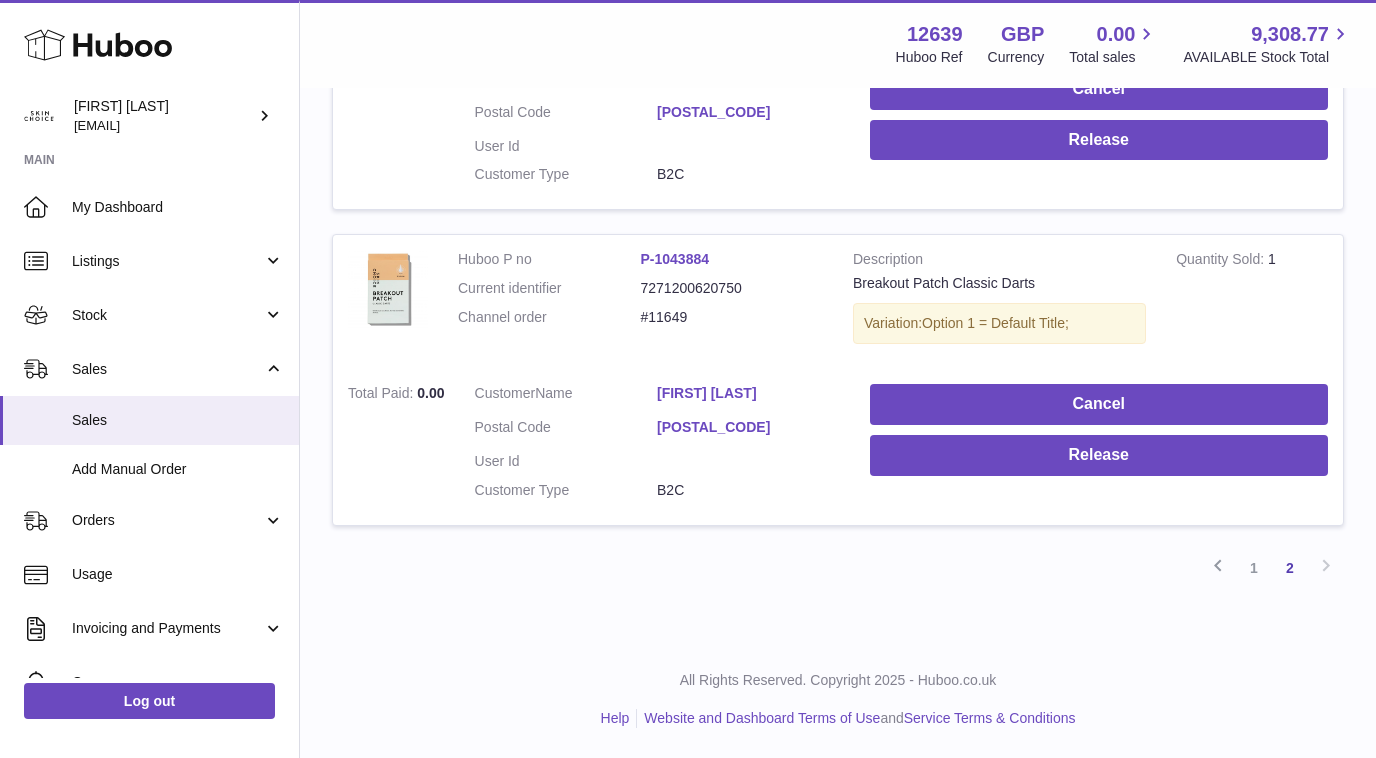 scroll, scrollTop: 867, scrollLeft: 0, axis: vertical 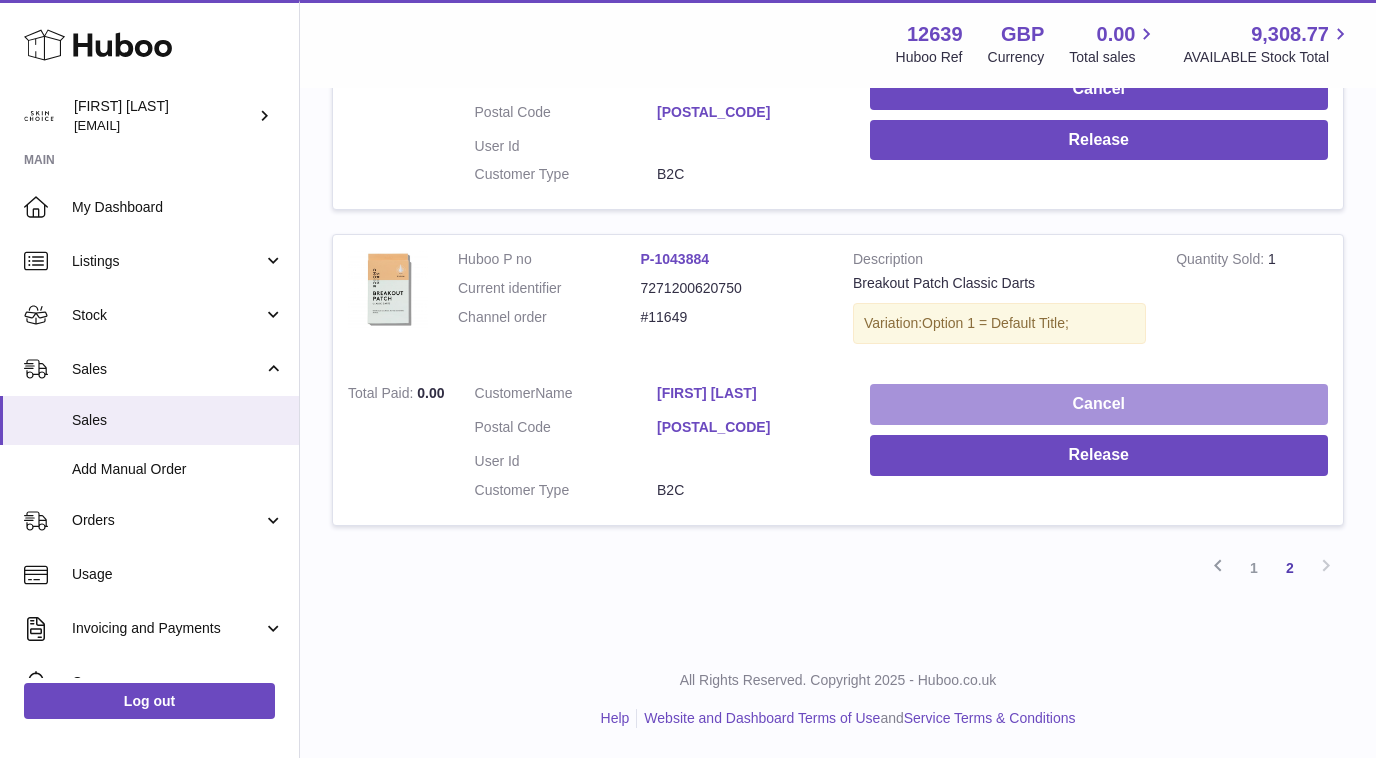 click on "Cancel" at bounding box center [1099, 404] 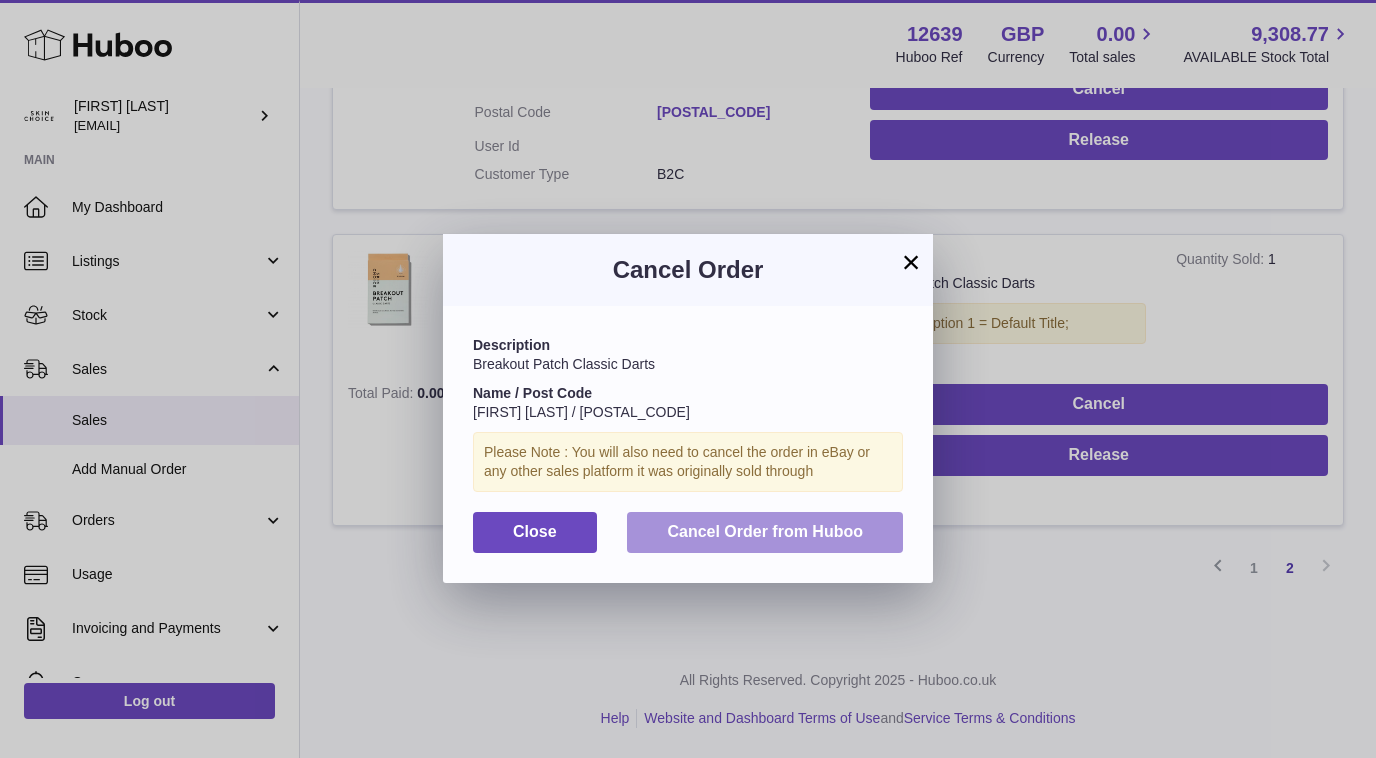 click on "Cancel Order from Huboo" at bounding box center (765, 531) 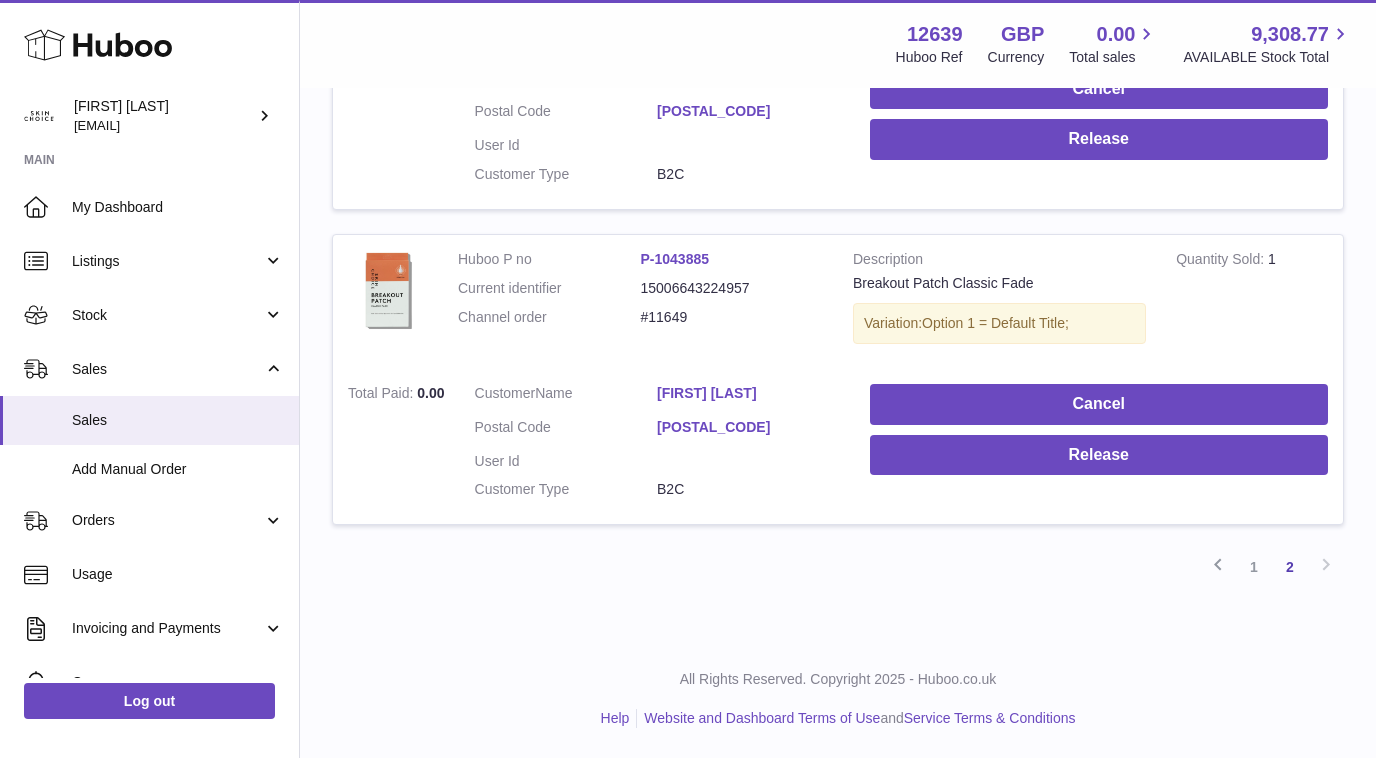 scroll, scrollTop: 552, scrollLeft: 0, axis: vertical 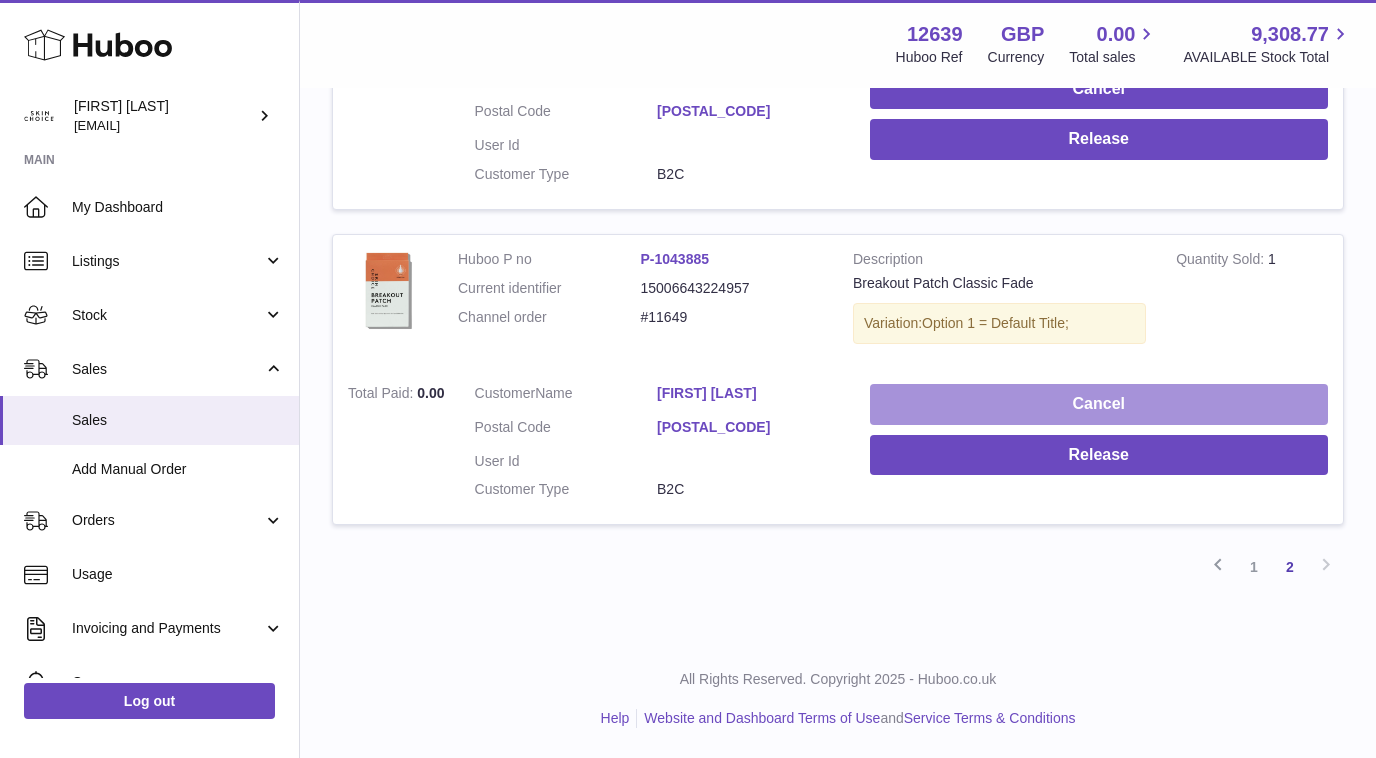 click on "Cancel" at bounding box center (1099, 404) 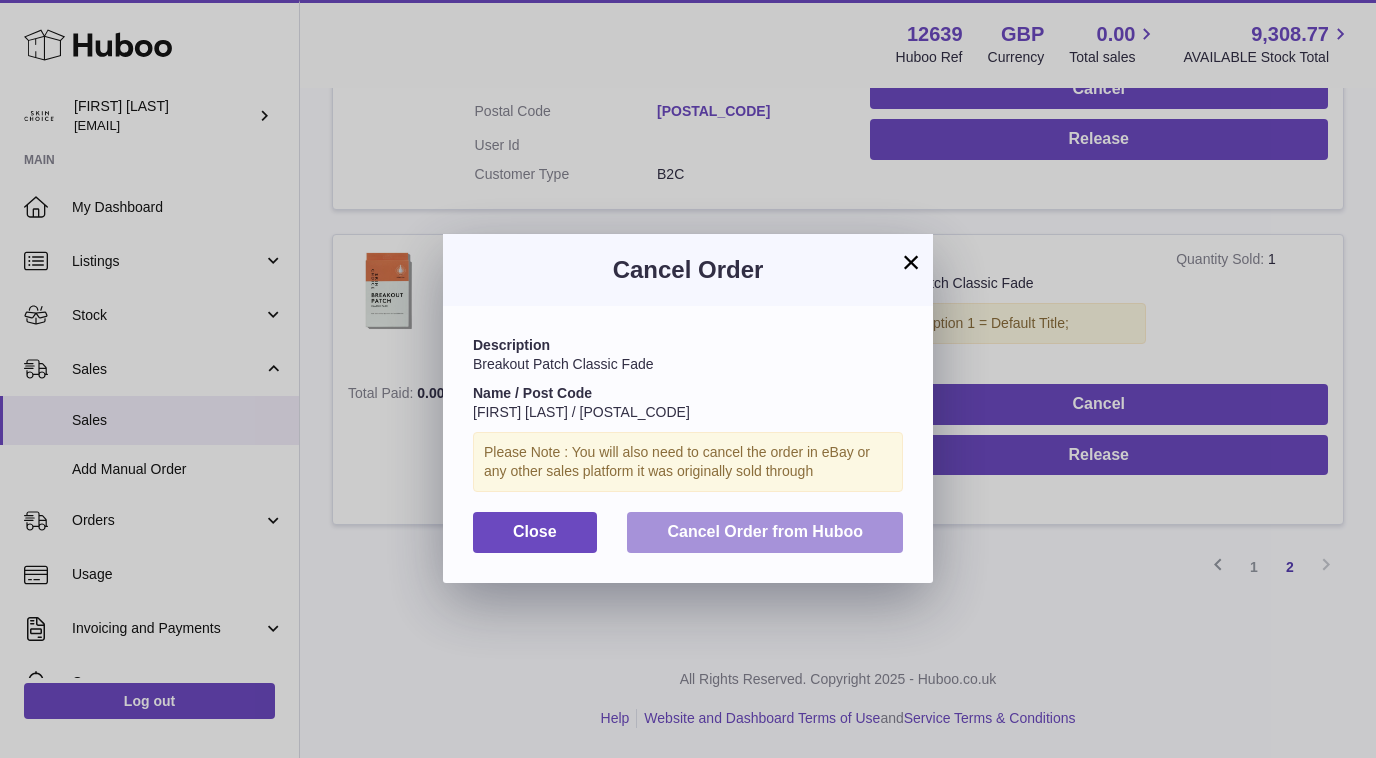 click on "Cancel Order from Huboo" at bounding box center [765, 532] 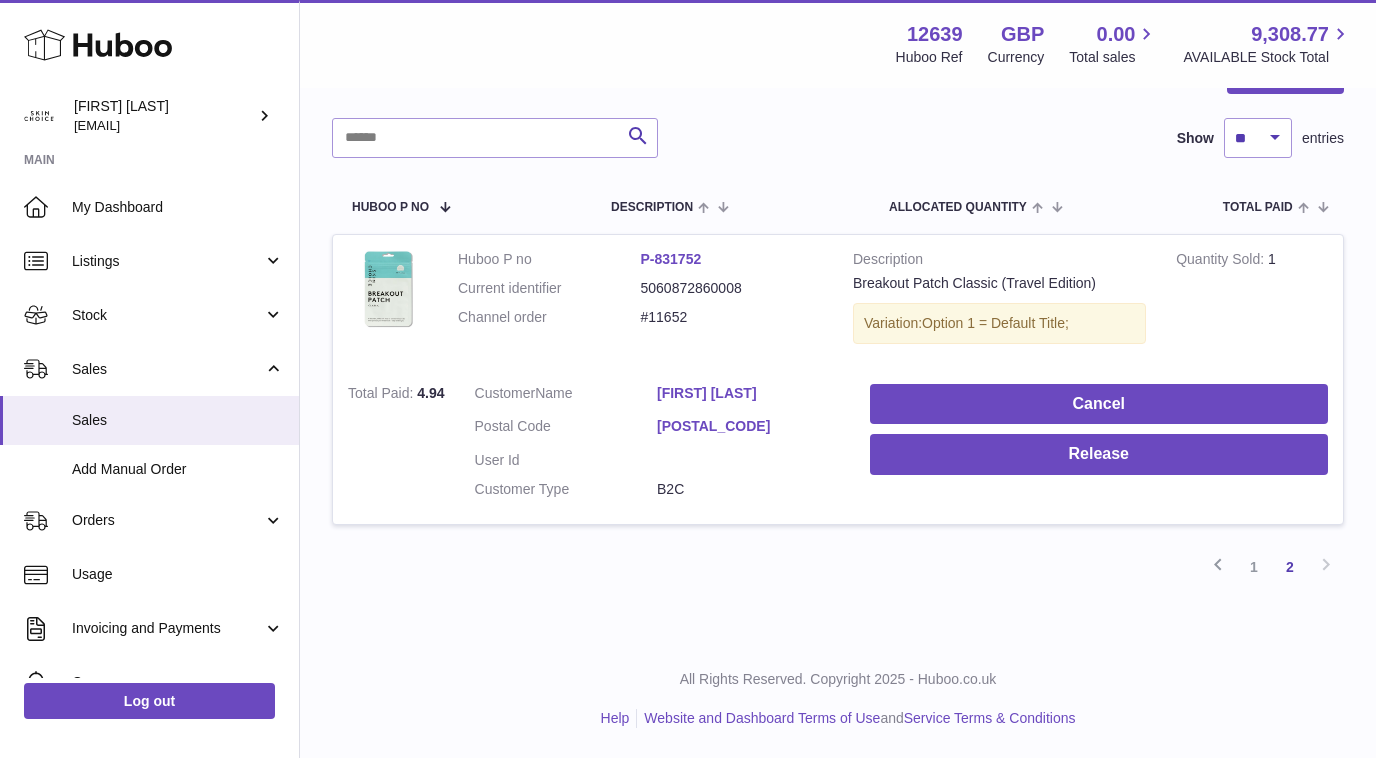 scroll, scrollTop: 237, scrollLeft: 0, axis: vertical 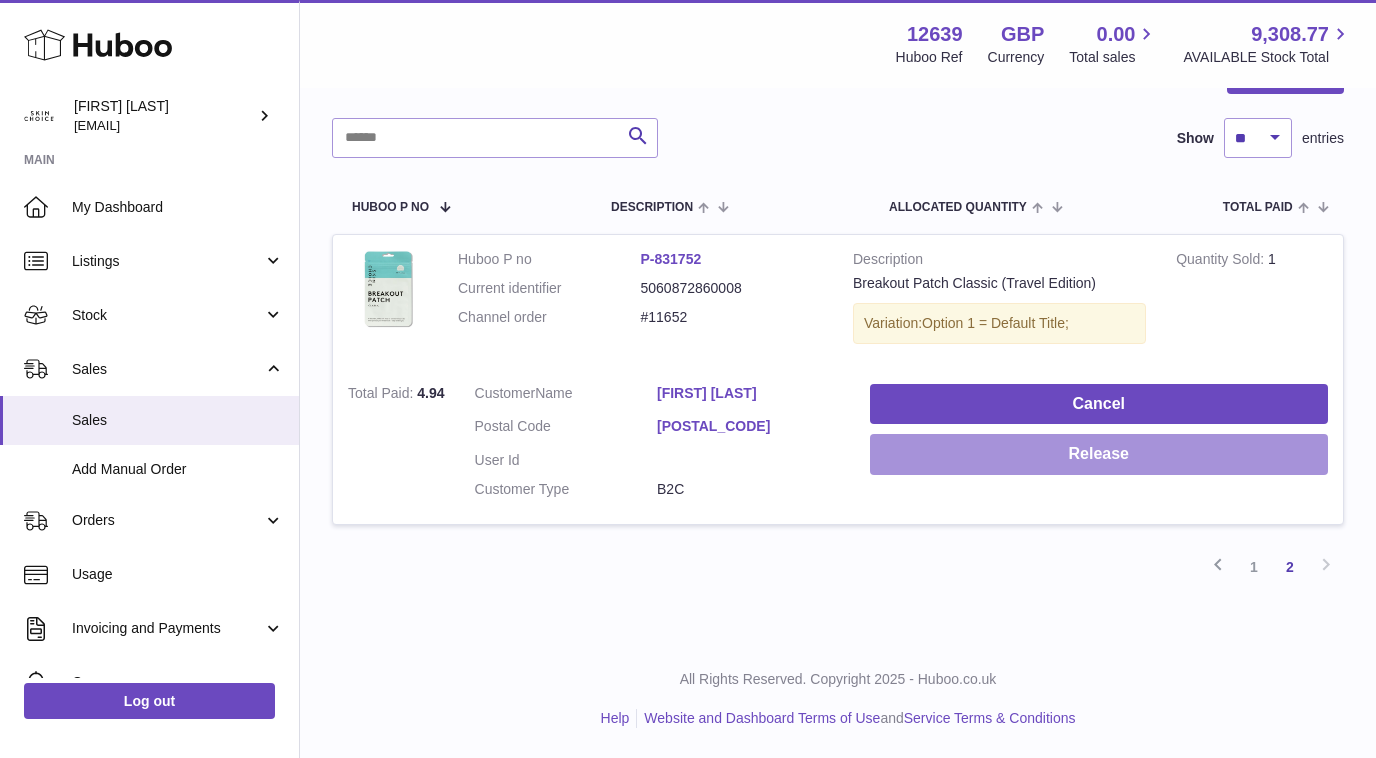 click on "Release" at bounding box center [1099, 454] 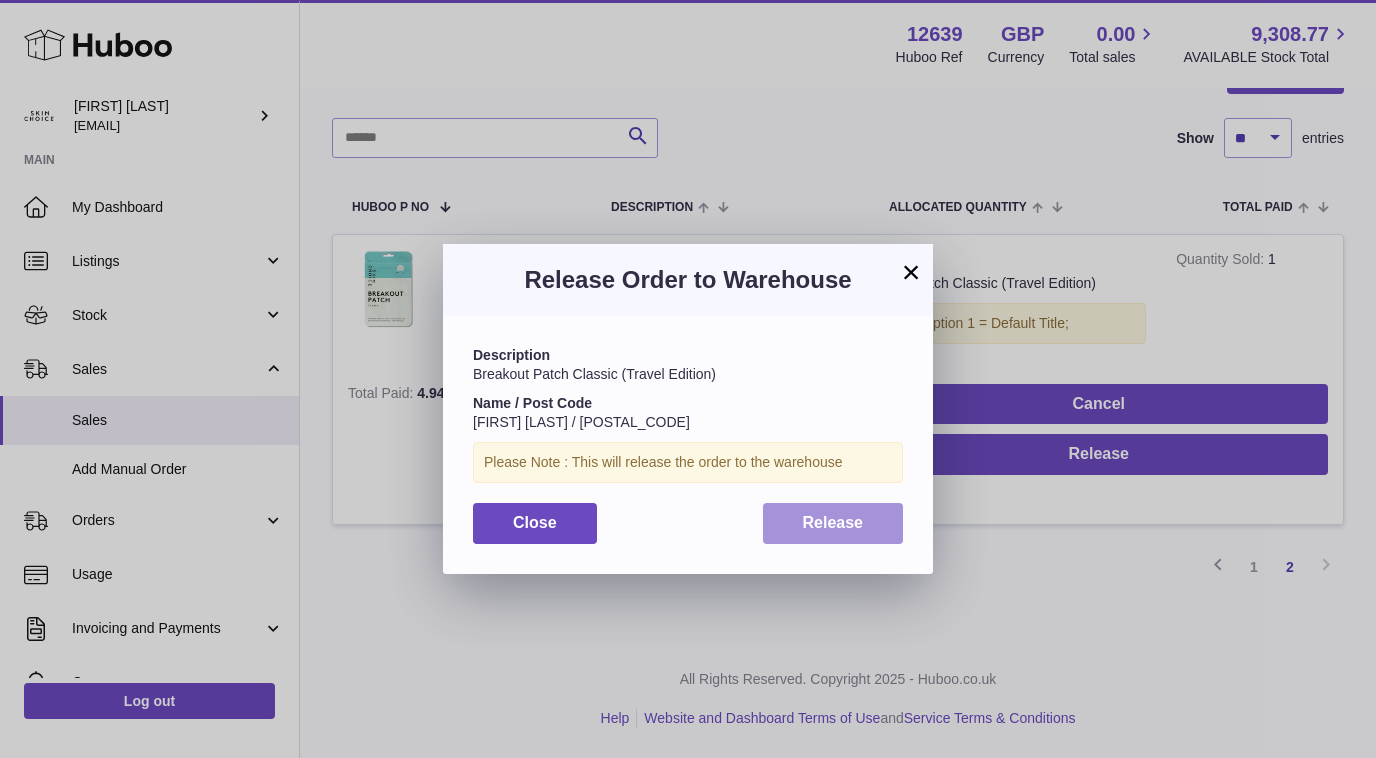 click on "Release" at bounding box center (833, 523) 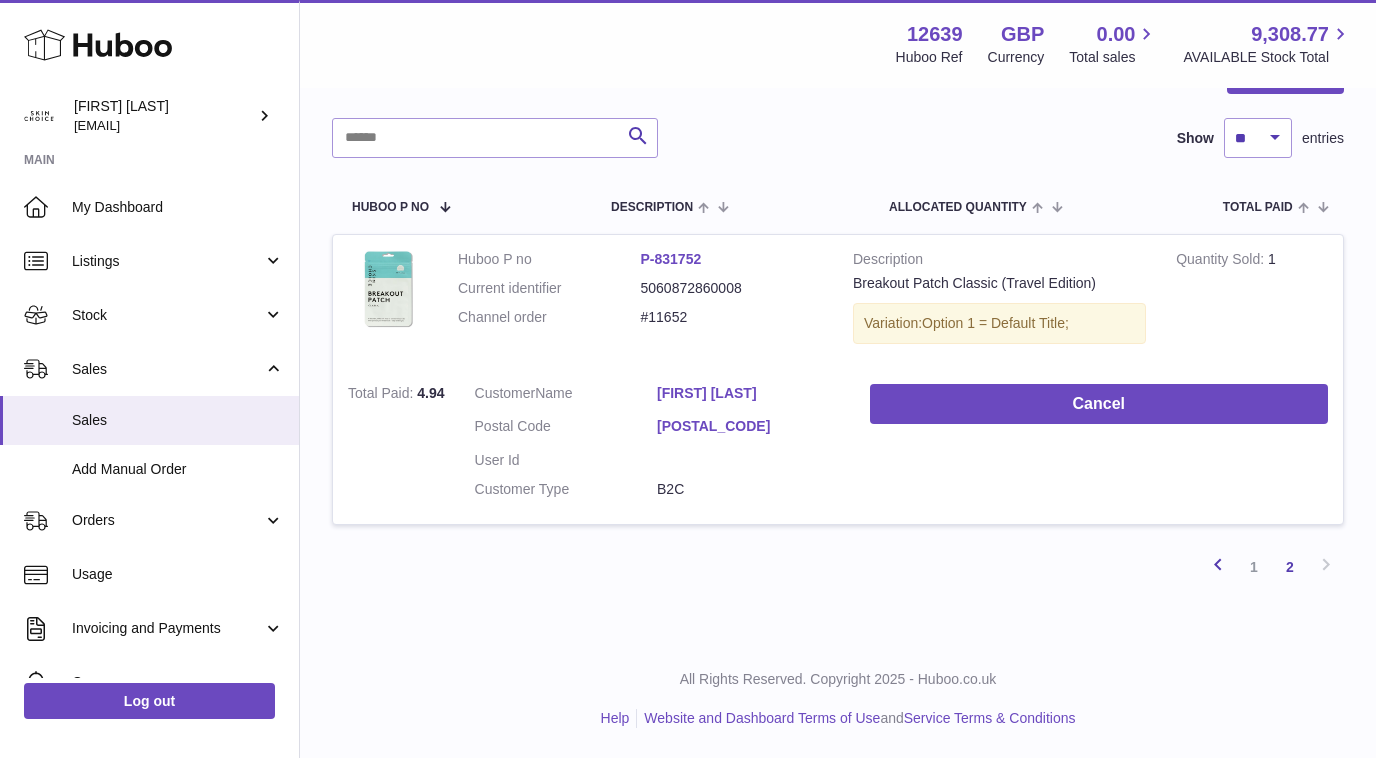 click at bounding box center (1218, 564) 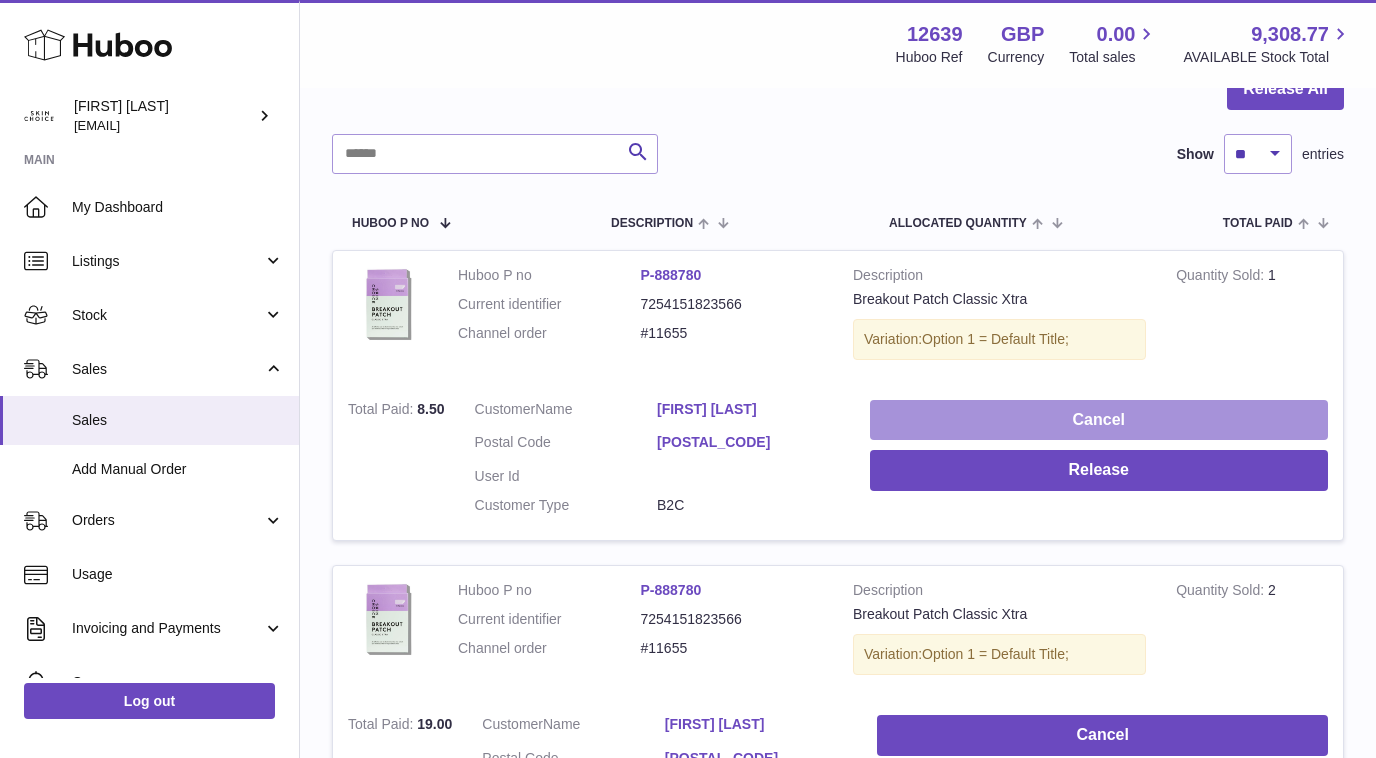 scroll, scrollTop: 229, scrollLeft: 0, axis: vertical 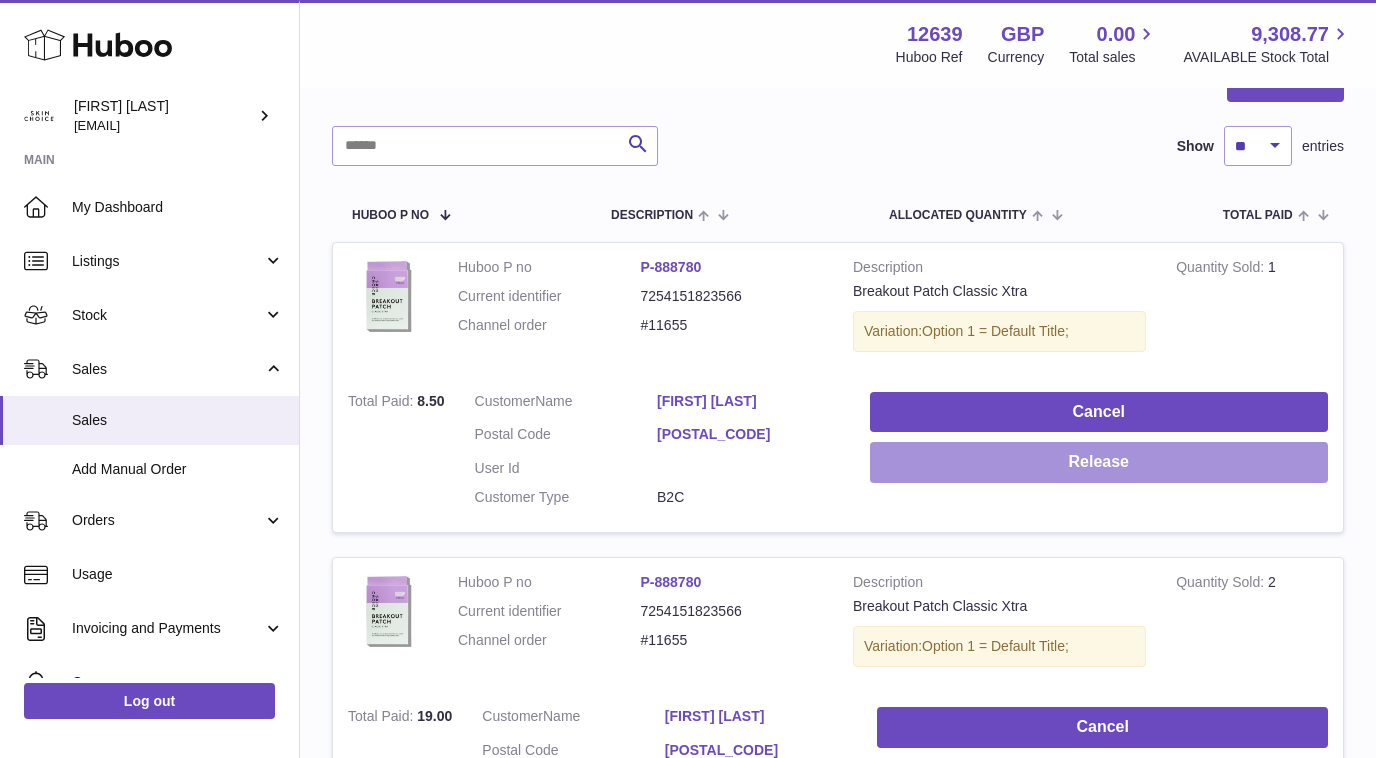 click on "Release" at bounding box center [1099, 462] 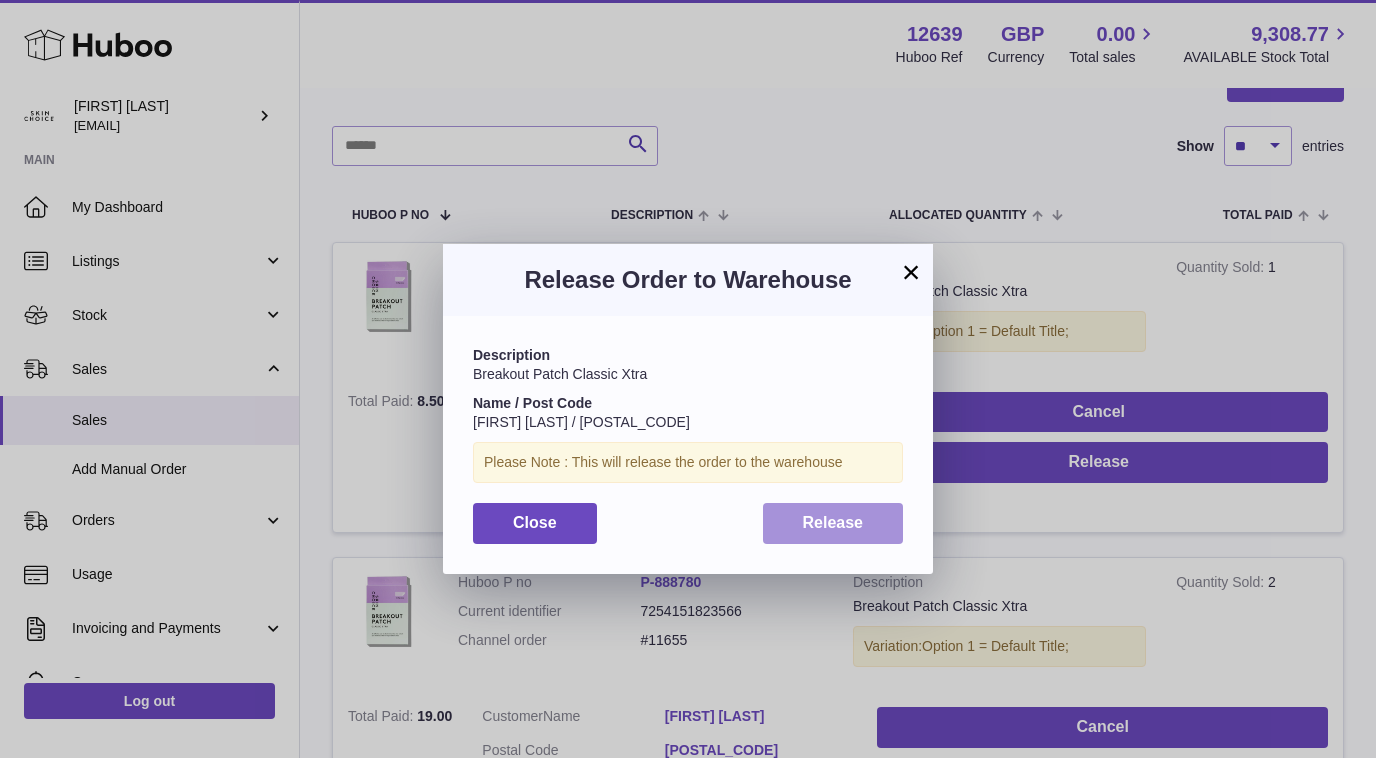 click on "Release" at bounding box center (833, 522) 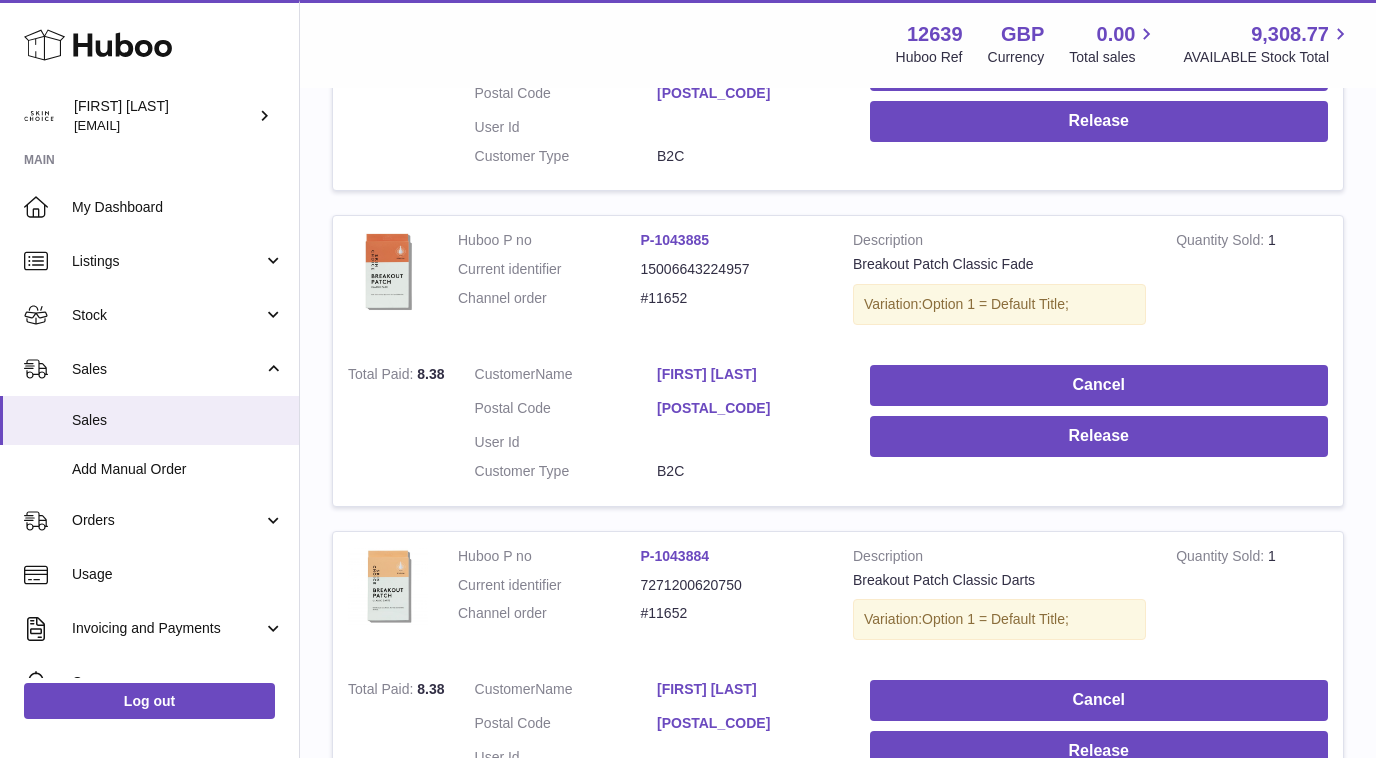 scroll, scrollTop: 3074, scrollLeft: 0, axis: vertical 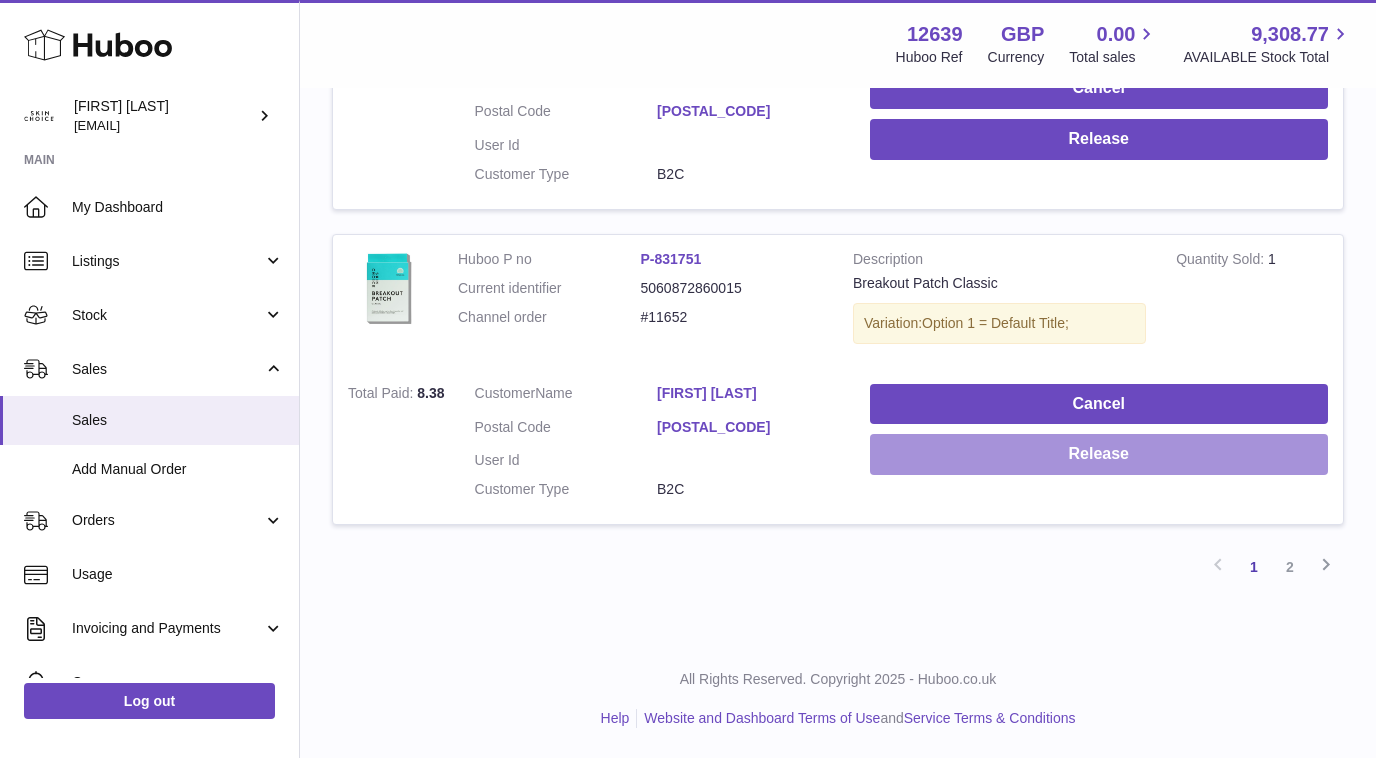 click on "Release" at bounding box center [1099, 454] 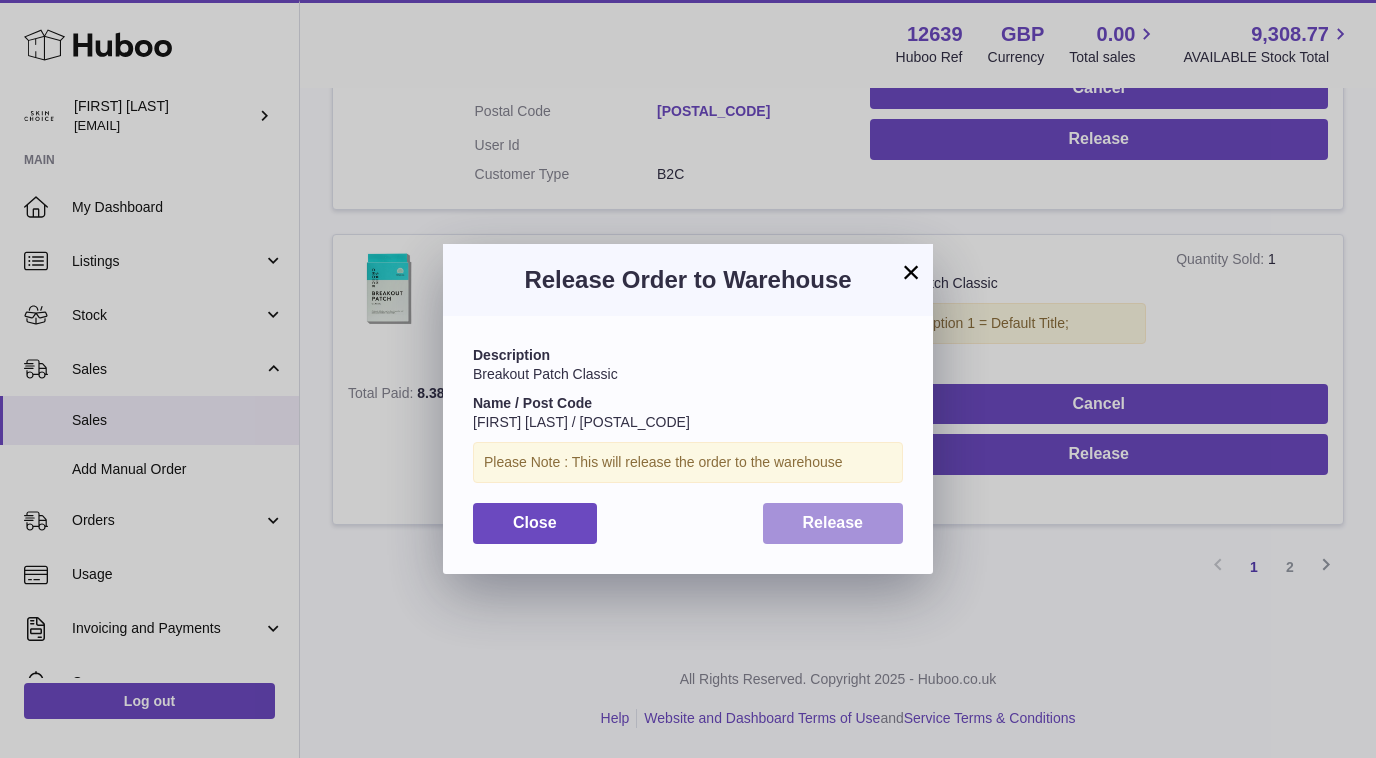 click on "Release" at bounding box center [833, 523] 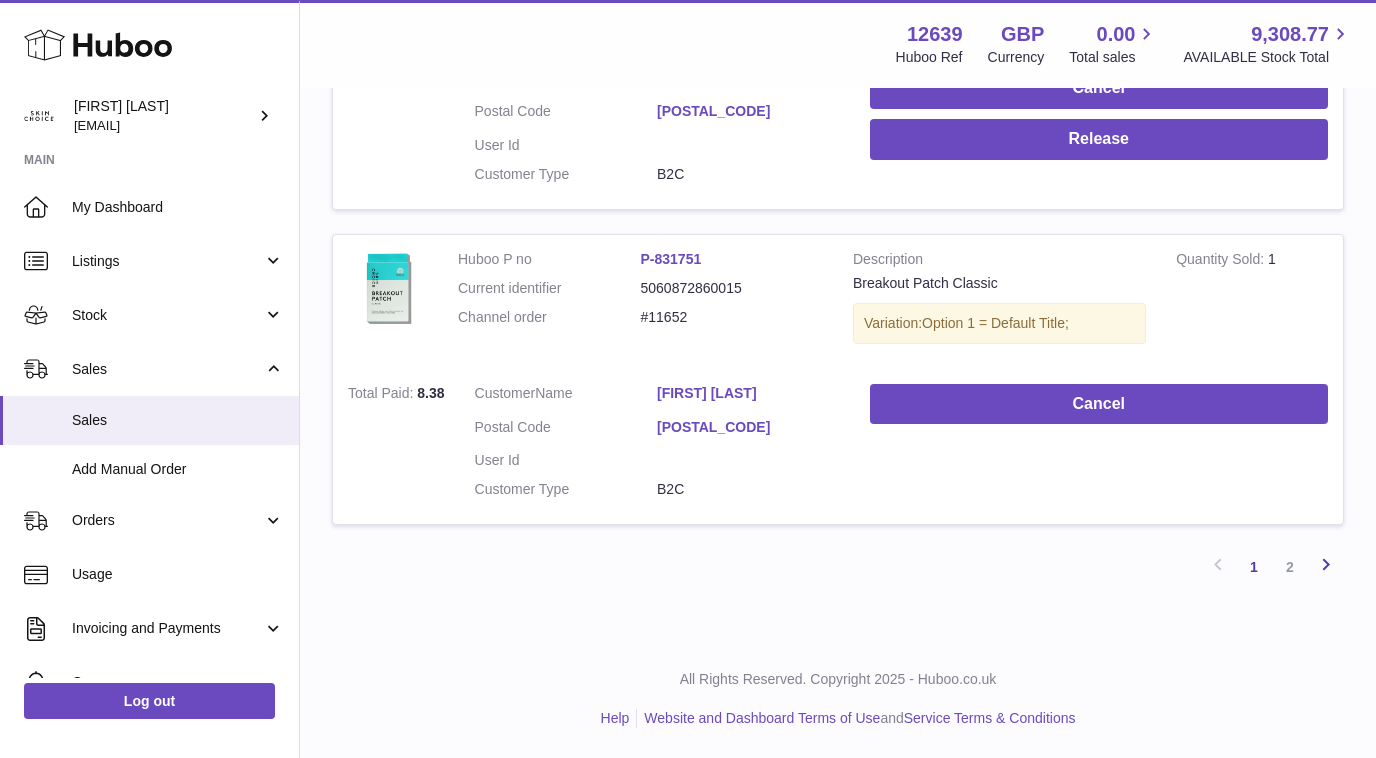 click at bounding box center [1326, 564] 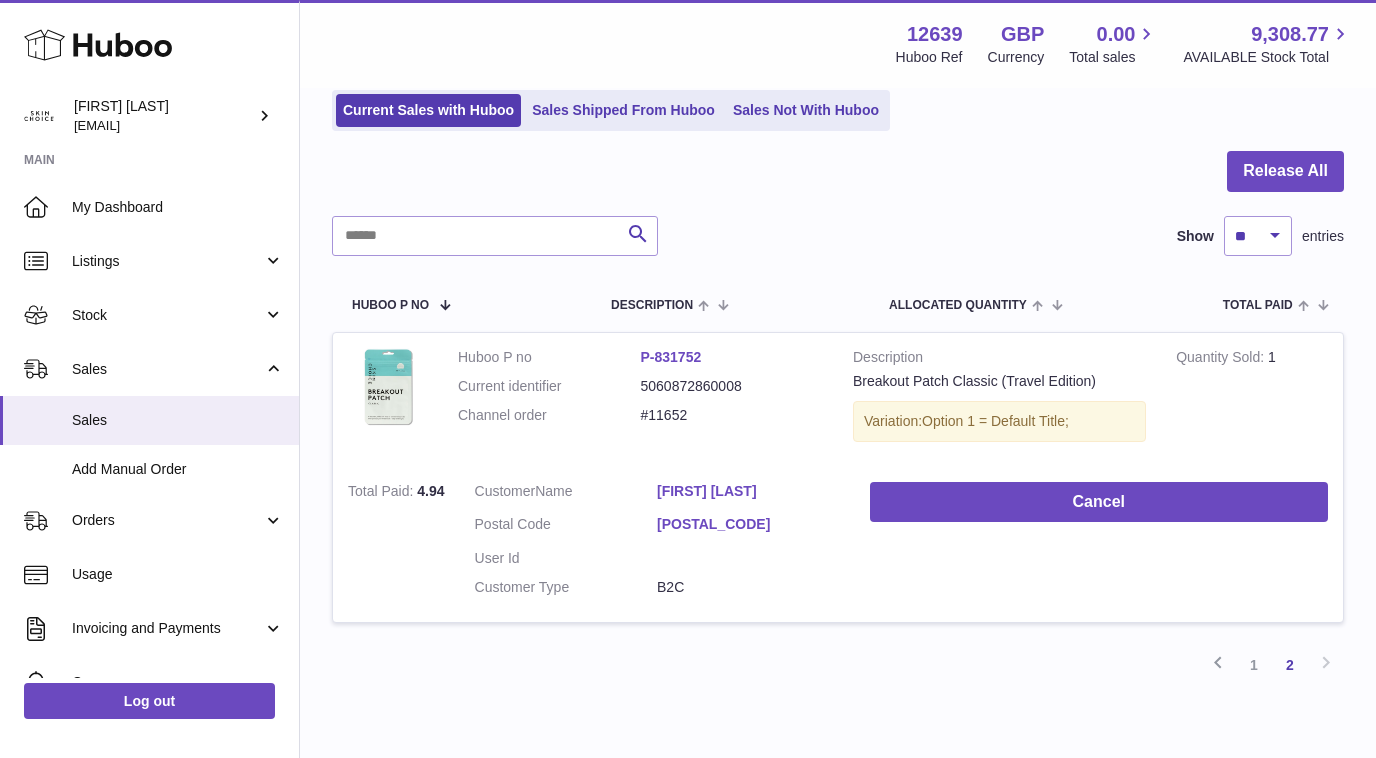 scroll, scrollTop: 237, scrollLeft: 0, axis: vertical 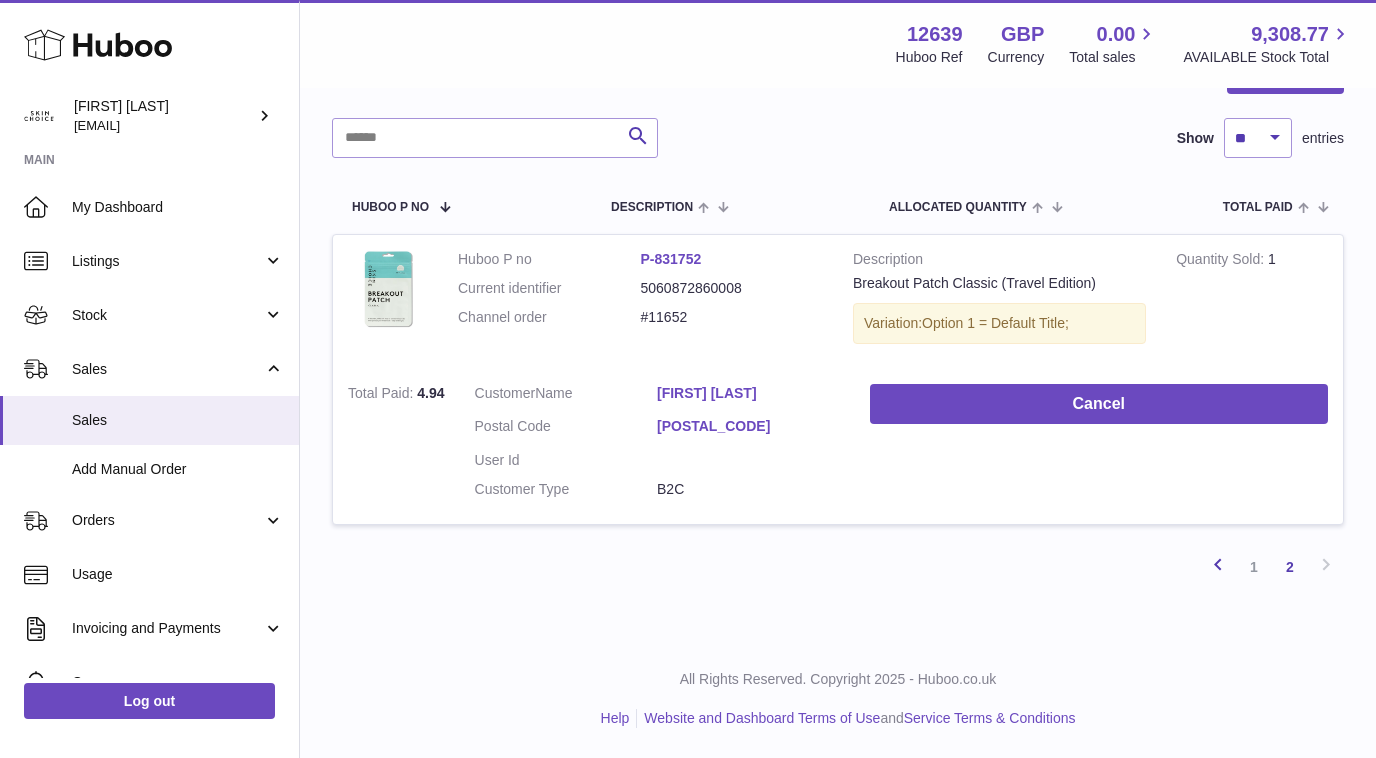 click at bounding box center [1218, 564] 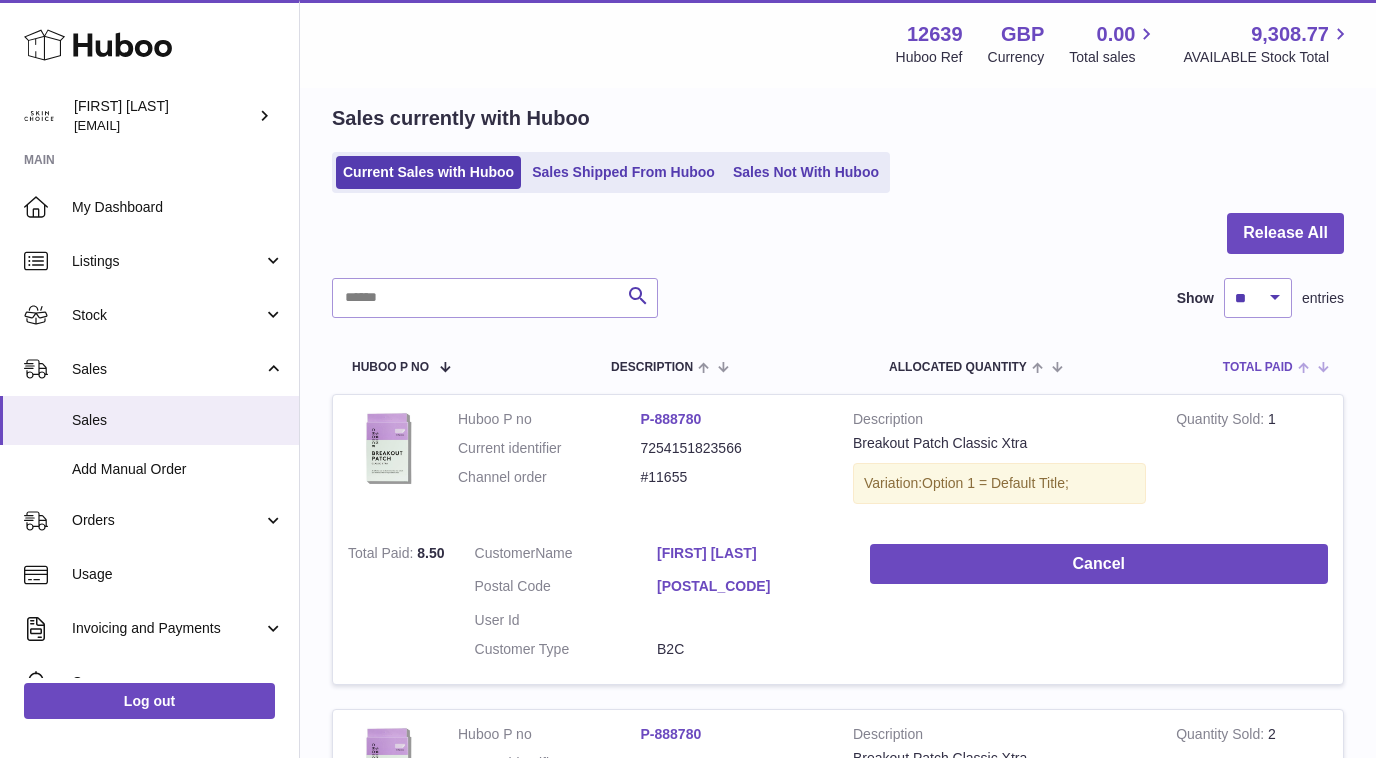 scroll, scrollTop: 0, scrollLeft: 0, axis: both 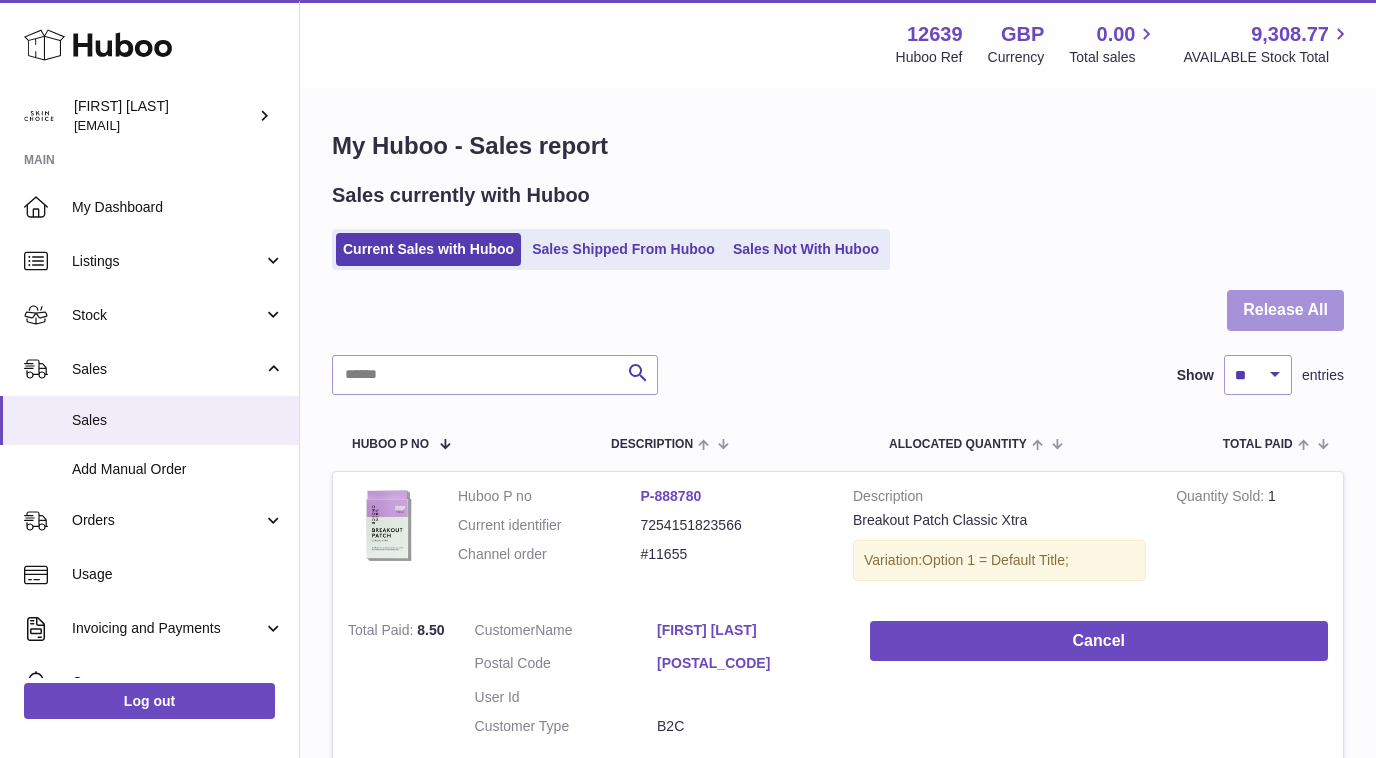 click on "Release All" at bounding box center (1285, 310) 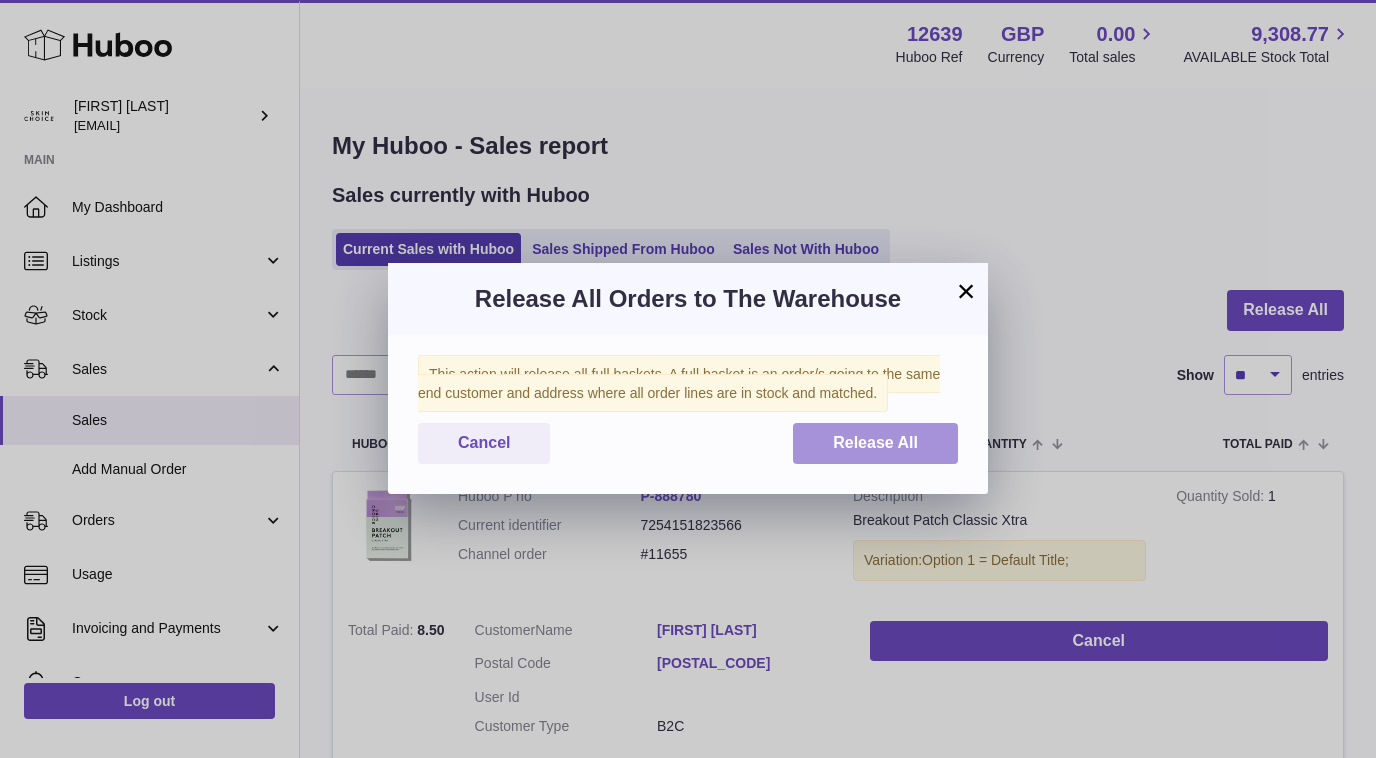 click on "Release All" at bounding box center (875, 442) 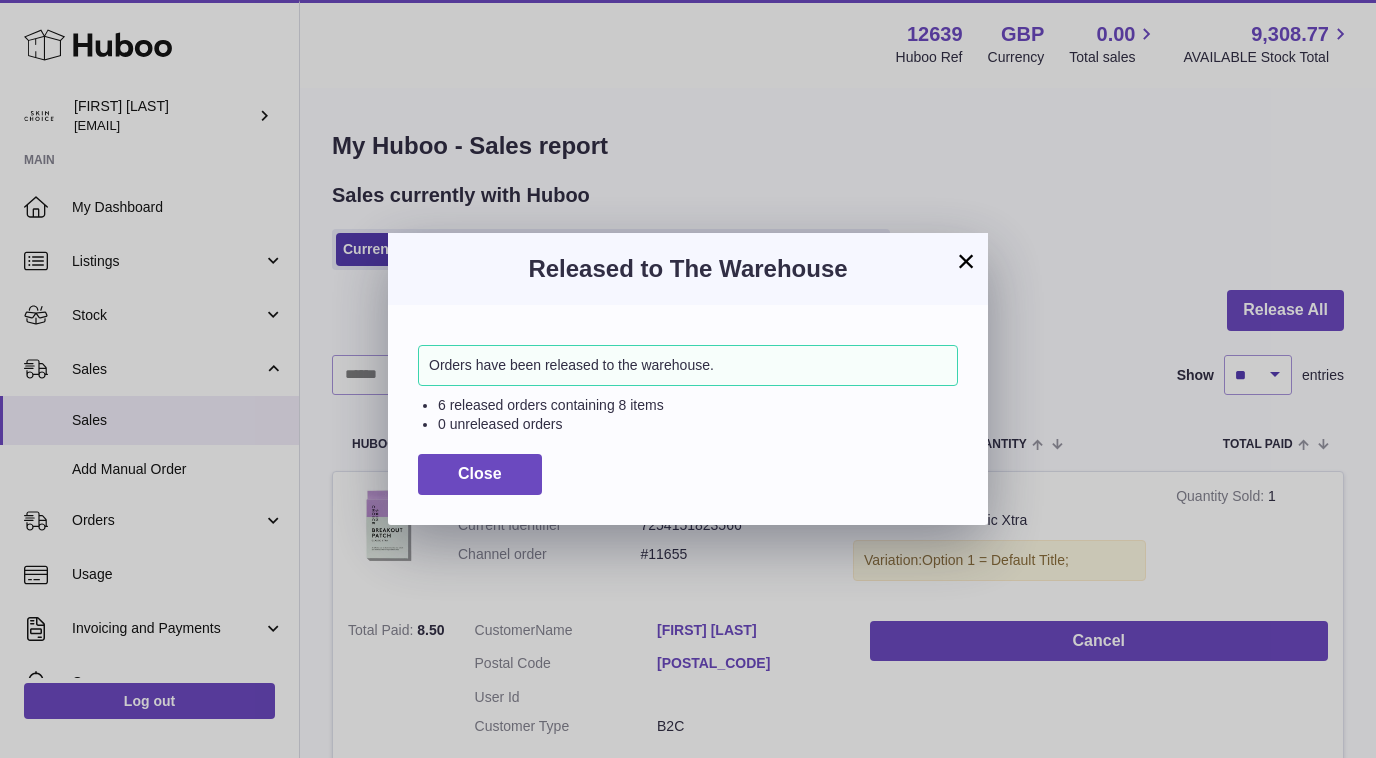 click on "Orders have been released to the warehouse.
6 released orders
containing 8 items
0 unreleased orders
Close" at bounding box center (688, 414) 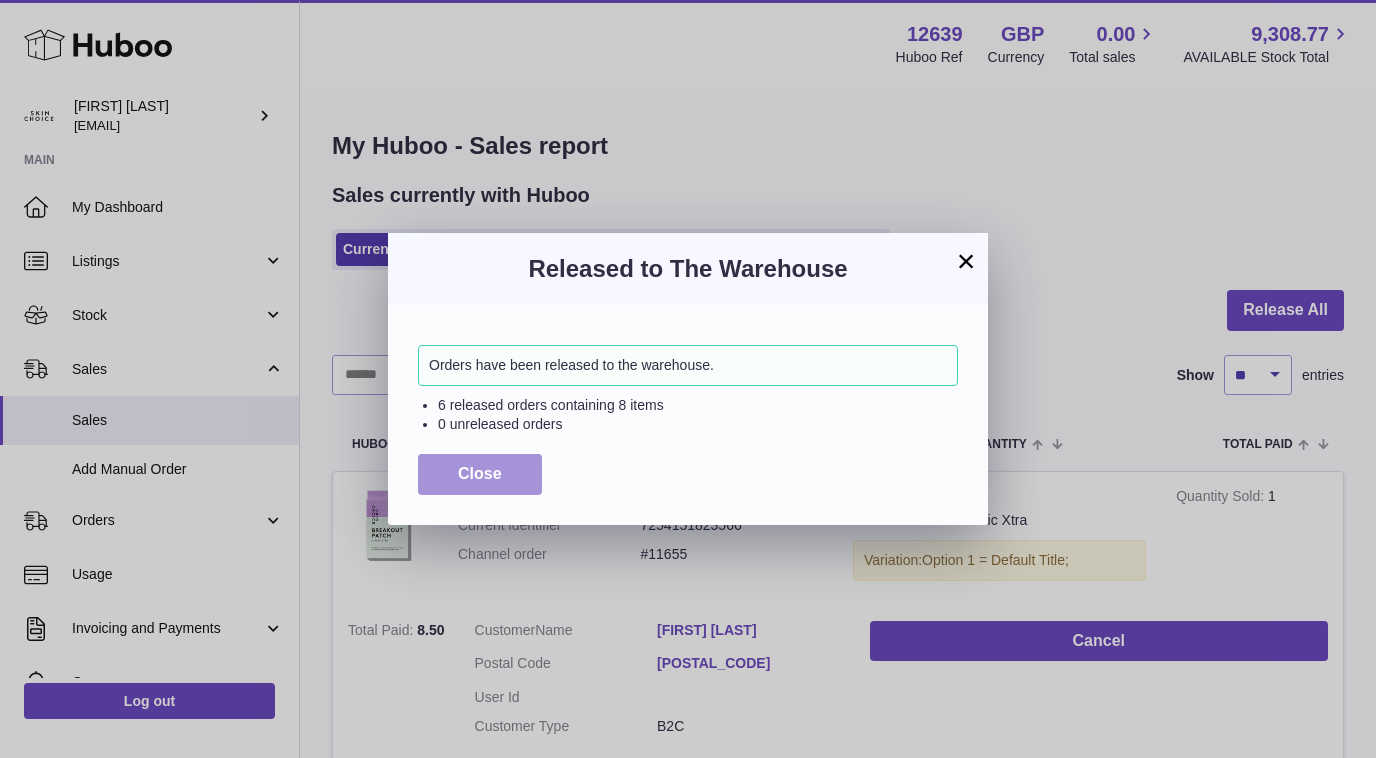 click on "Close" at bounding box center [480, 474] 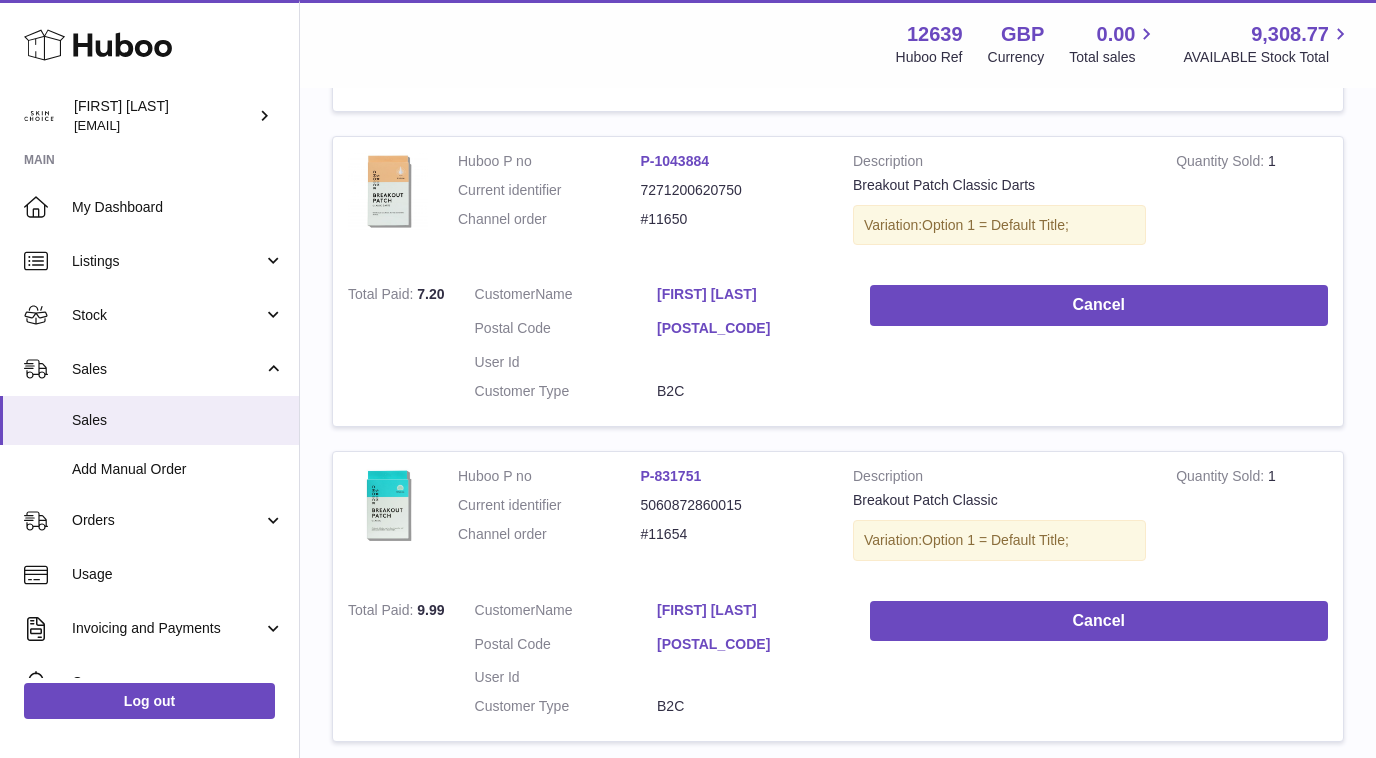scroll, scrollTop: 1603, scrollLeft: 0, axis: vertical 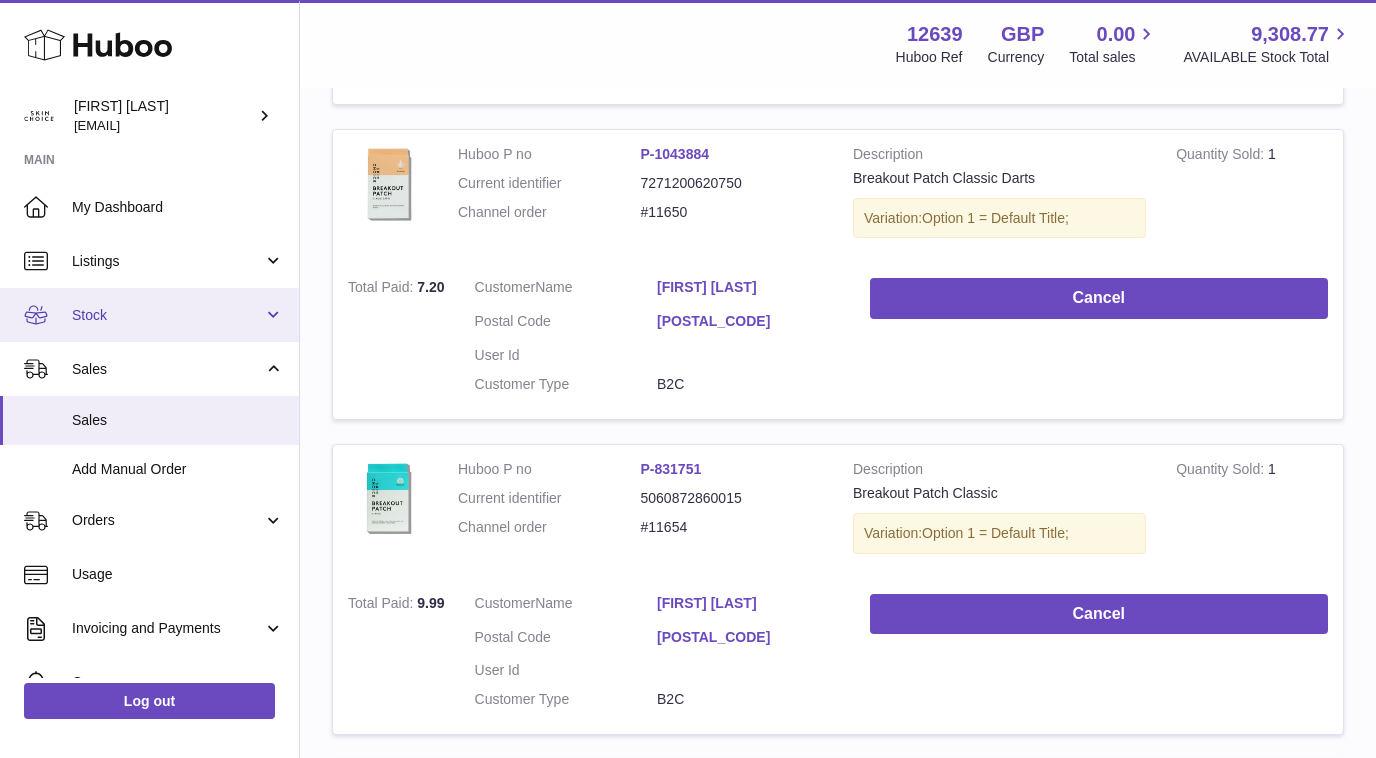 click on "Stock" at bounding box center (167, 315) 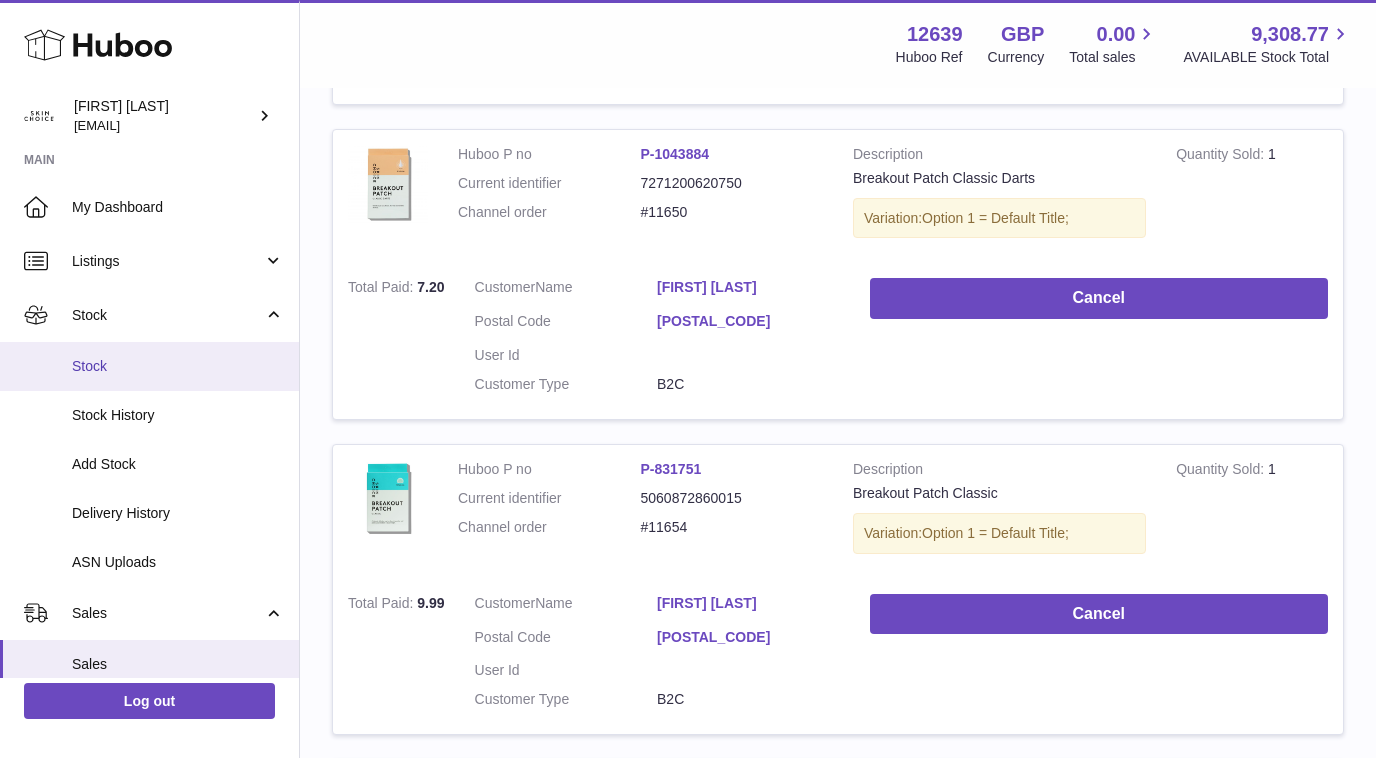 click on "Stock" at bounding box center (178, 366) 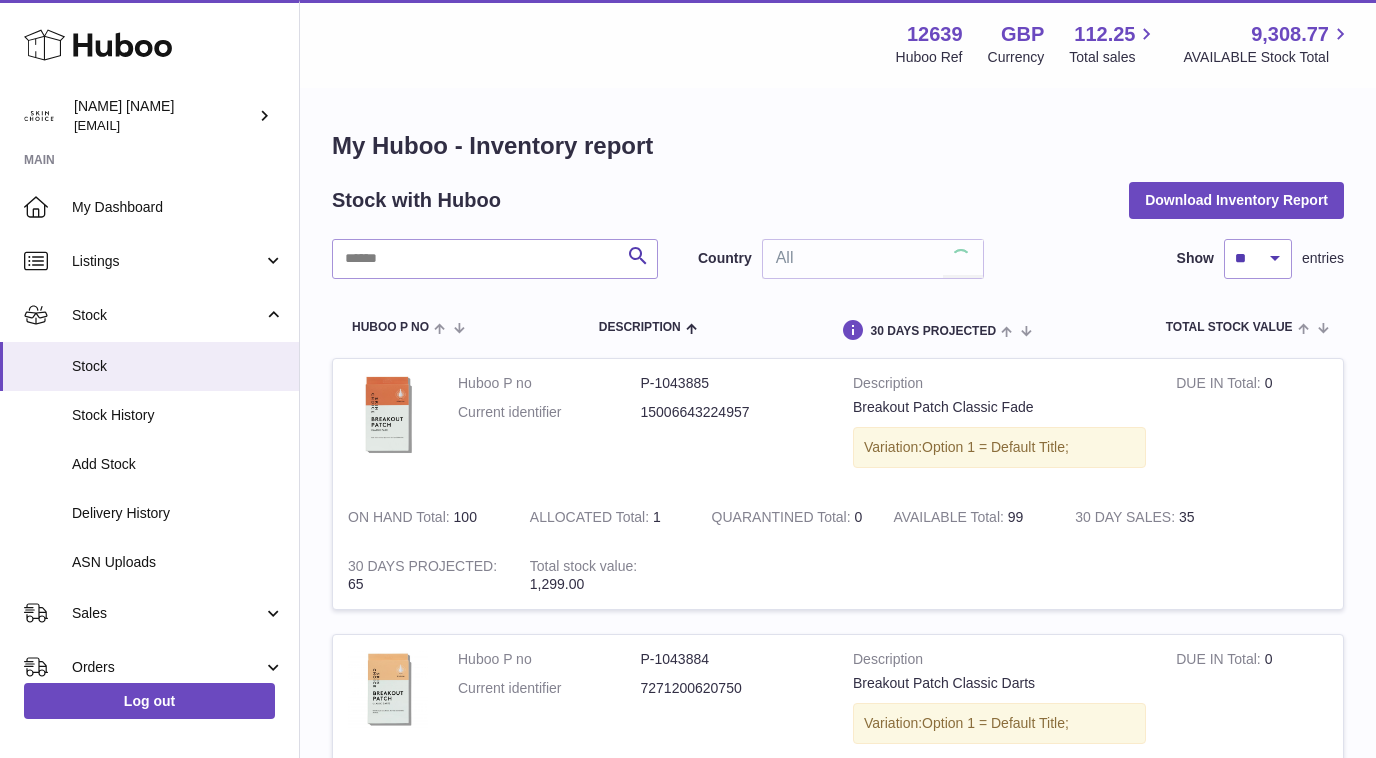 scroll, scrollTop: 0, scrollLeft: 0, axis: both 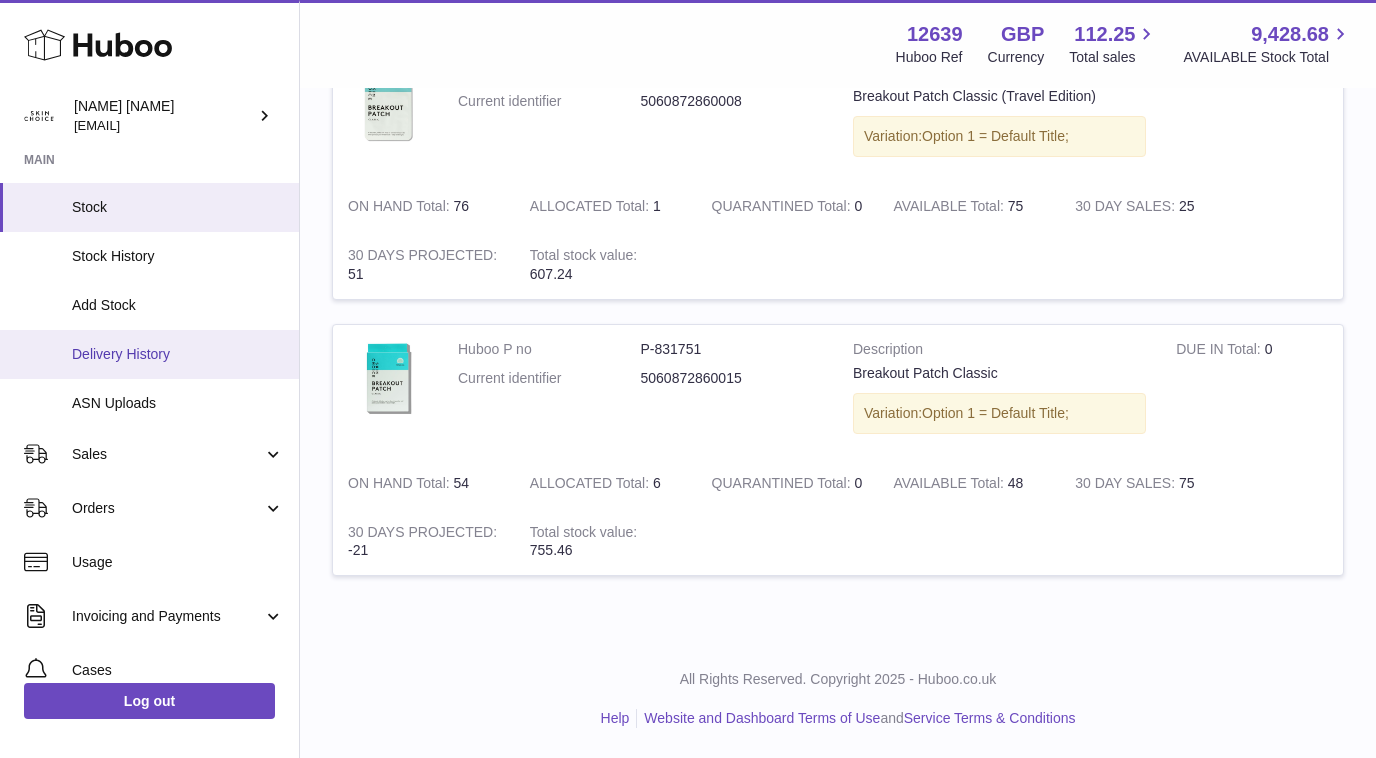 click on "Delivery History" at bounding box center (178, 354) 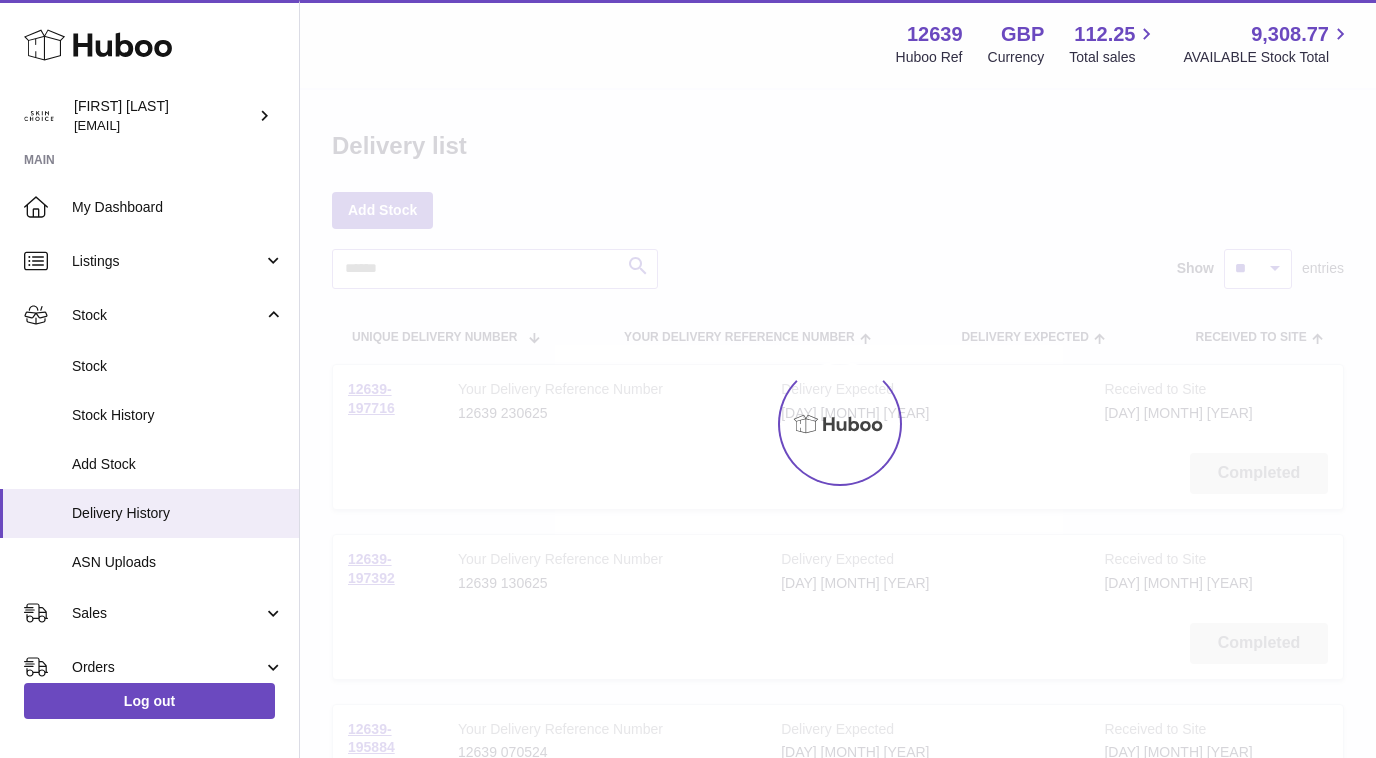 scroll, scrollTop: 0, scrollLeft: 0, axis: both 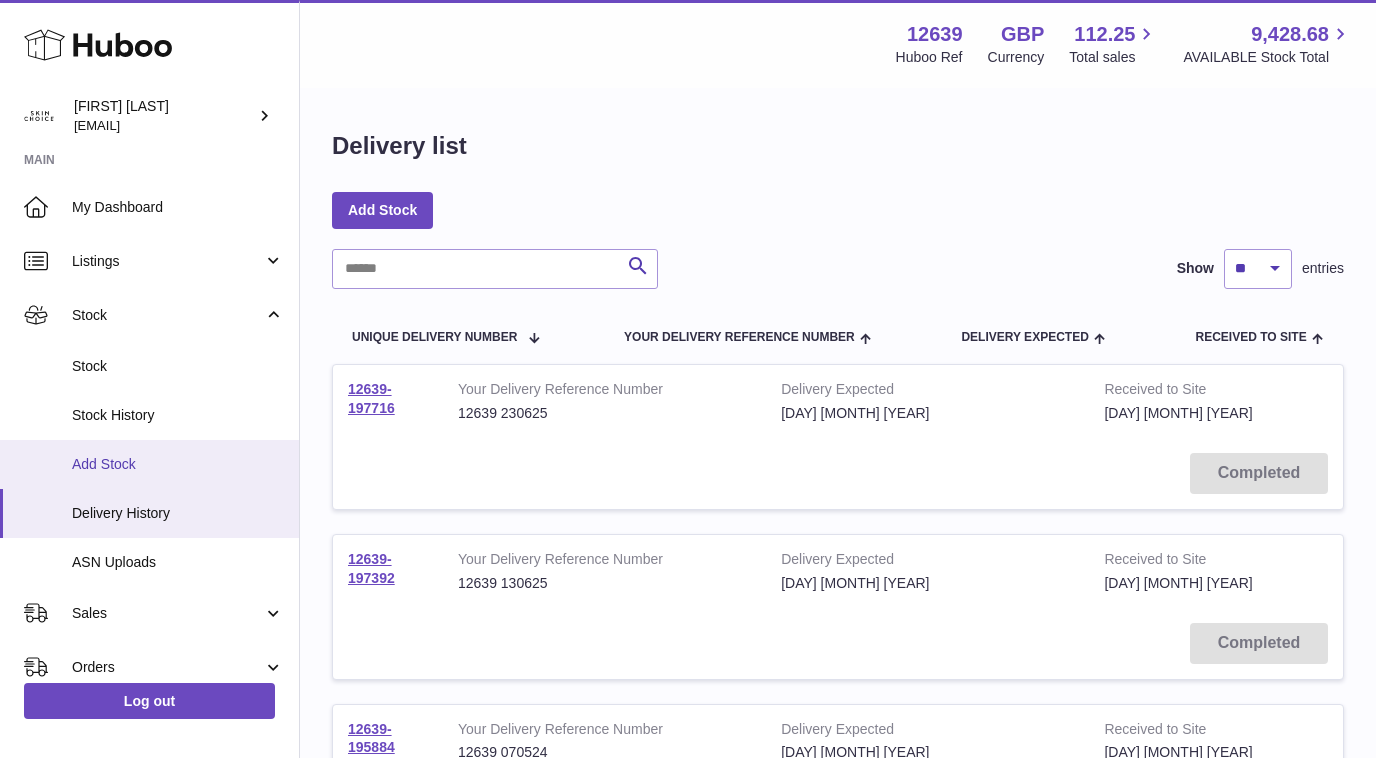 click on "Add Stock" at bounding box center (178, 464) 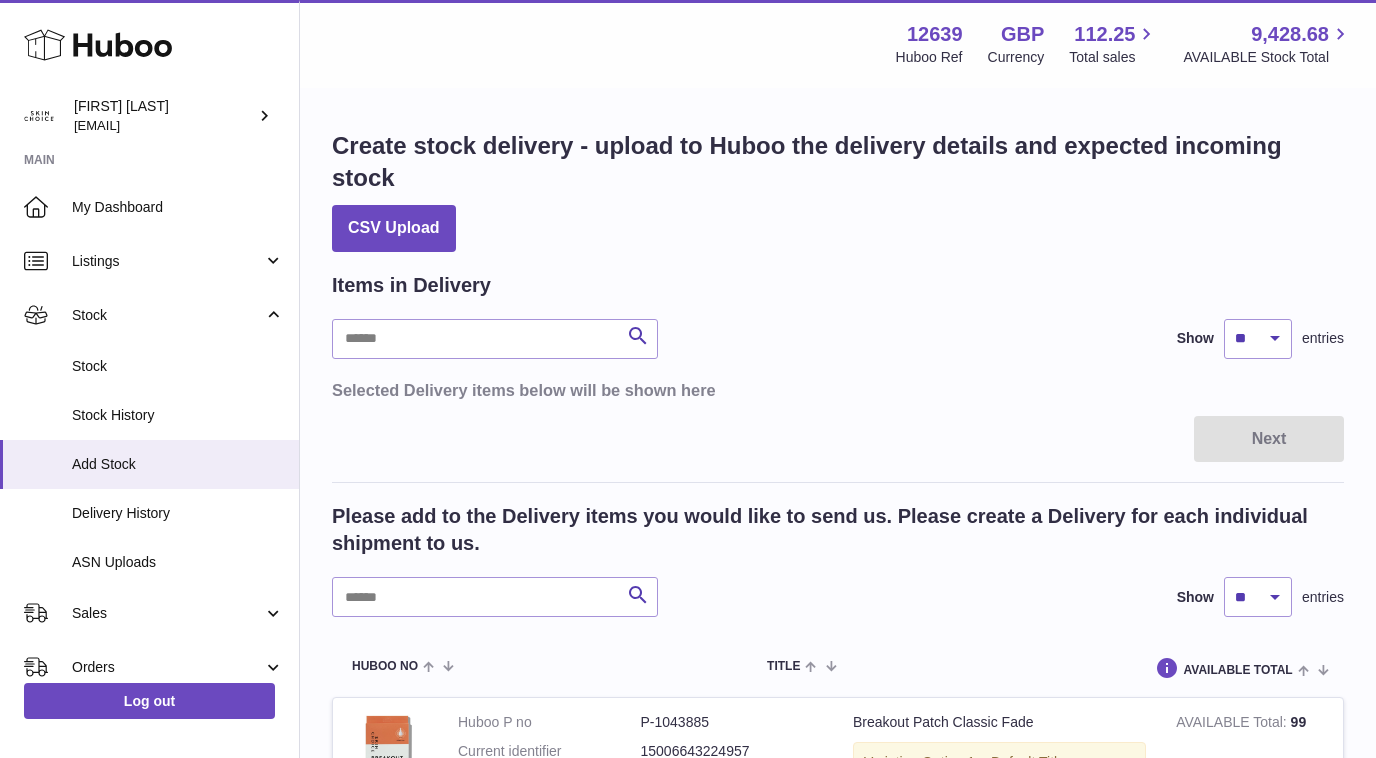scroll, scrollTop: 0, scrollLeft: 0, axis: both 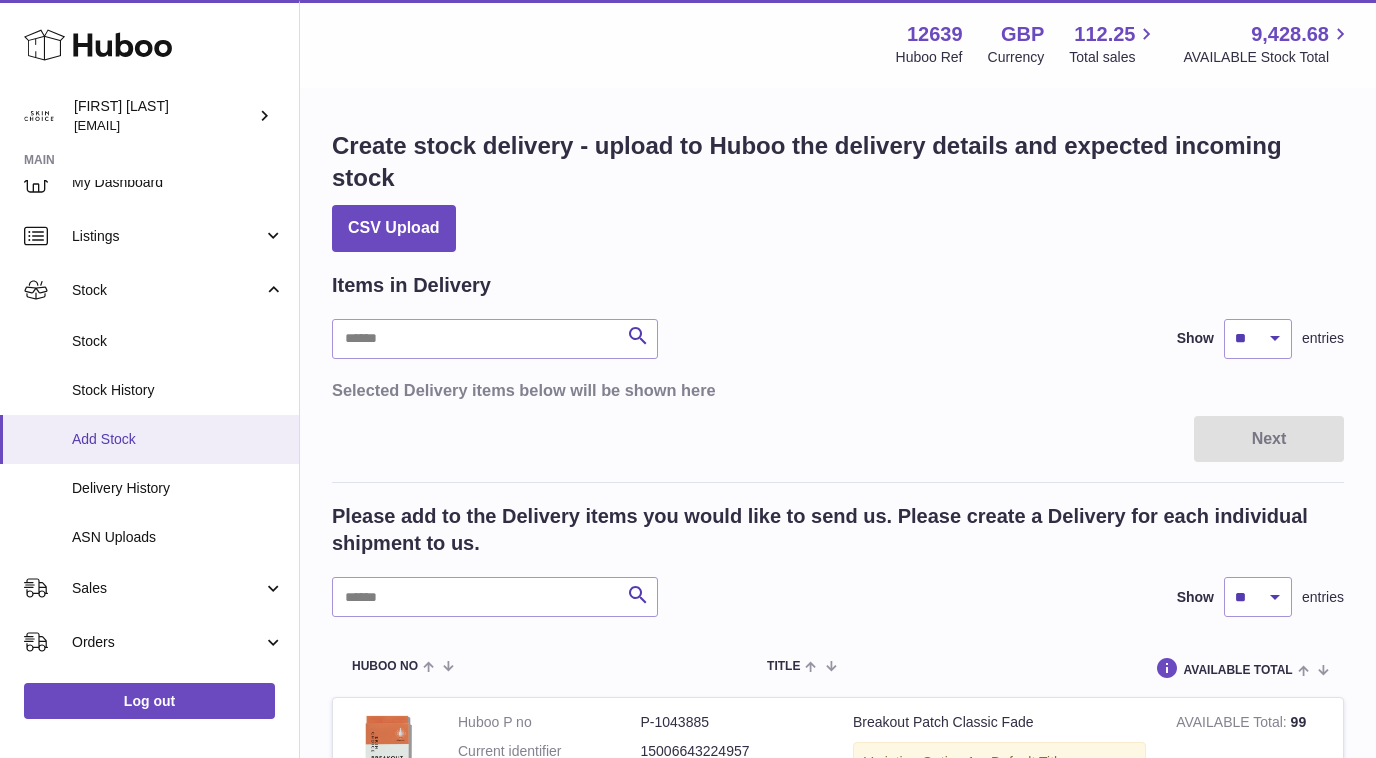 click on "Add Stock" at bounding box center [178, 439] 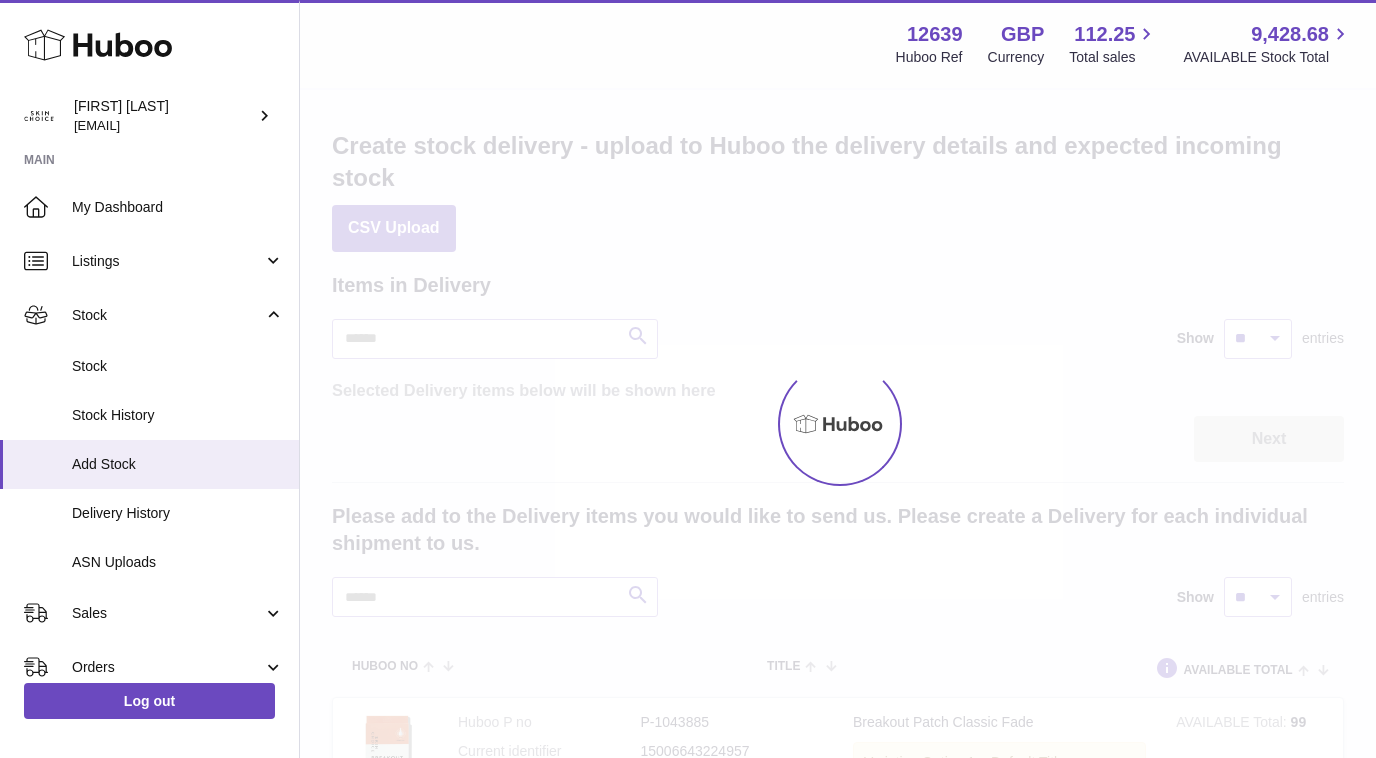 scroll, scrollTop: 0, scrollLeft: 0, axis: both 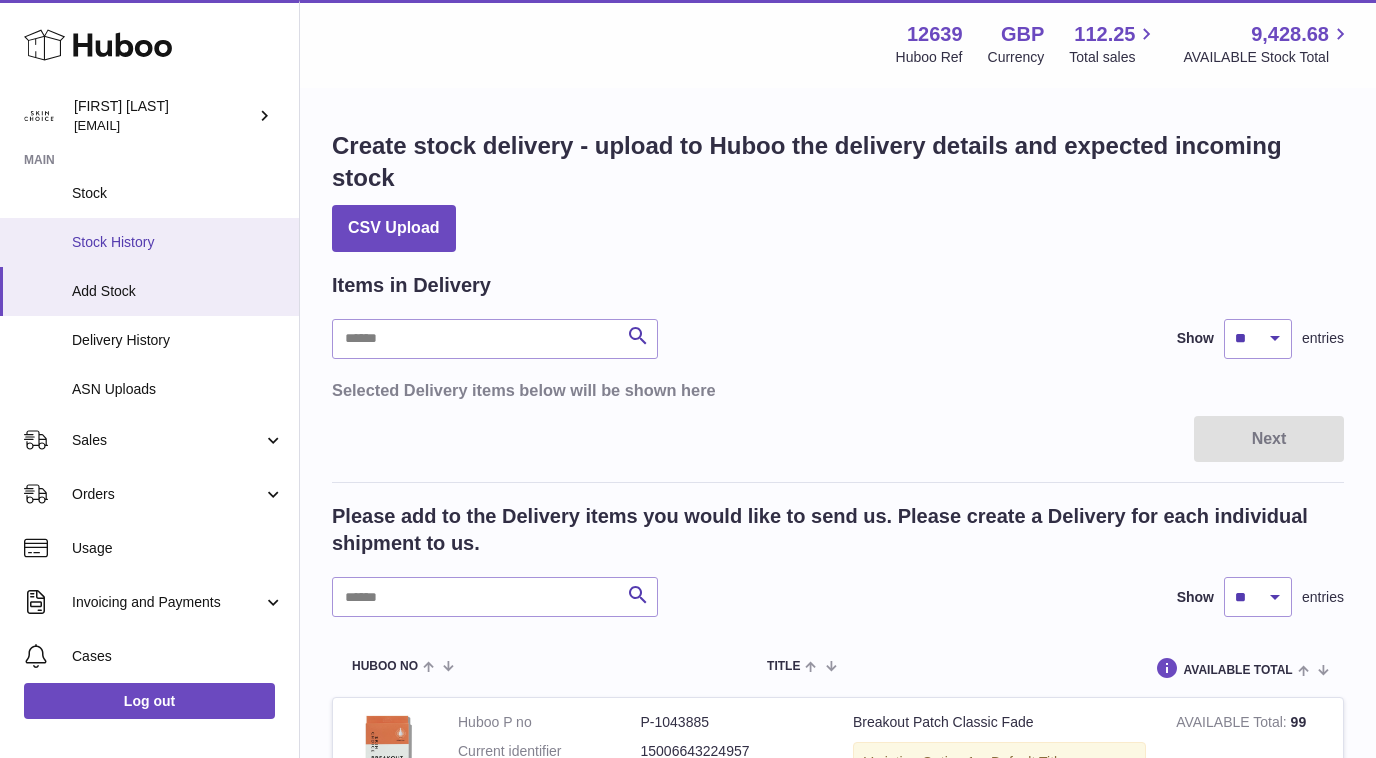 click on "Stock History" at bounding box center [178, 242] 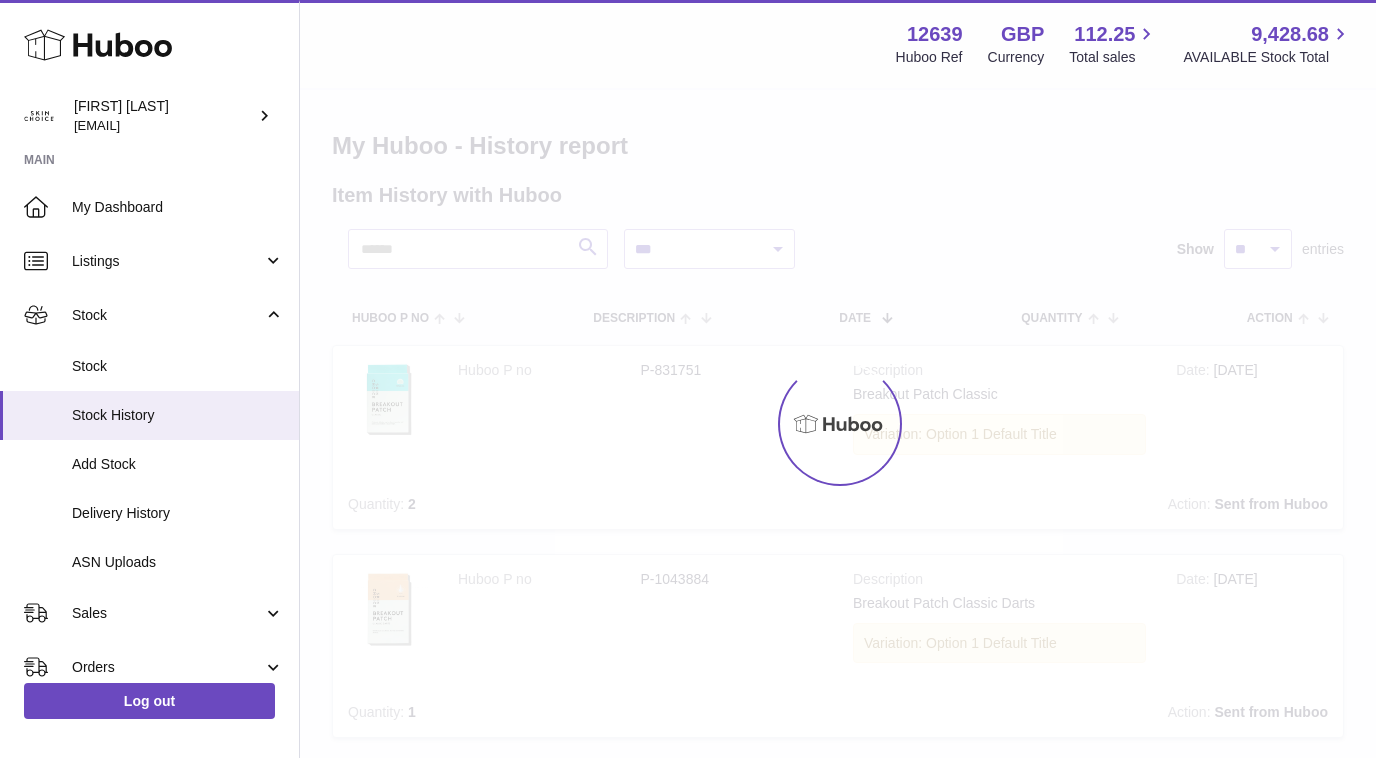 scroll, scrollTop: 0, scrollLeft: 0, axis: both 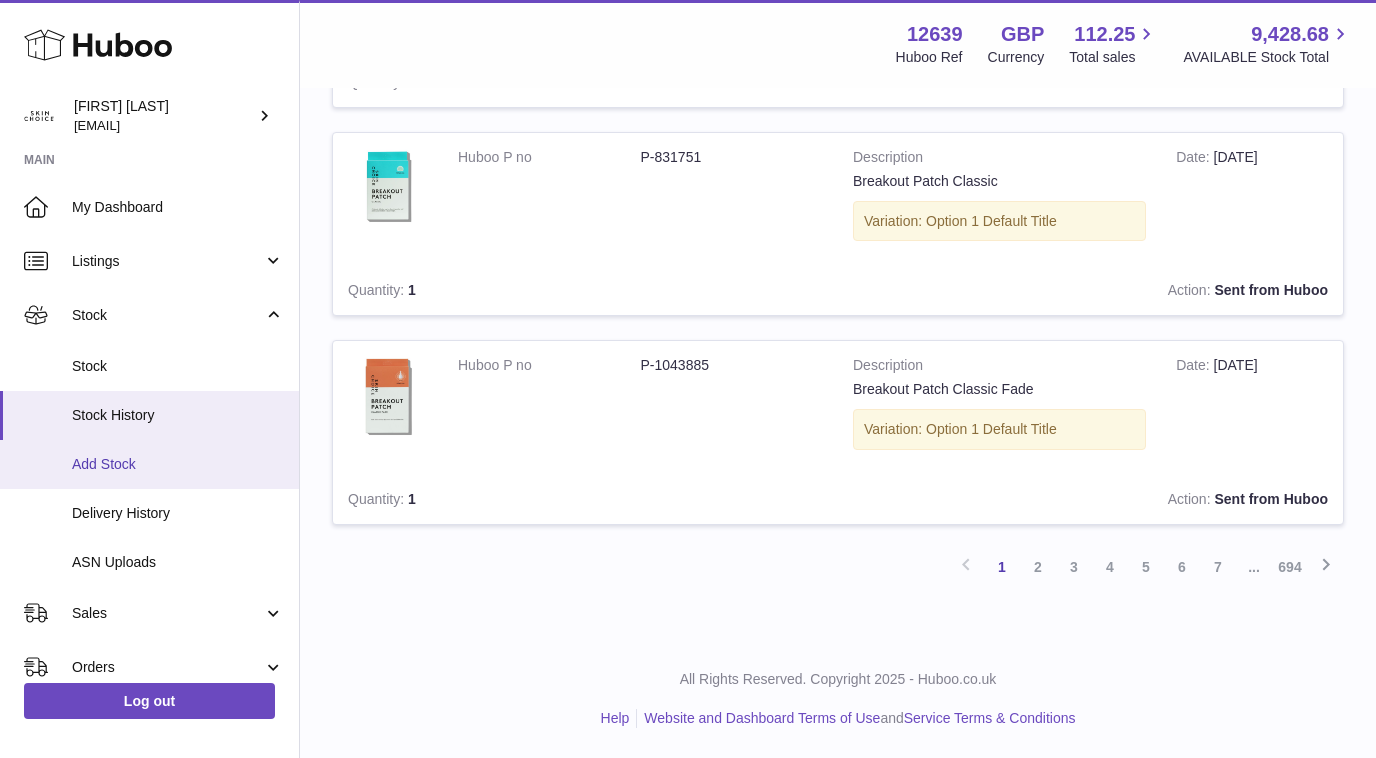 click on "Add Stock" at bounding box center [149, 464] 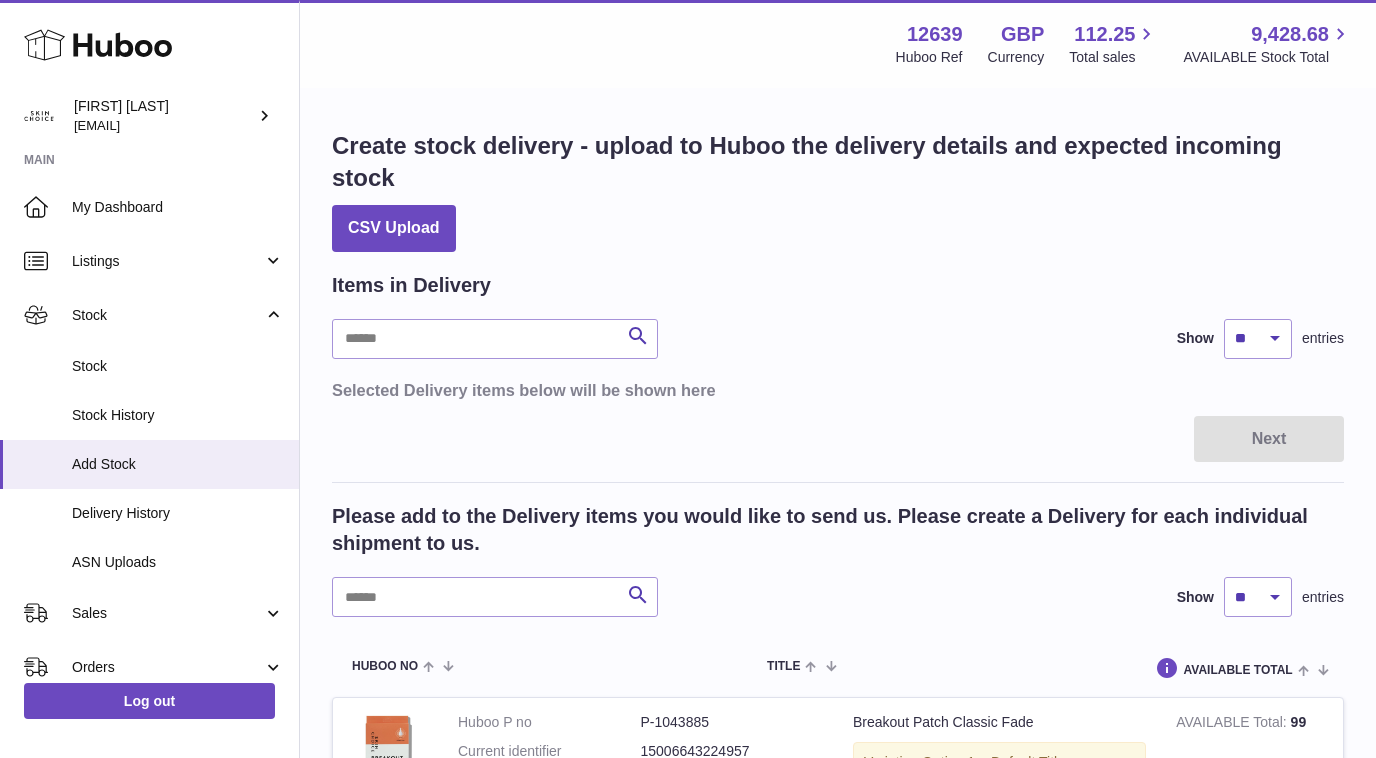 scroll, scrollTop: 0, scrollLeft: 0, axis: both 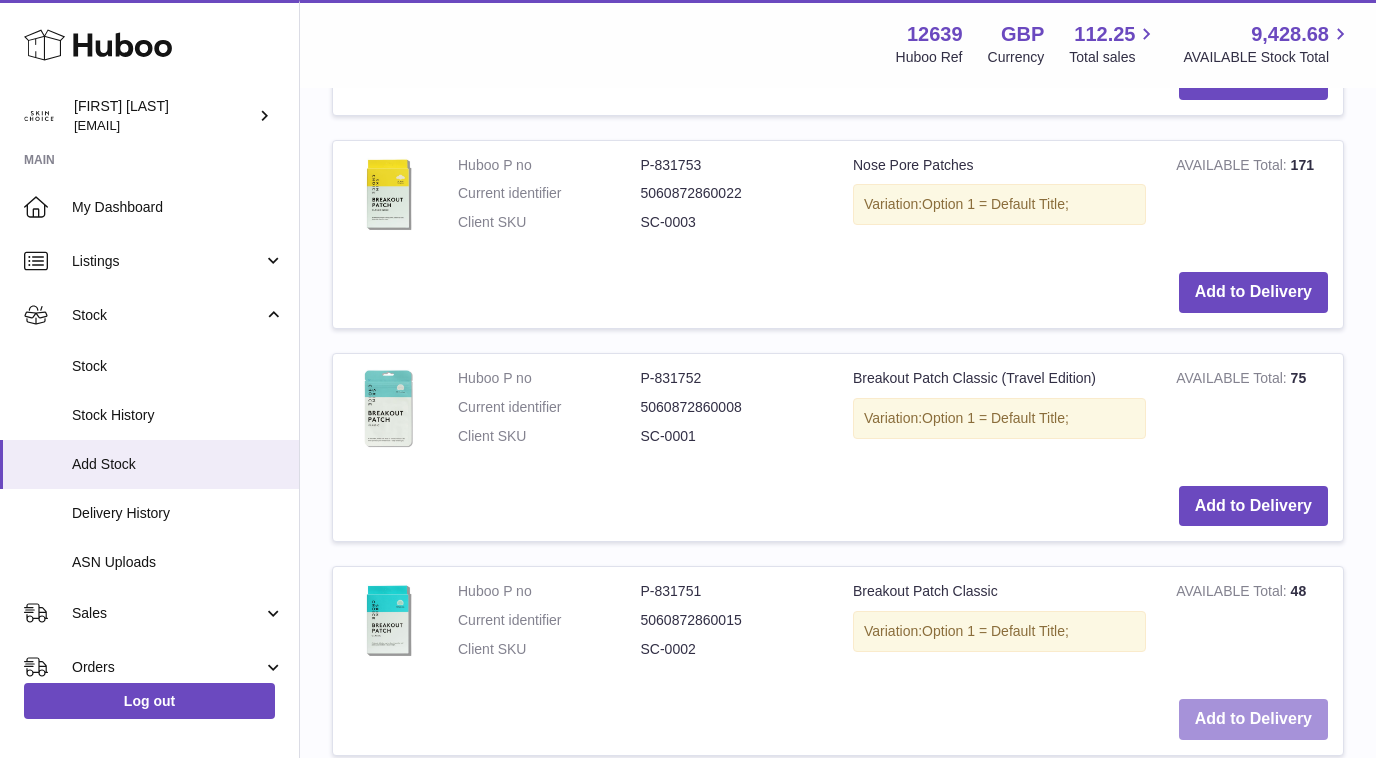 click on "Add to Delivery" at bounding box center (1253, 719) 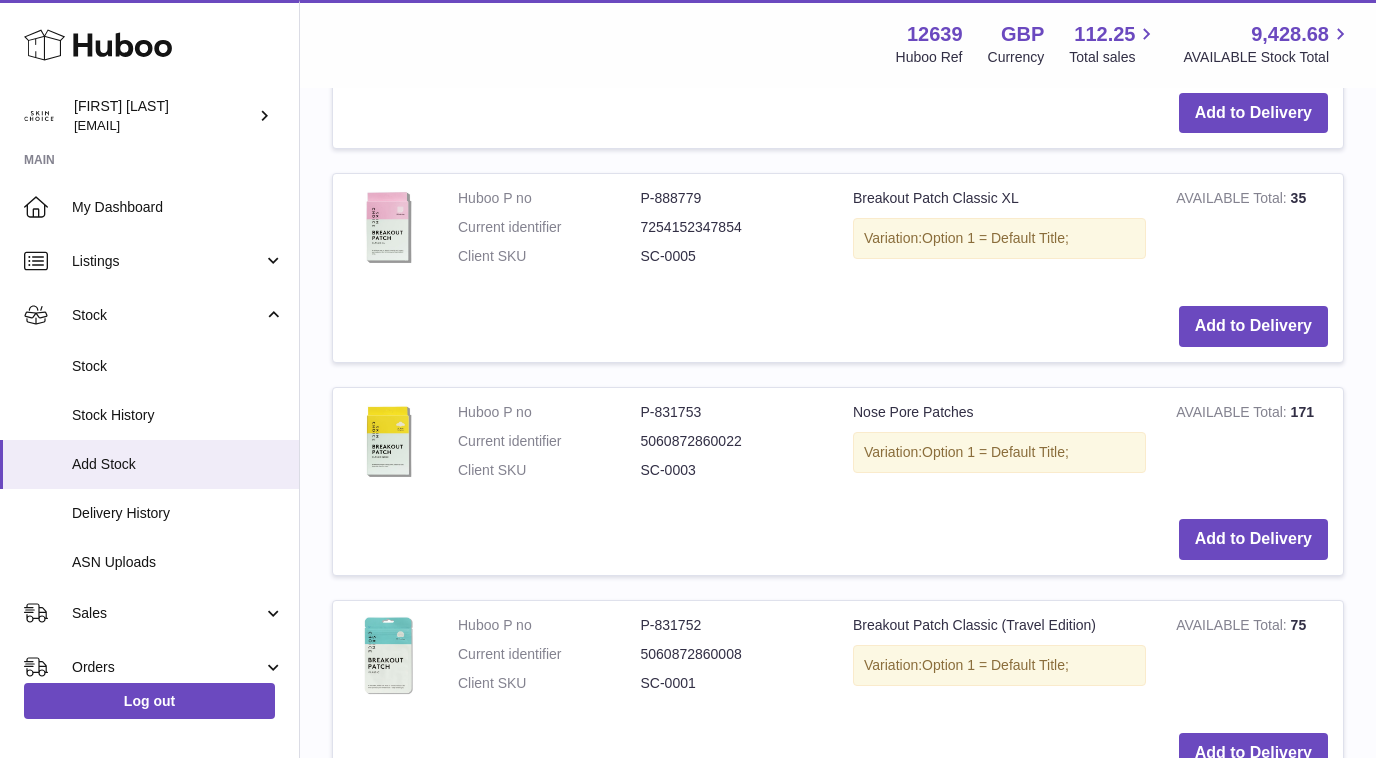 scroll, scrollTop: 2086, scrollLeft: 0, axis: vertical 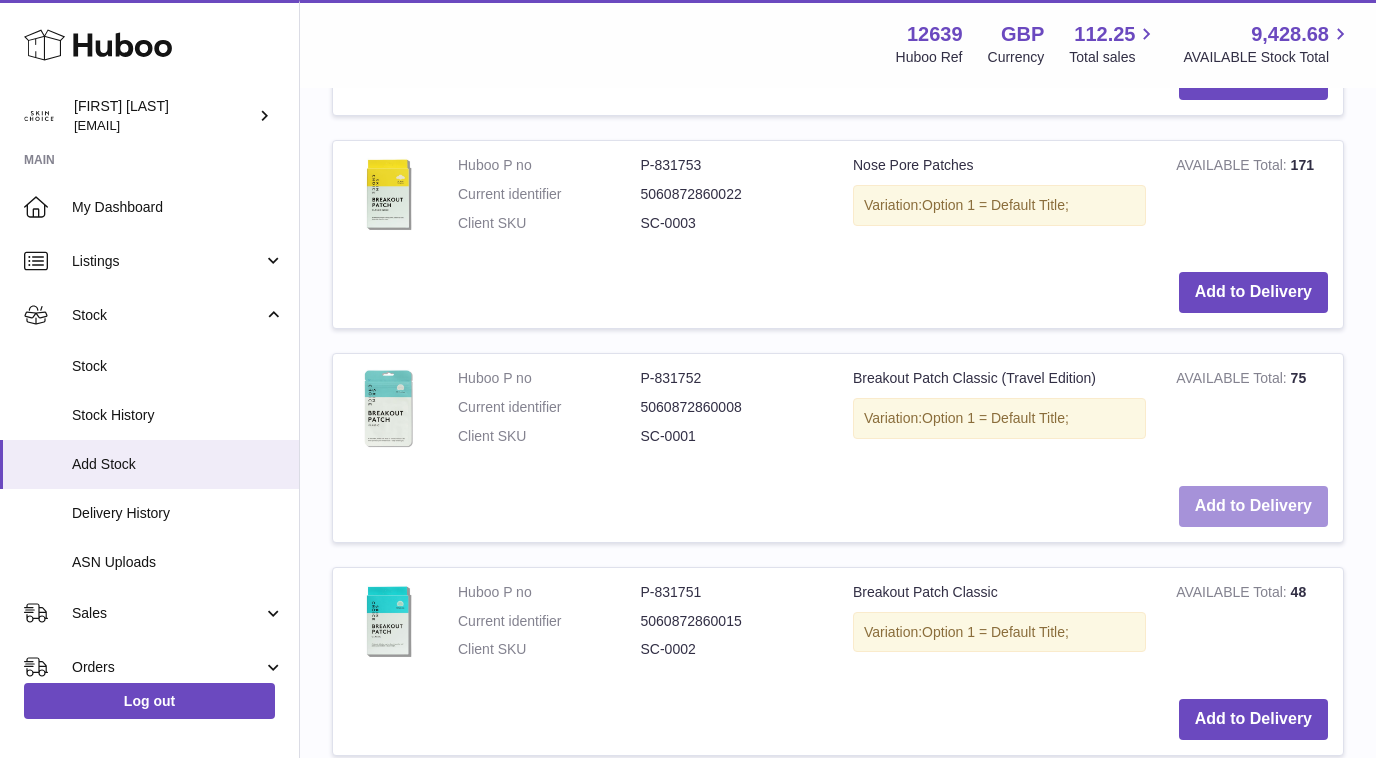 click on "Add to Delivery" at bounding box center (1253, 506) 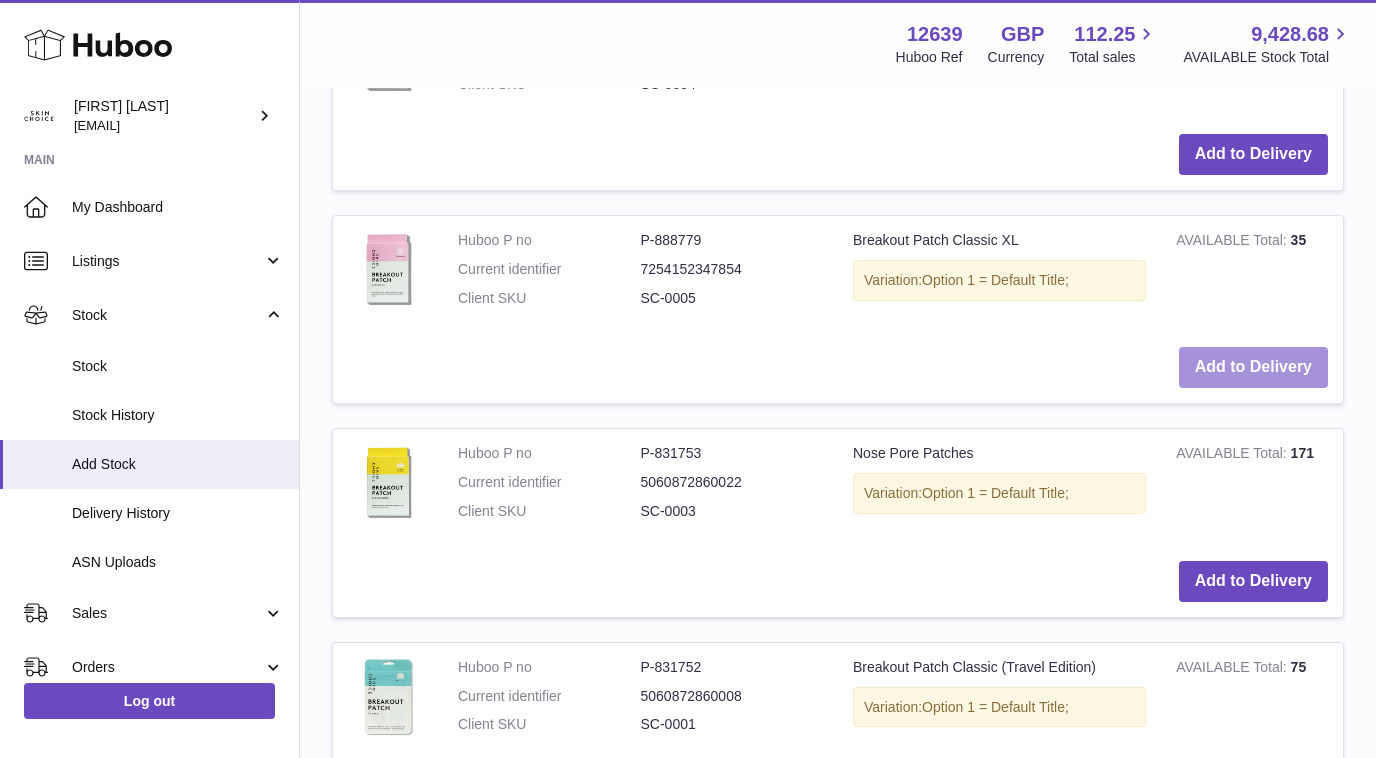 scroll, scrollTop: 2008, scrollLeft: 0, axis: vertical 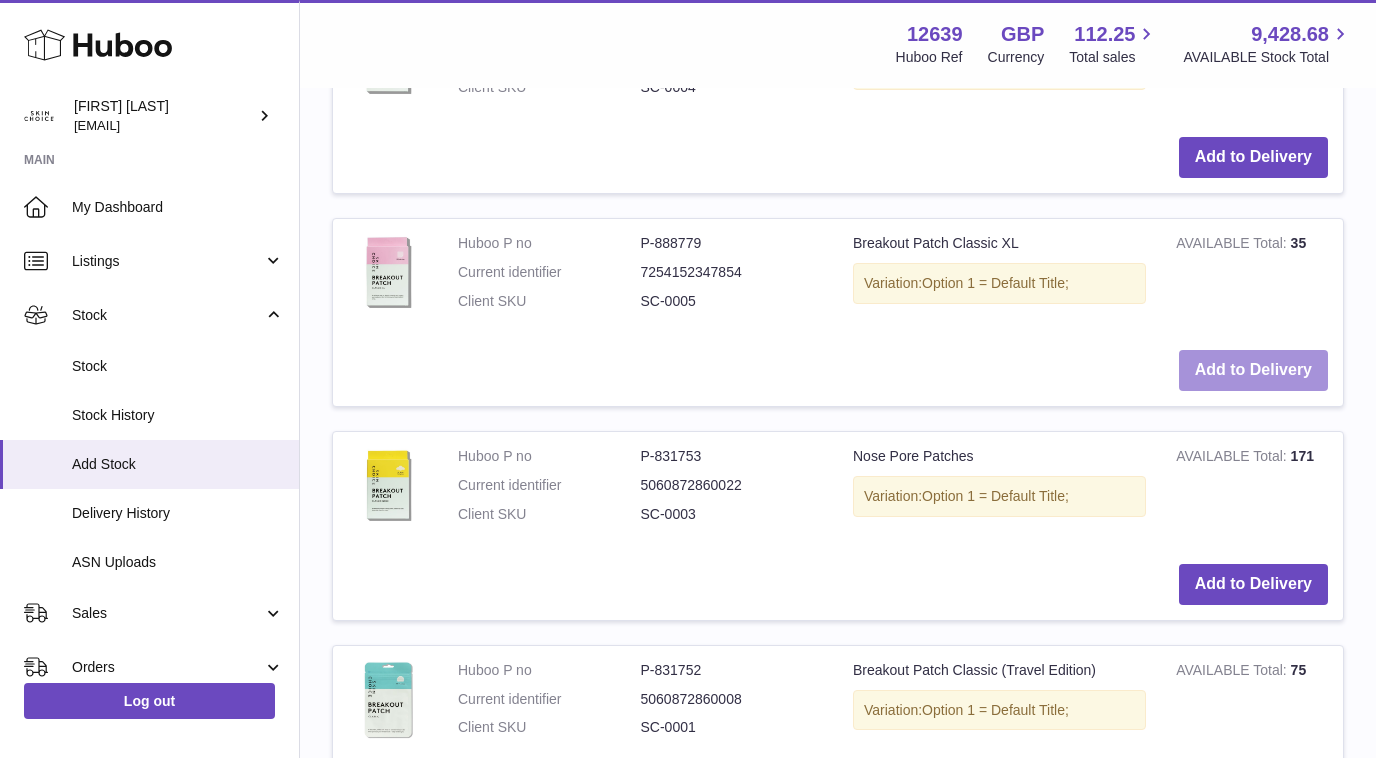 click on "Add to Delivery" at bounding box center [1253, 370] 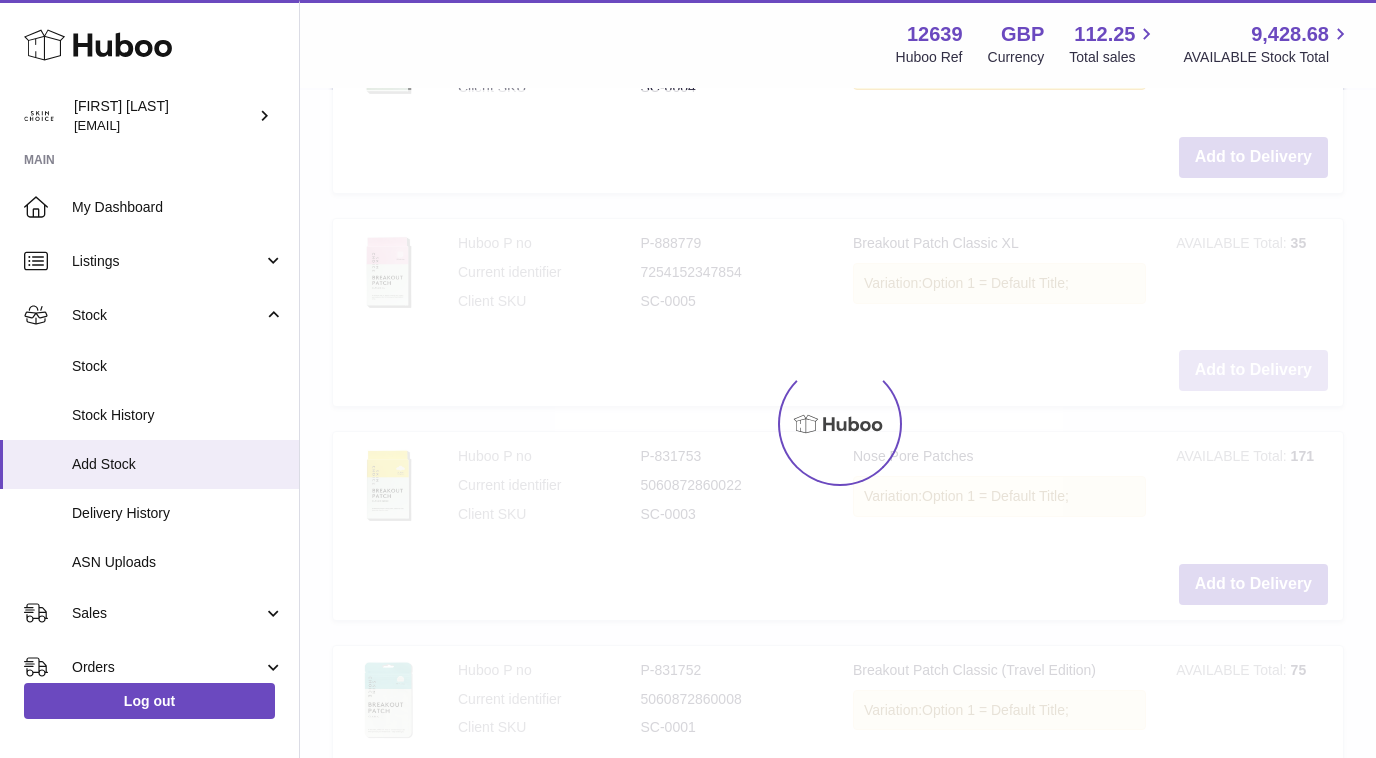 scroll, scrollTop: 2221, scrollLeft: 0, axis: vertical 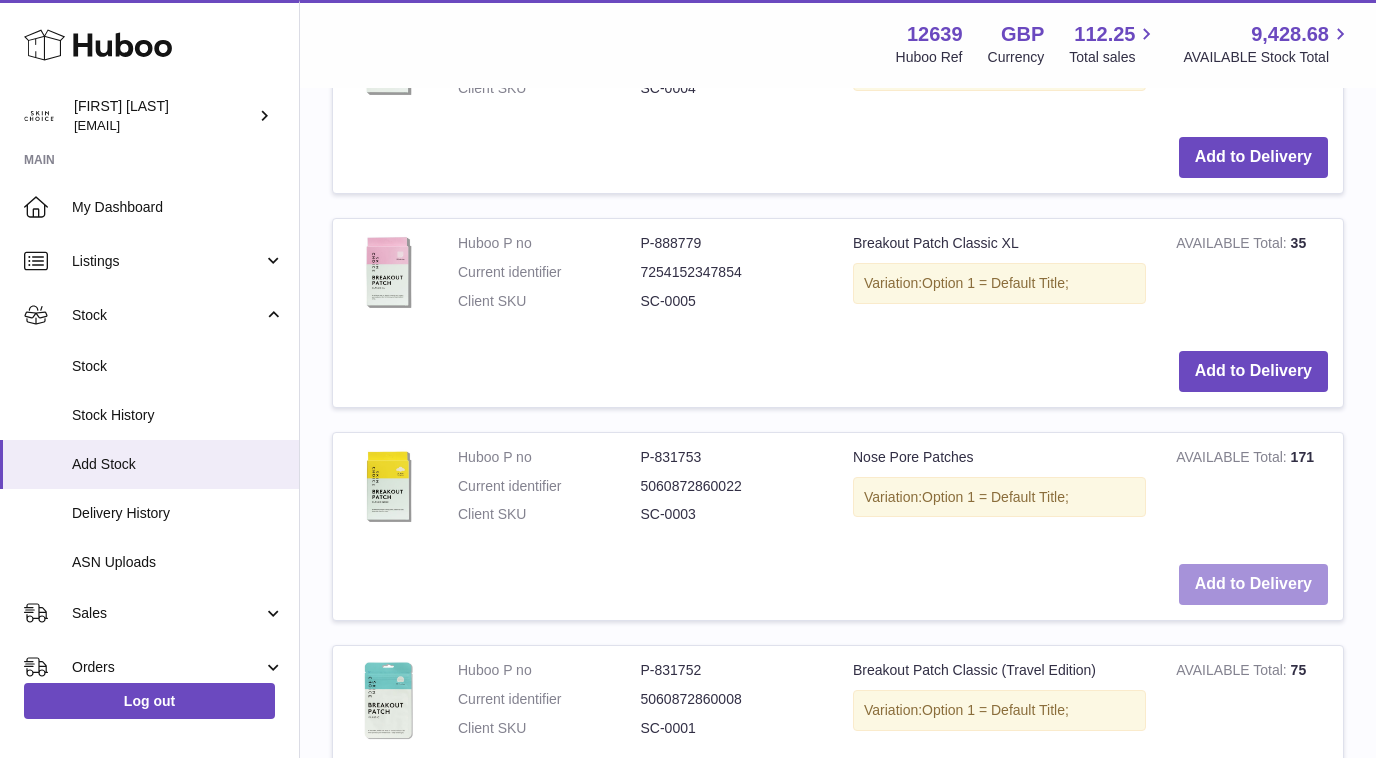 click on "Add to Delivery" at bounding box center (1253, 584) 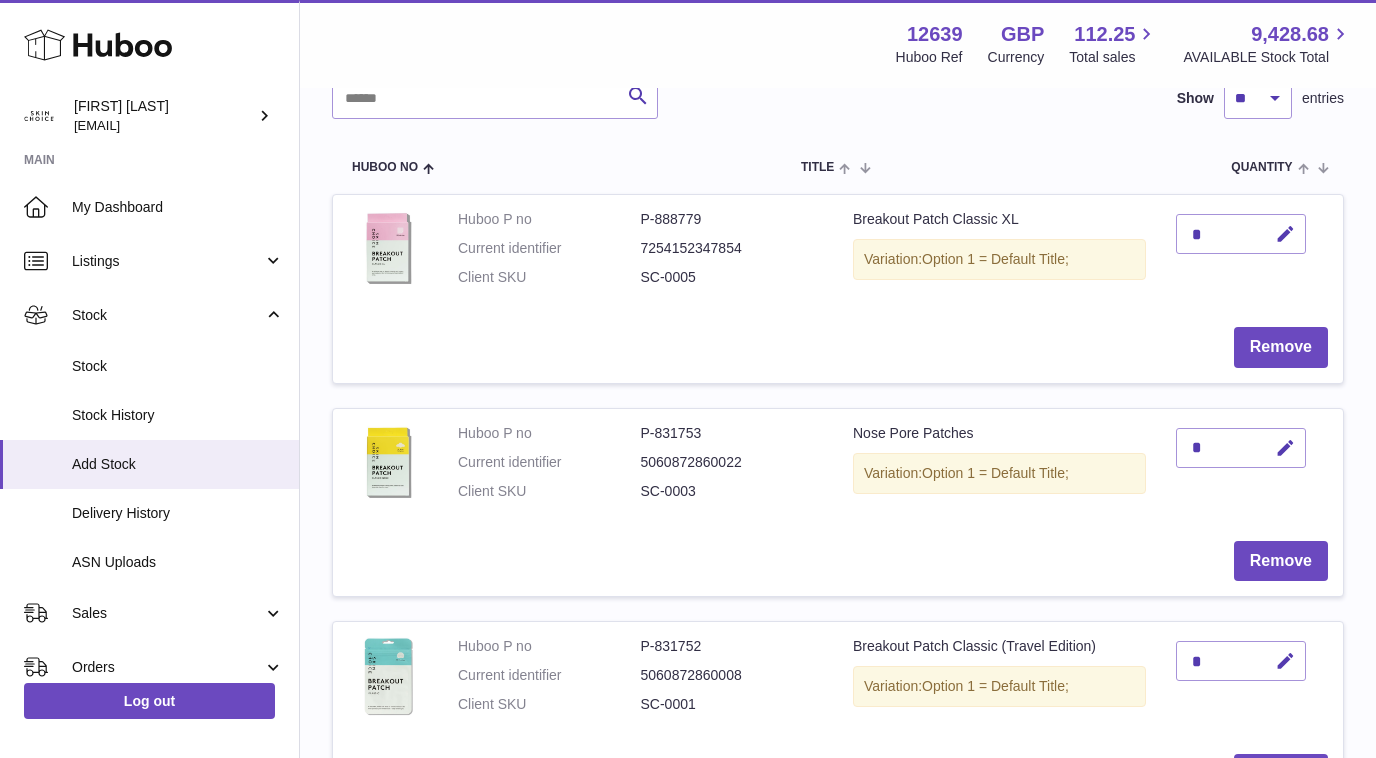 scroll, scrollTop: 236, scrollLeft: 0, axis: vertical 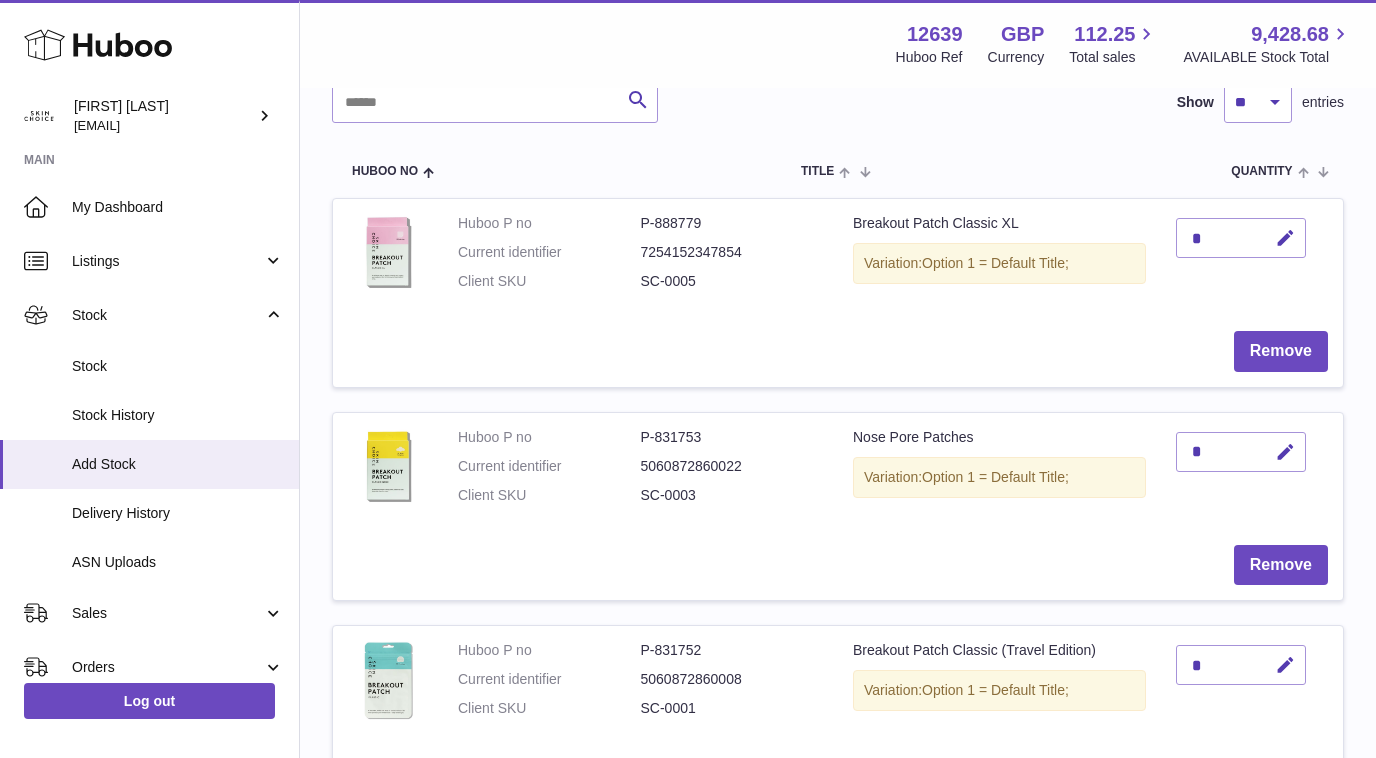 click on "*" at bounding box center [1241, 238] 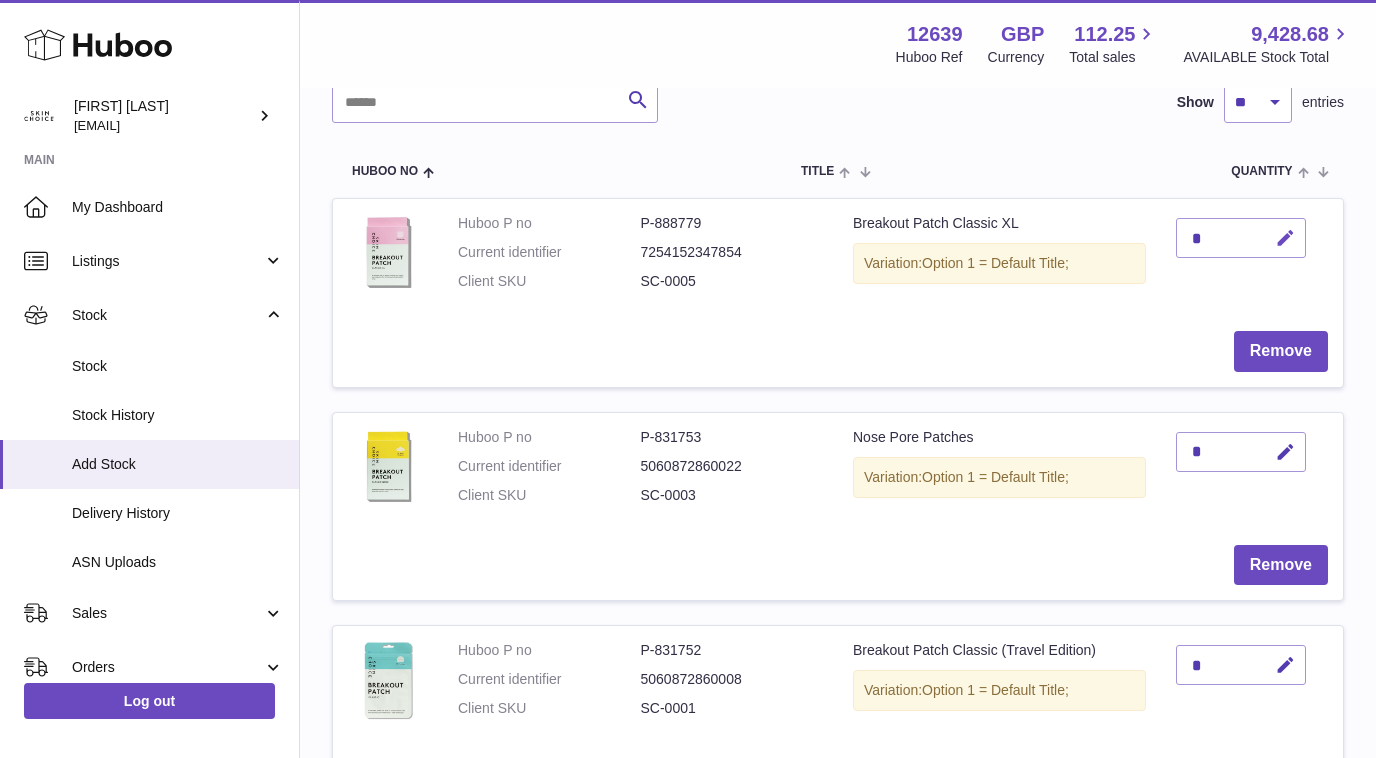 click at bounding box center [1282, 238] 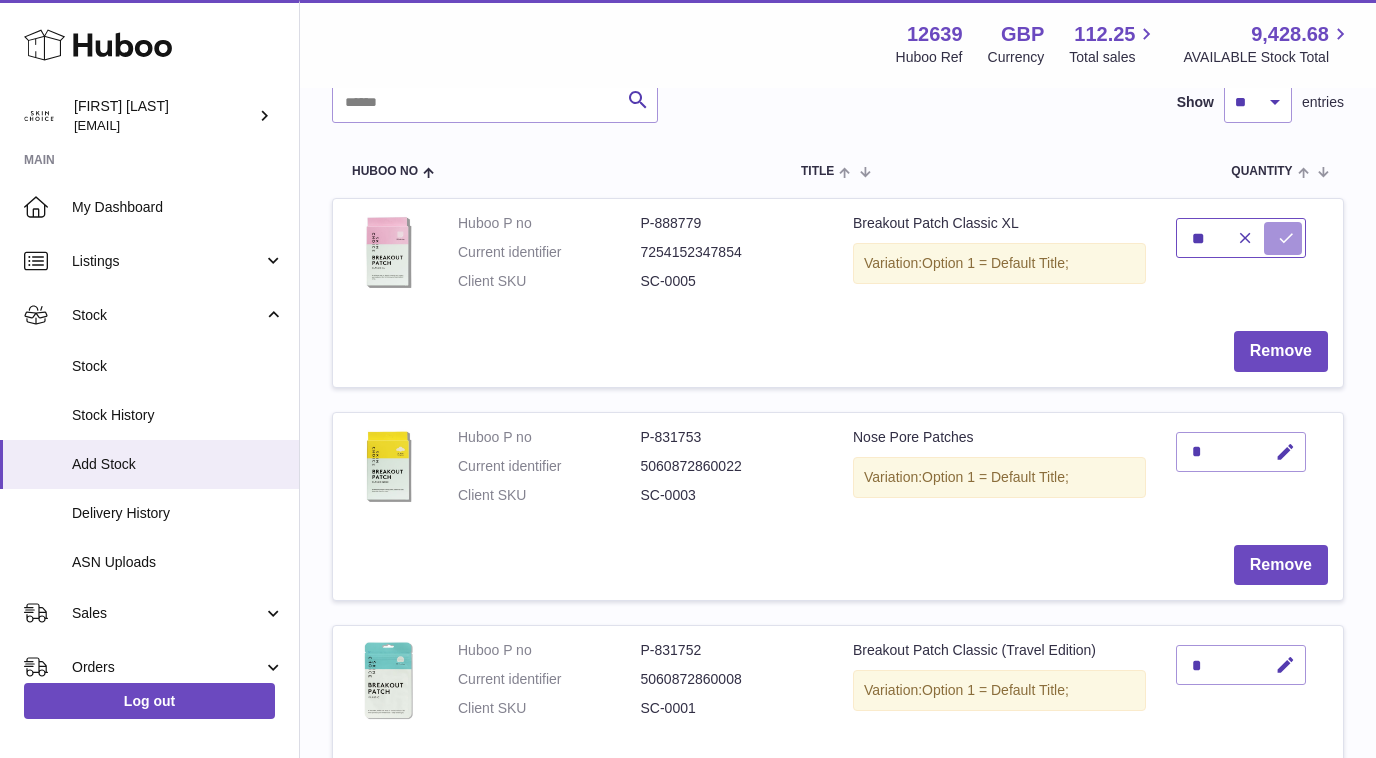 type on "**" 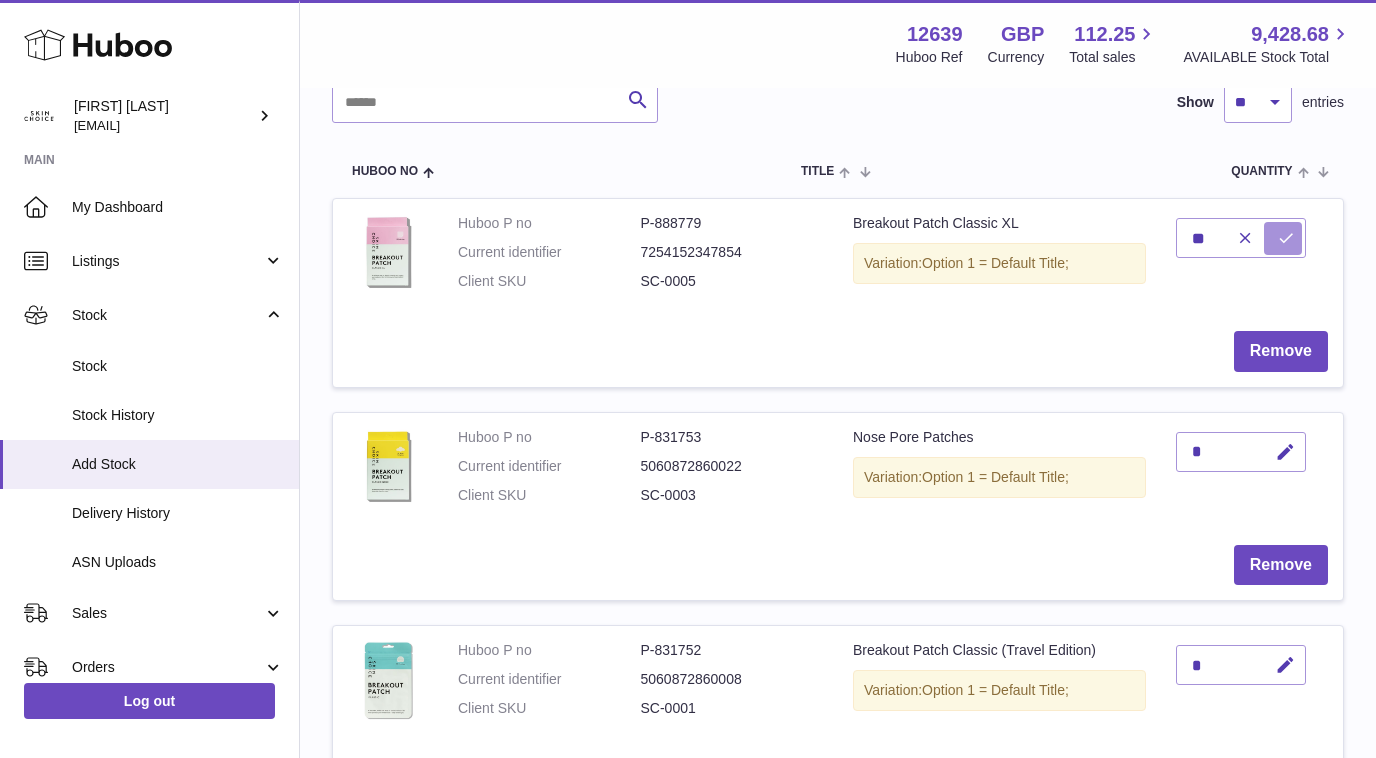 click at bounding box center (1286, 238) 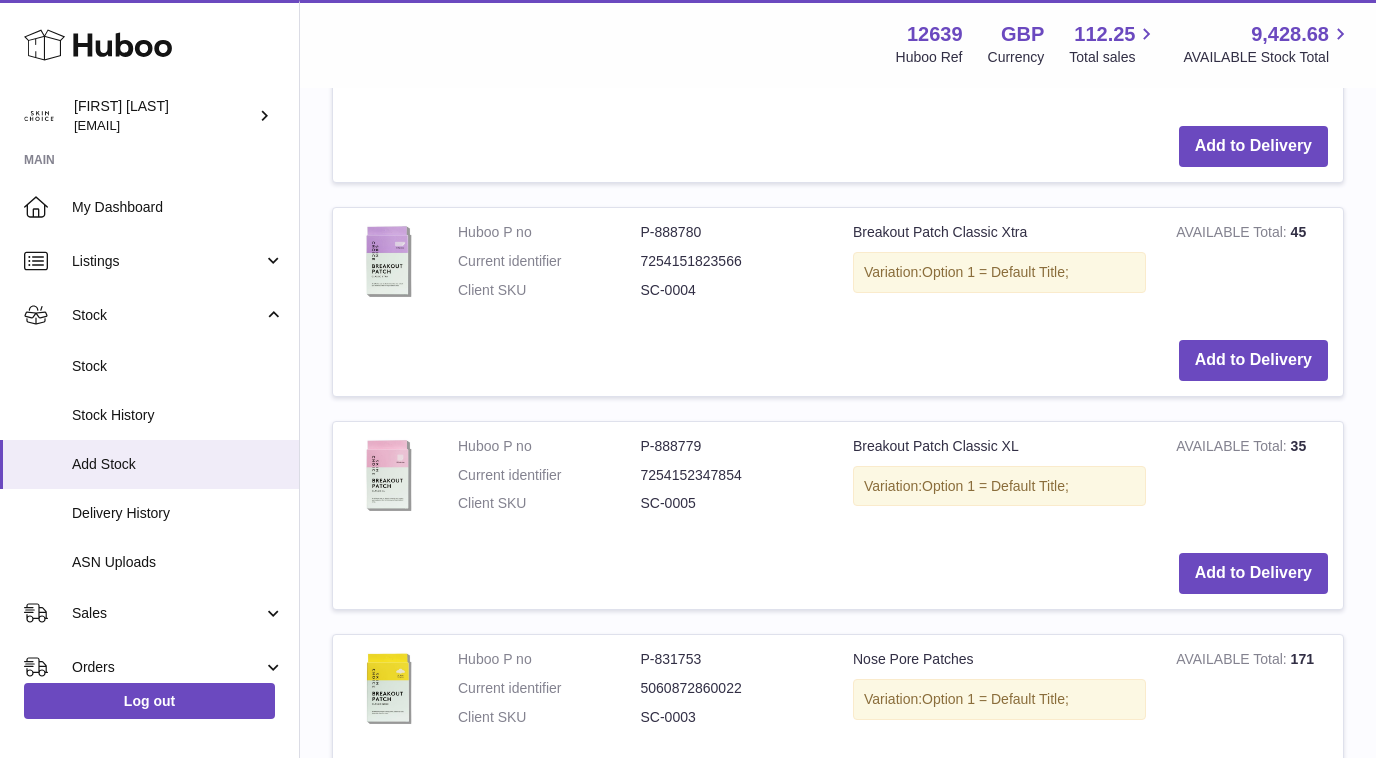 scroll, scrollTop: 2236, scrollLeft: 0, axis: vertical 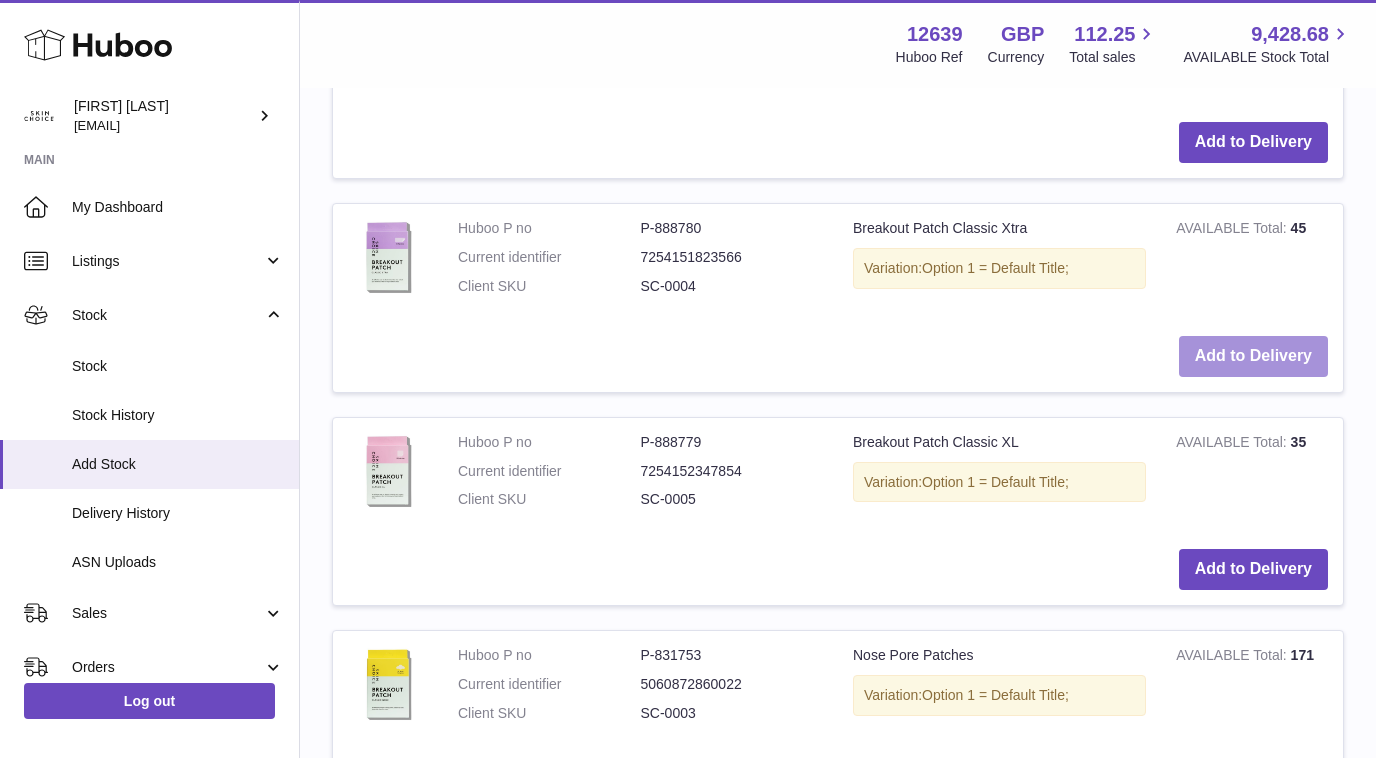 click on "Add to Delivery" at bounding box center (1253, 356) 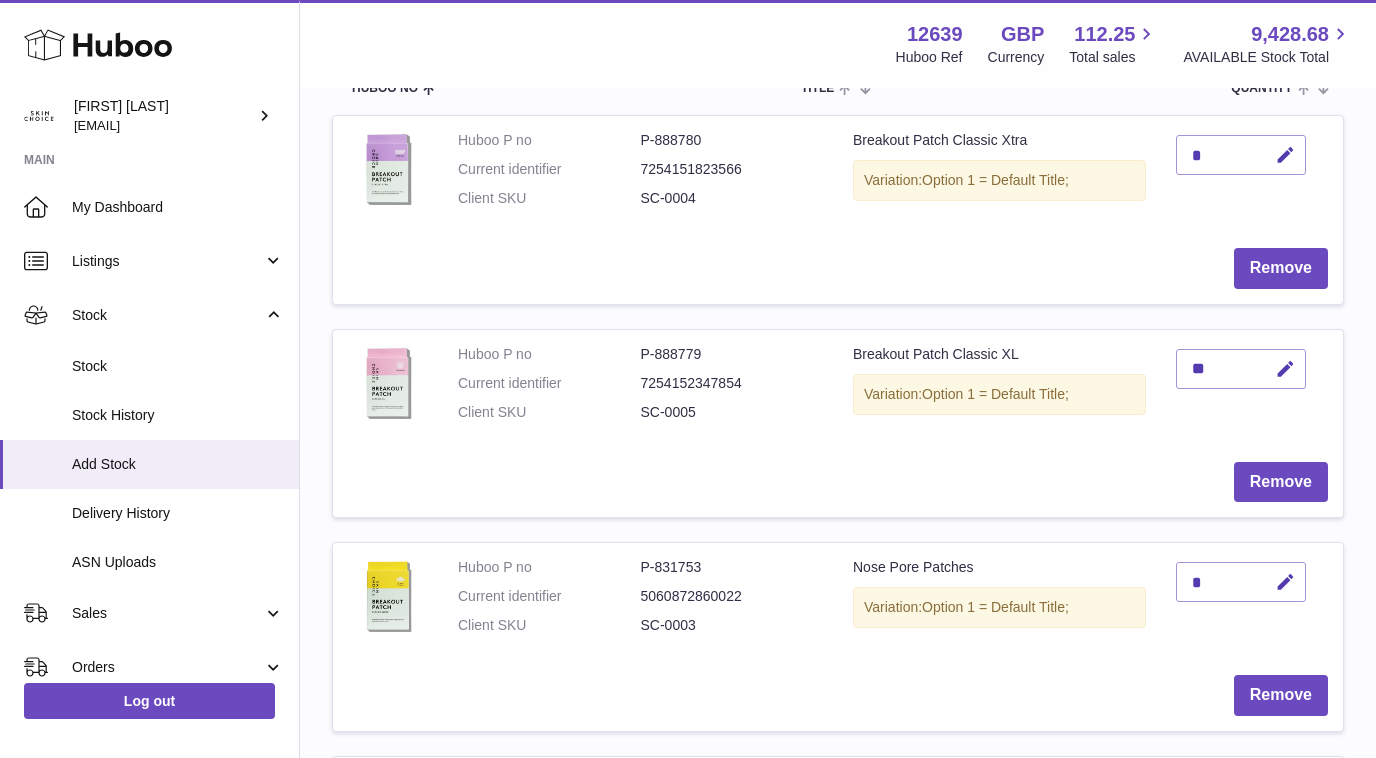 scroll, scrollTop: 311, scrollLeft: 0, axis: vertical 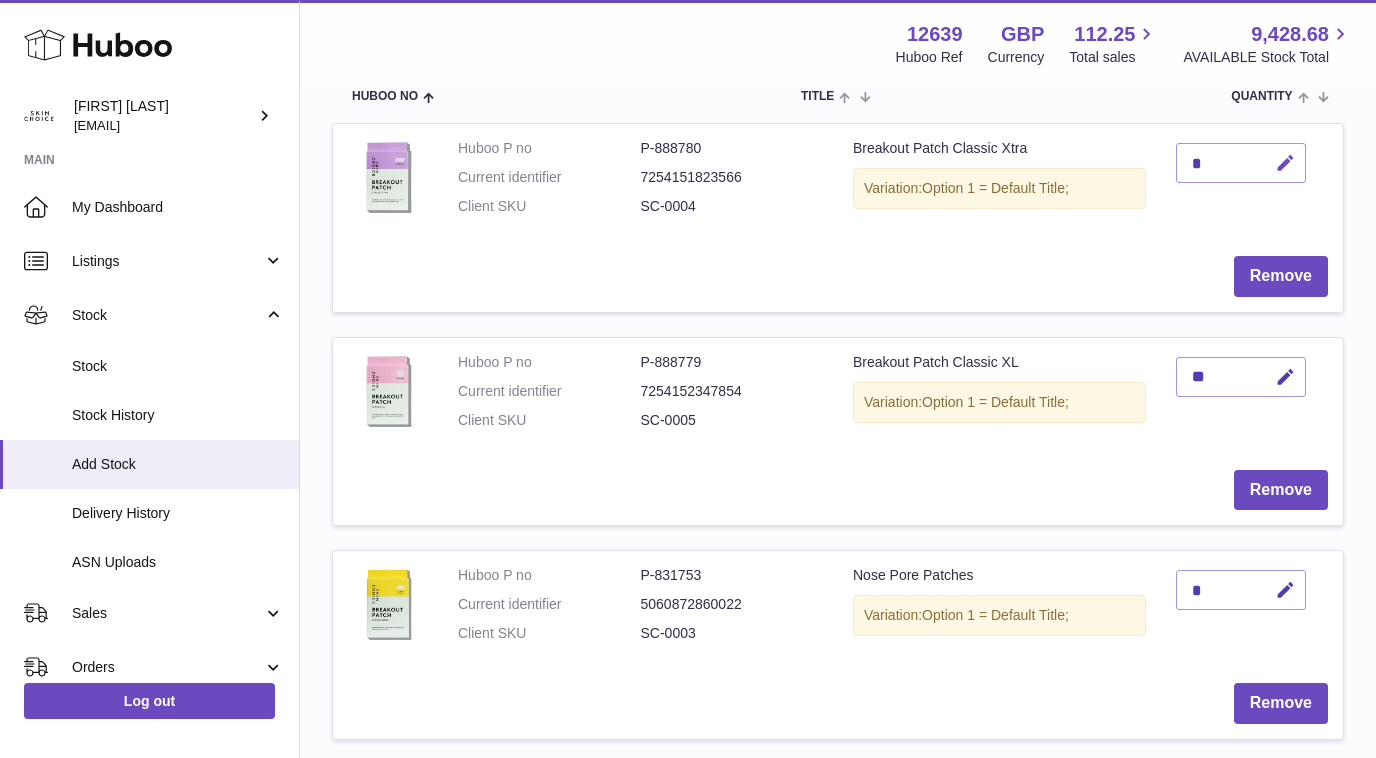 click at bounding box center [1282, 163] 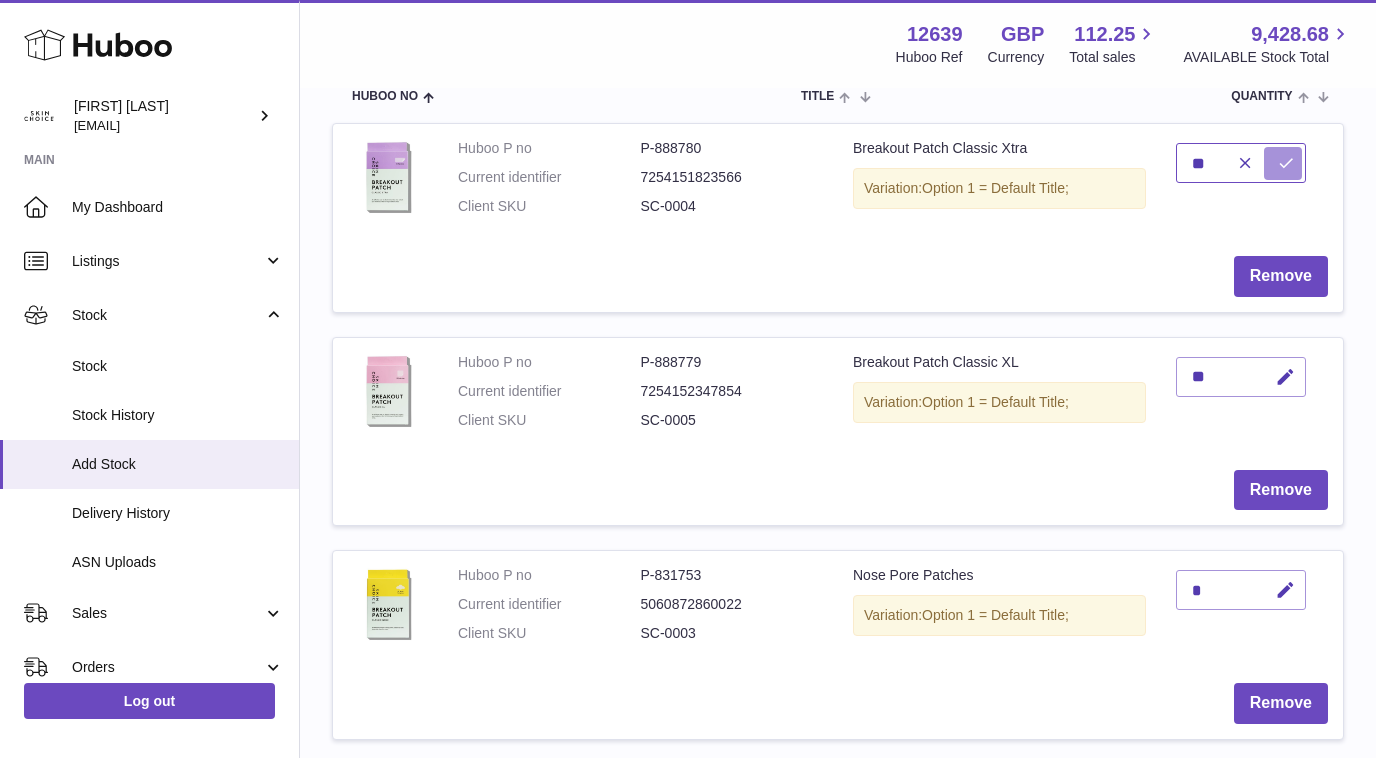 type on "**" 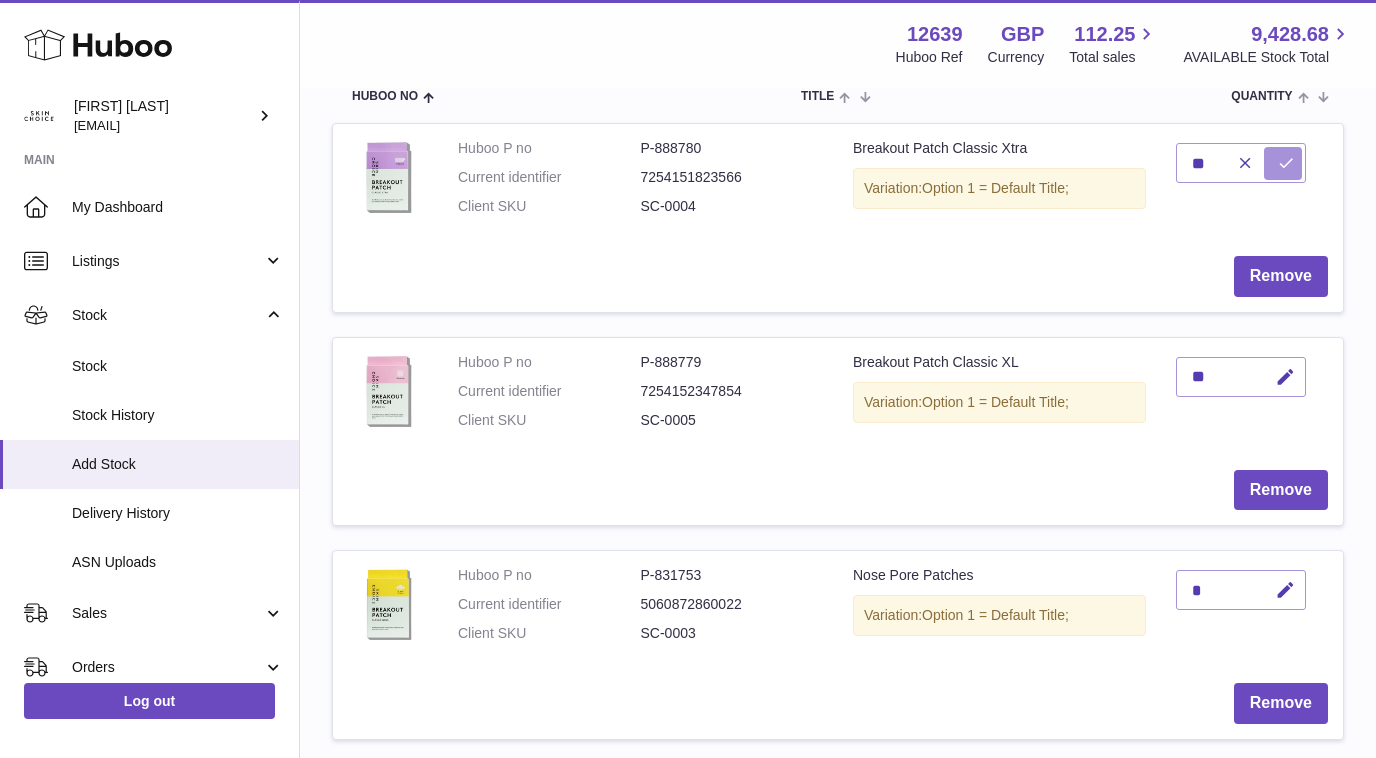 click at bounding box center (1283, 163) 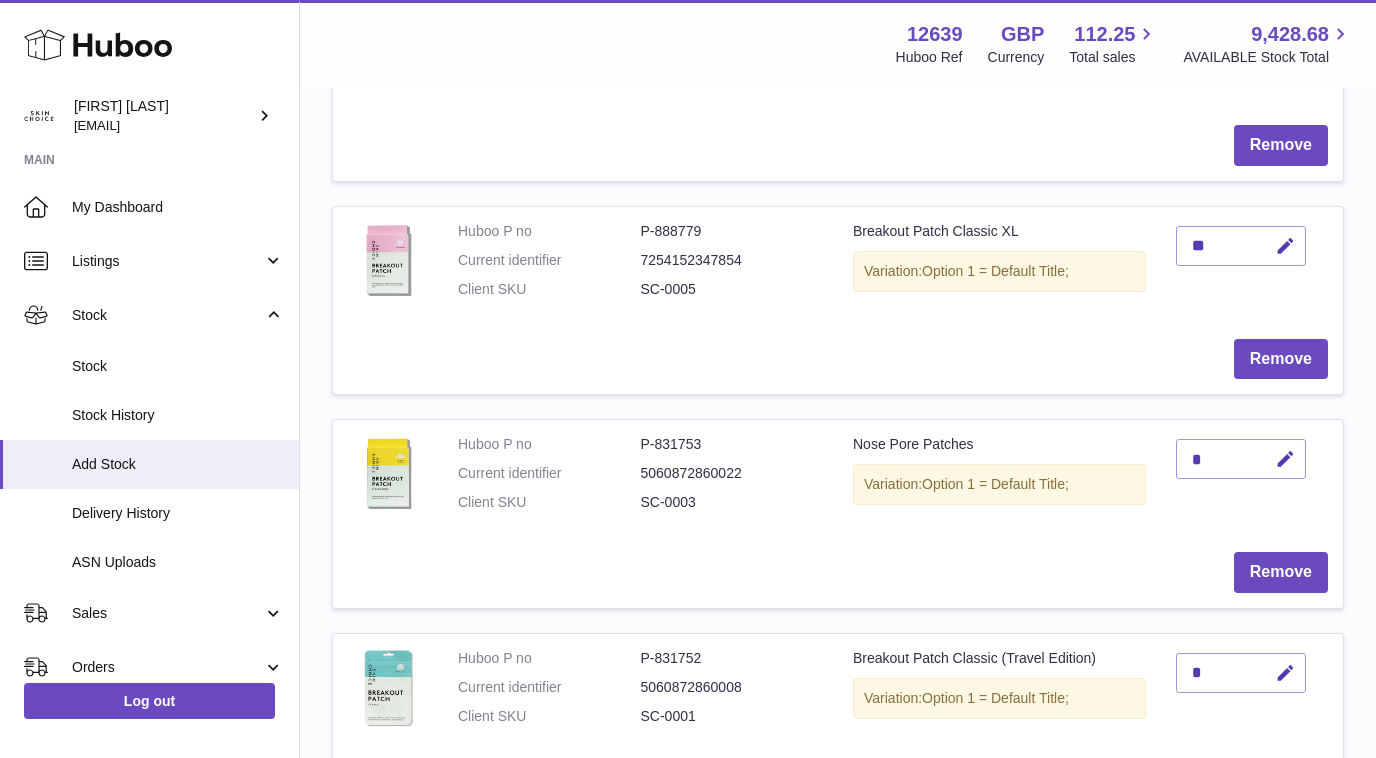 scroll, scrollTop: 481, scrollLeft: 0, axis: vertical 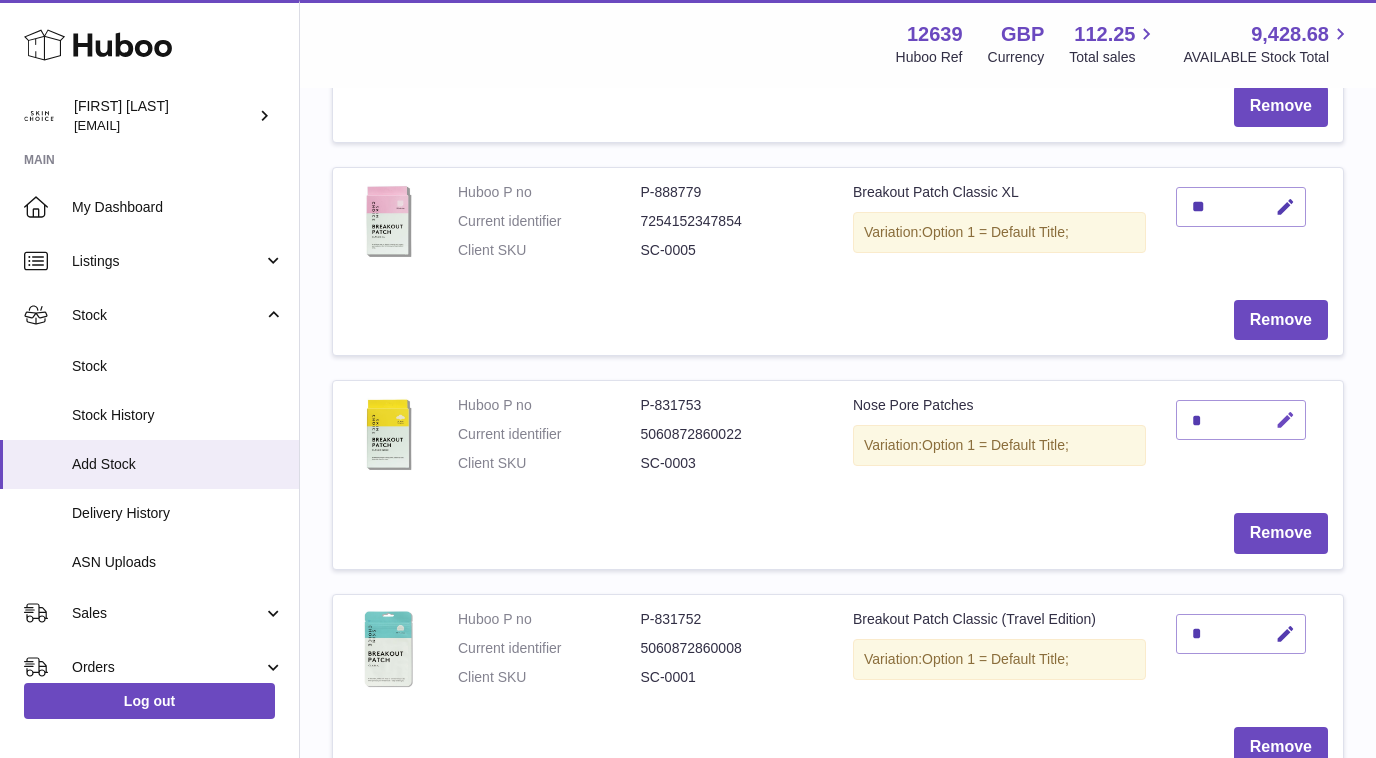 click at bounding box center [1285, 420] 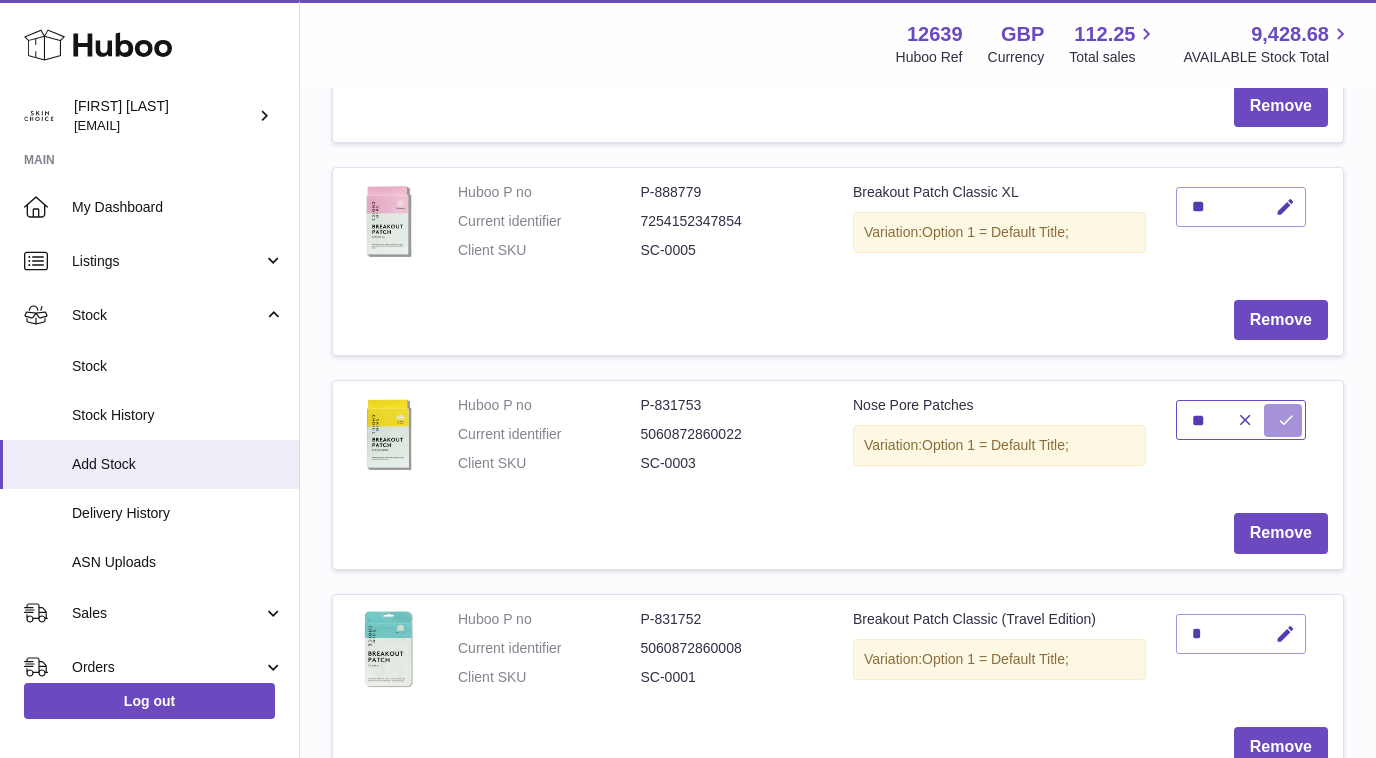 type on "**" 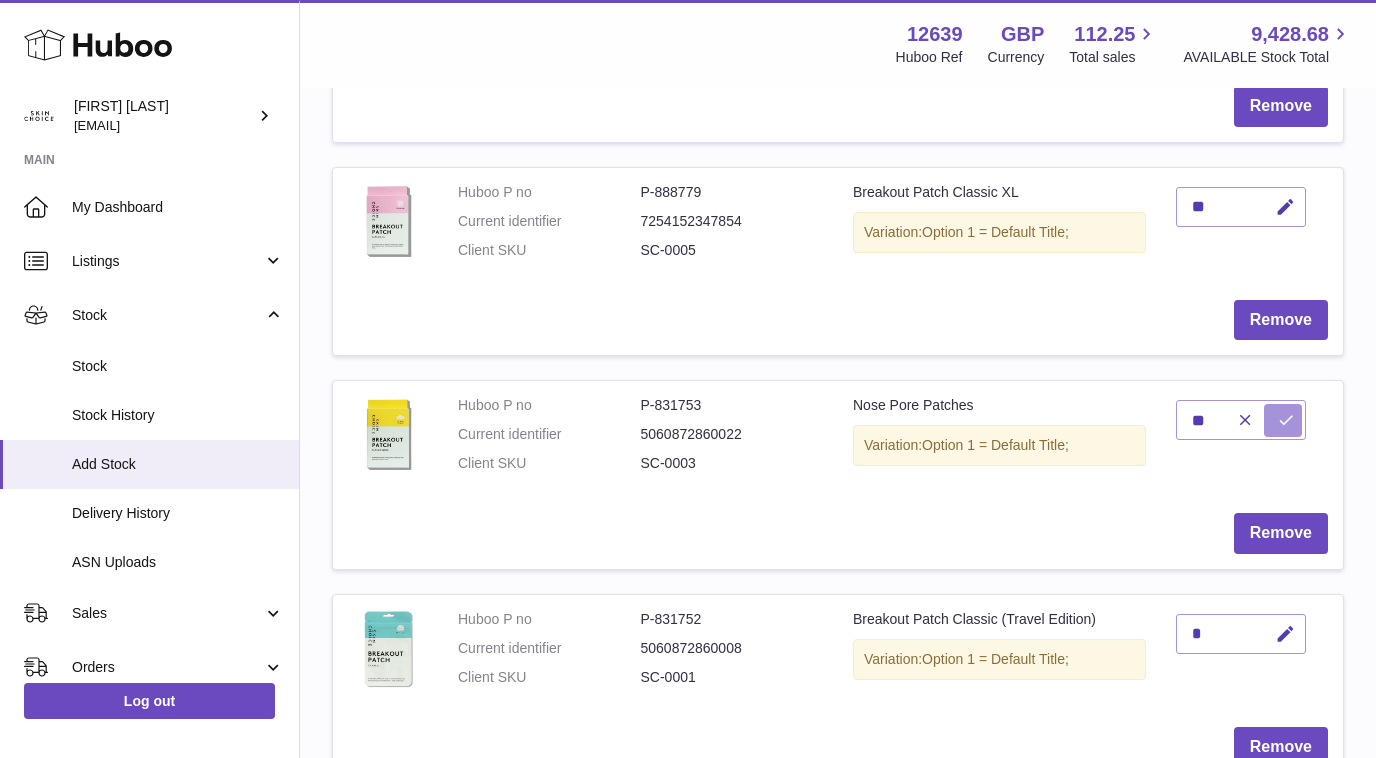 click at bounding box center [1283, 420] 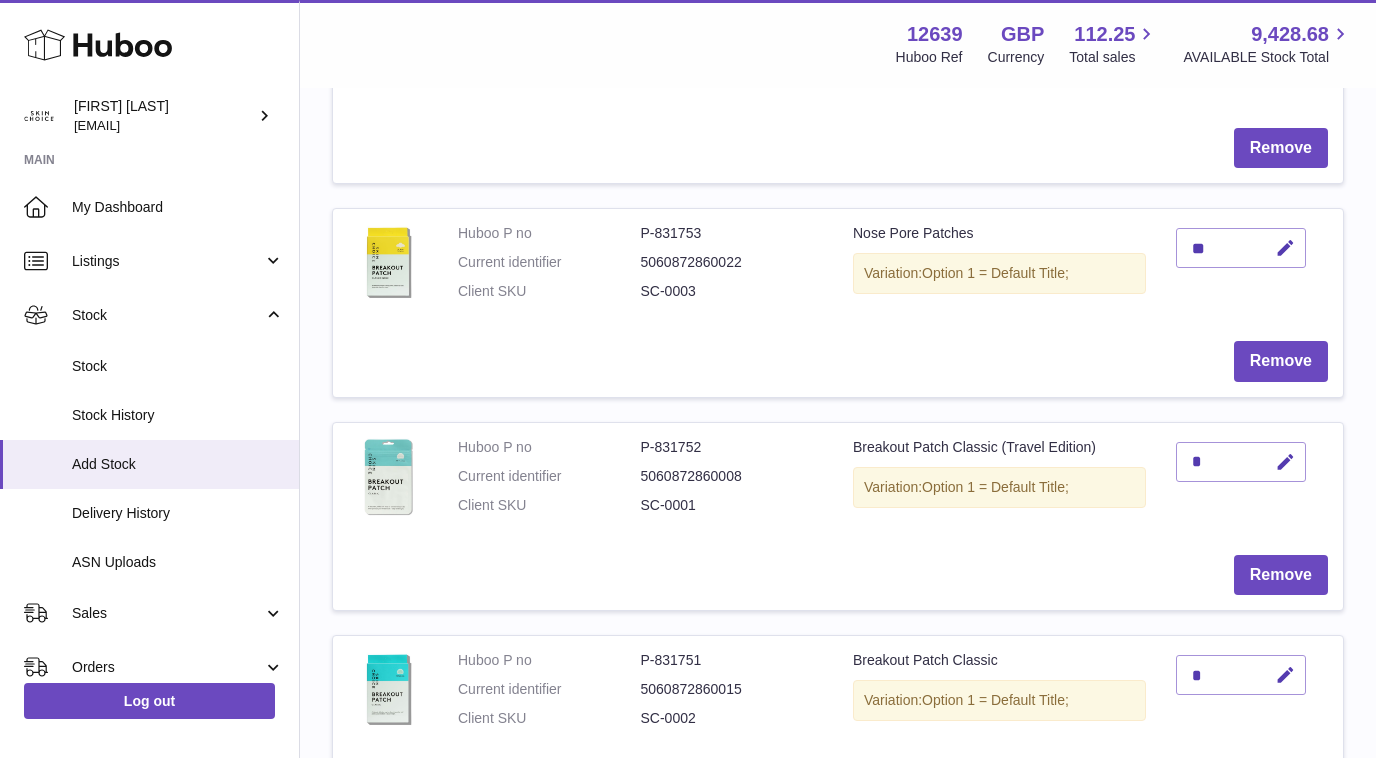 scroll, scrollTop: 659, scrollLeft: 0, axis: vertical 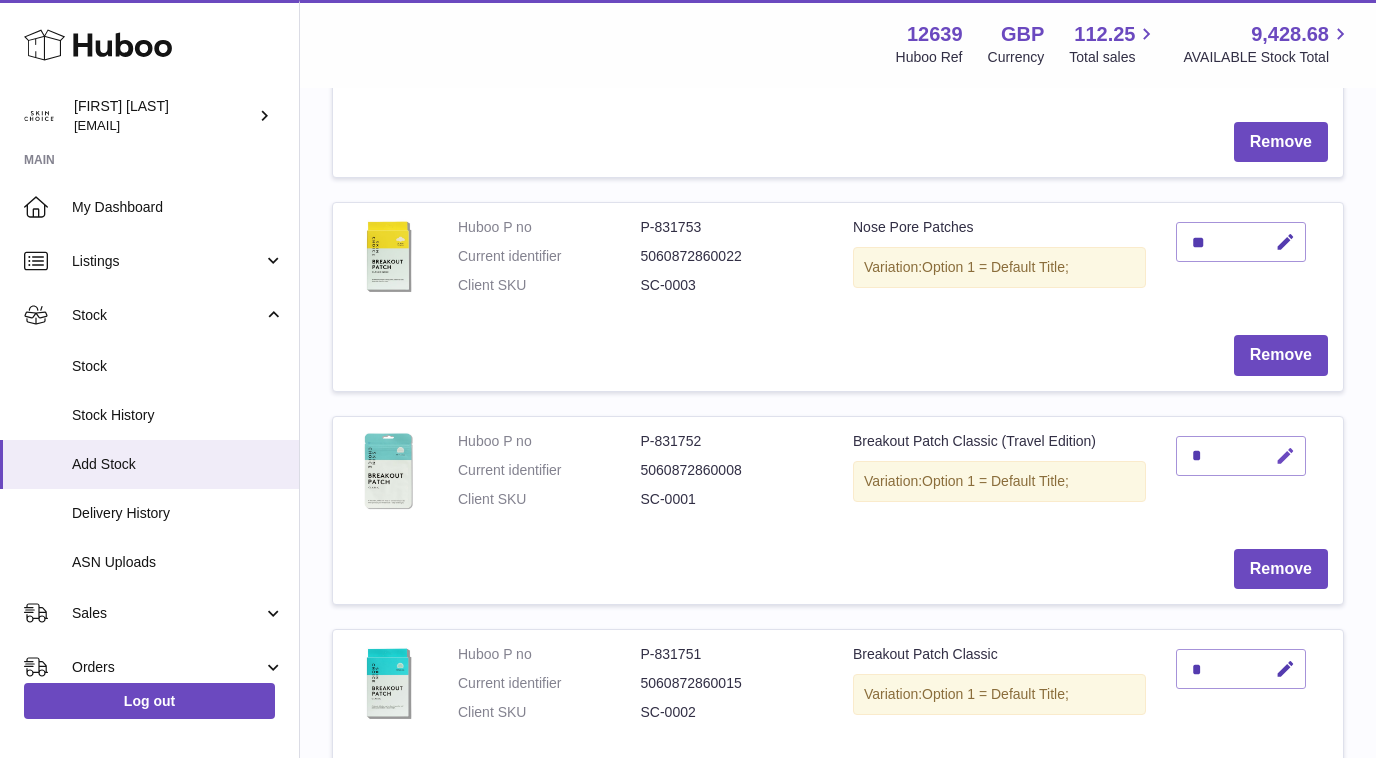 click at bounding box center [1285, 456] 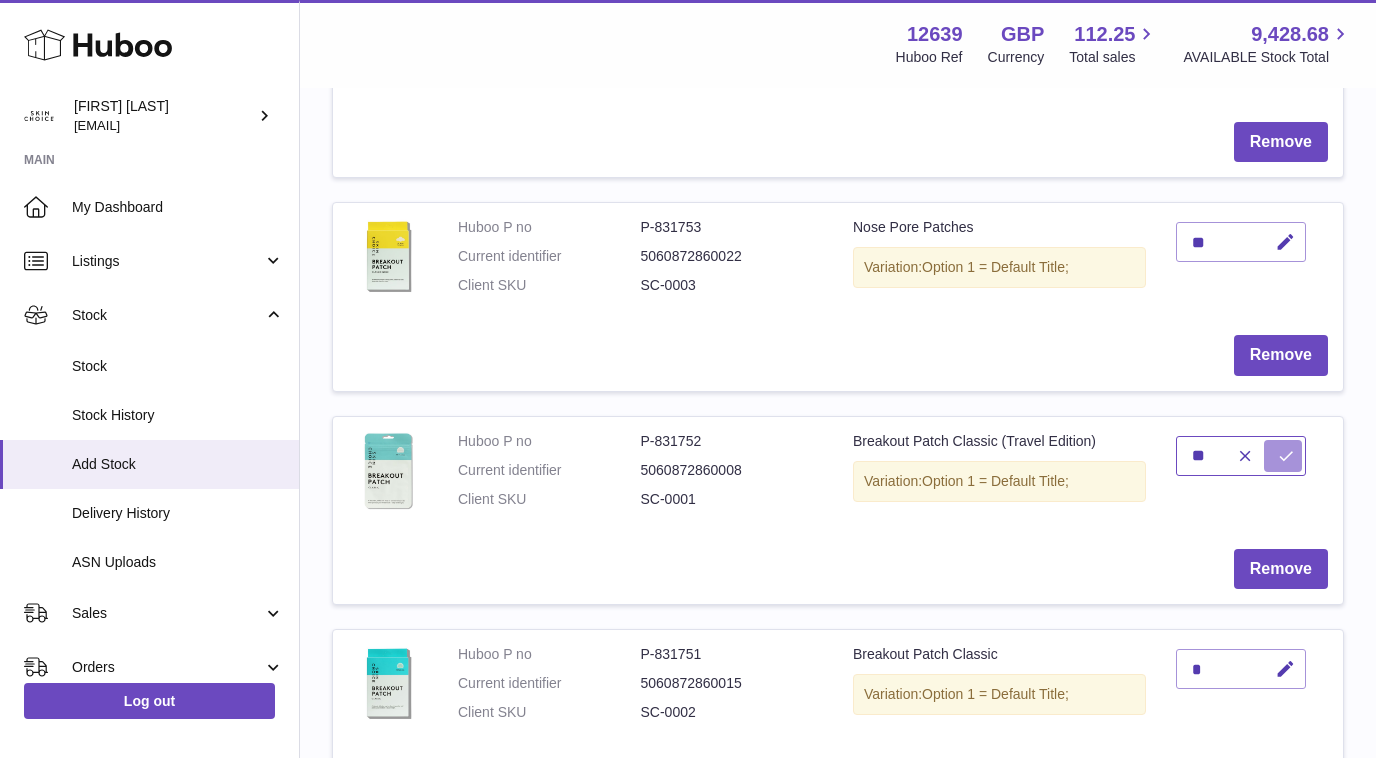type on "**" 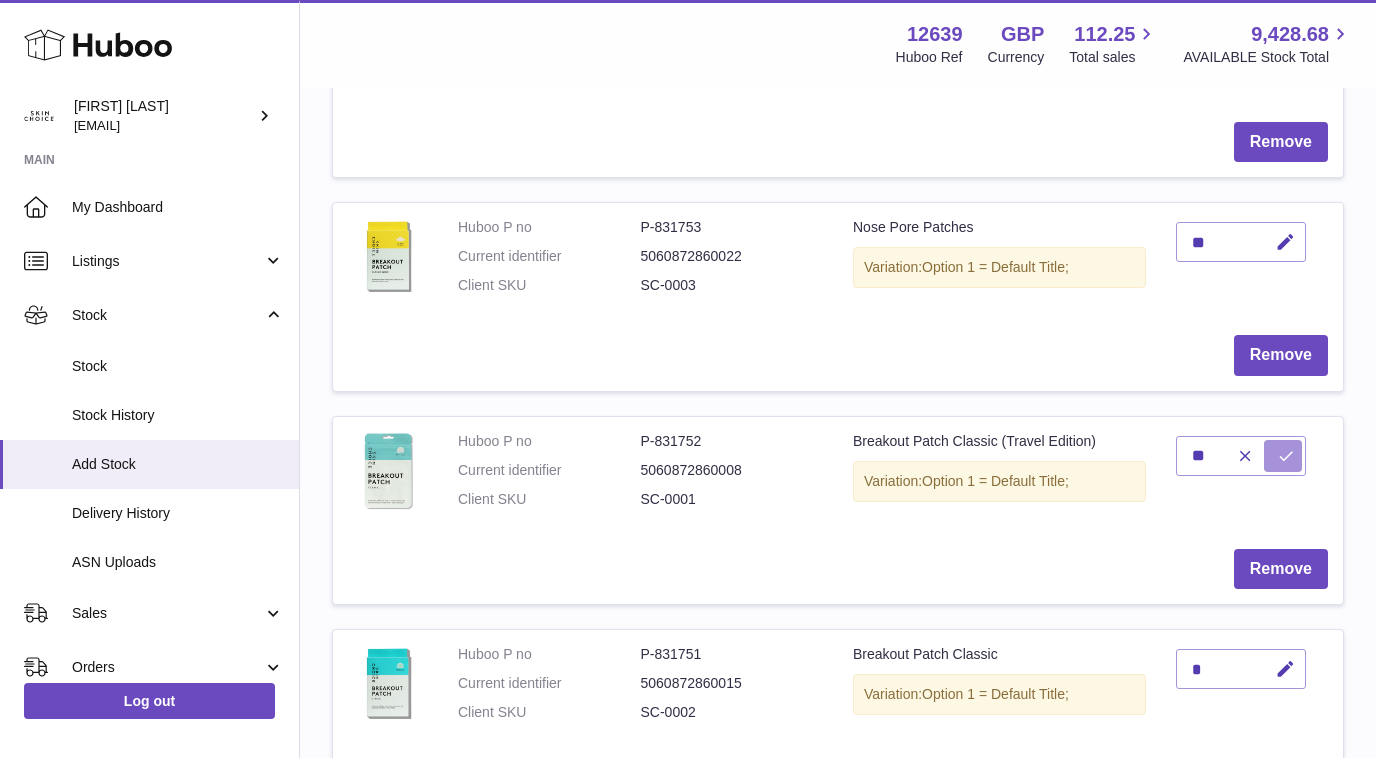 click at bounding box center (1286, 456) 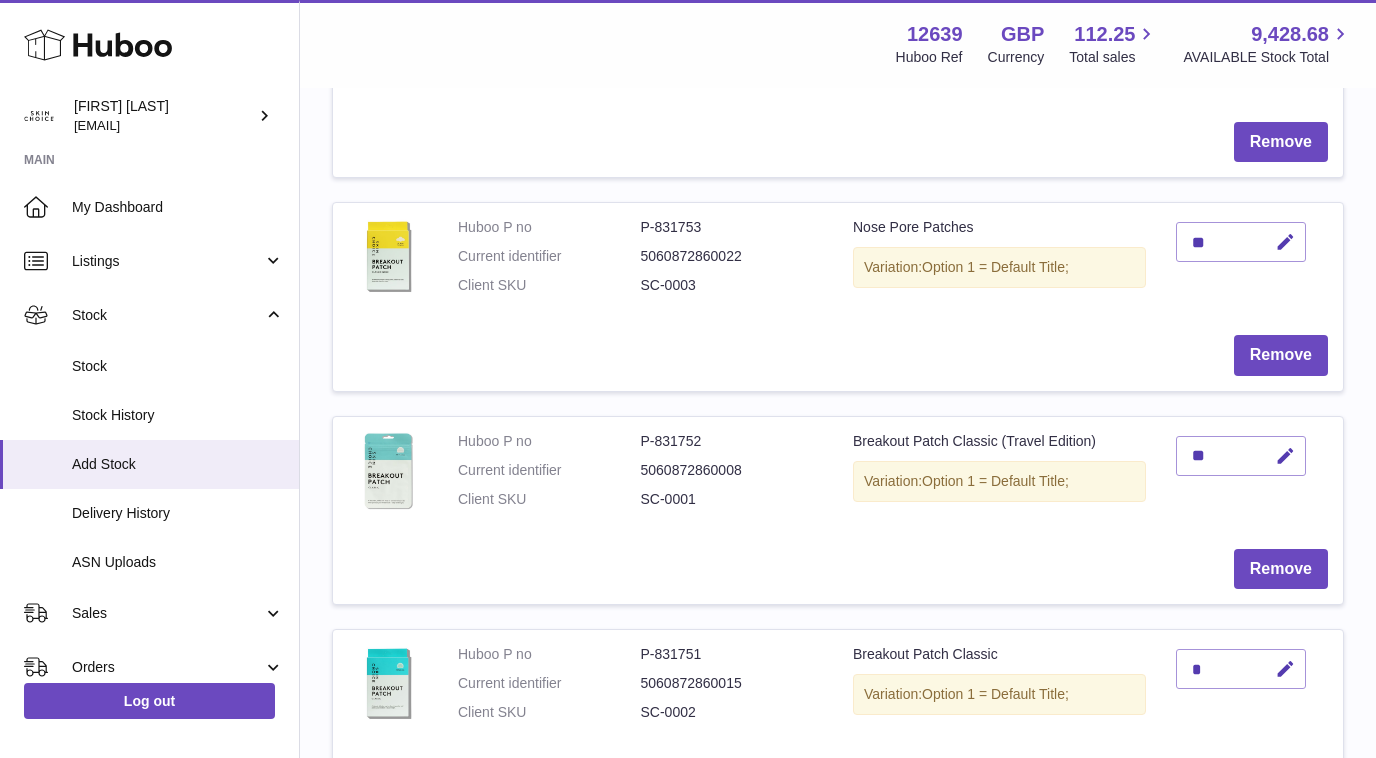 click on "*" at bounding box center (1241, 669) 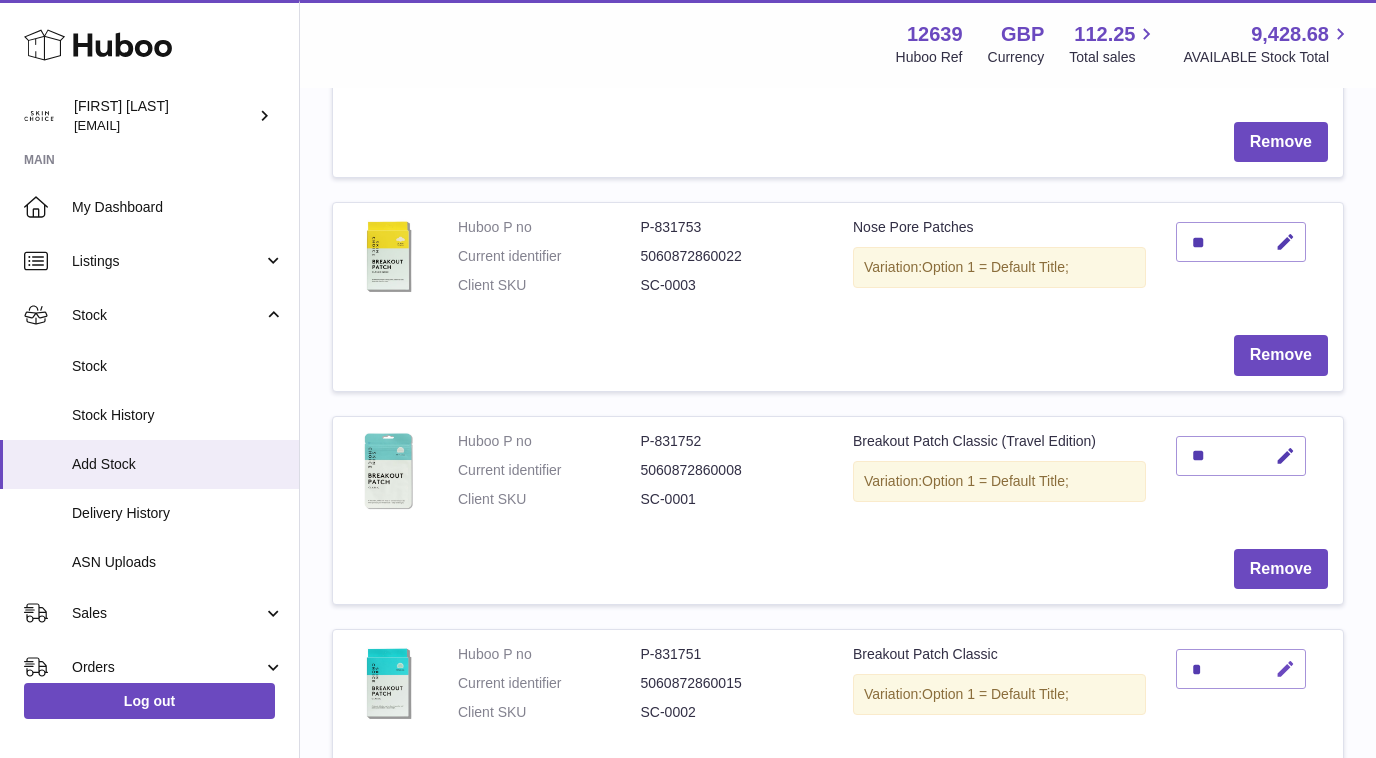 click at bounding box center (1282, 669) 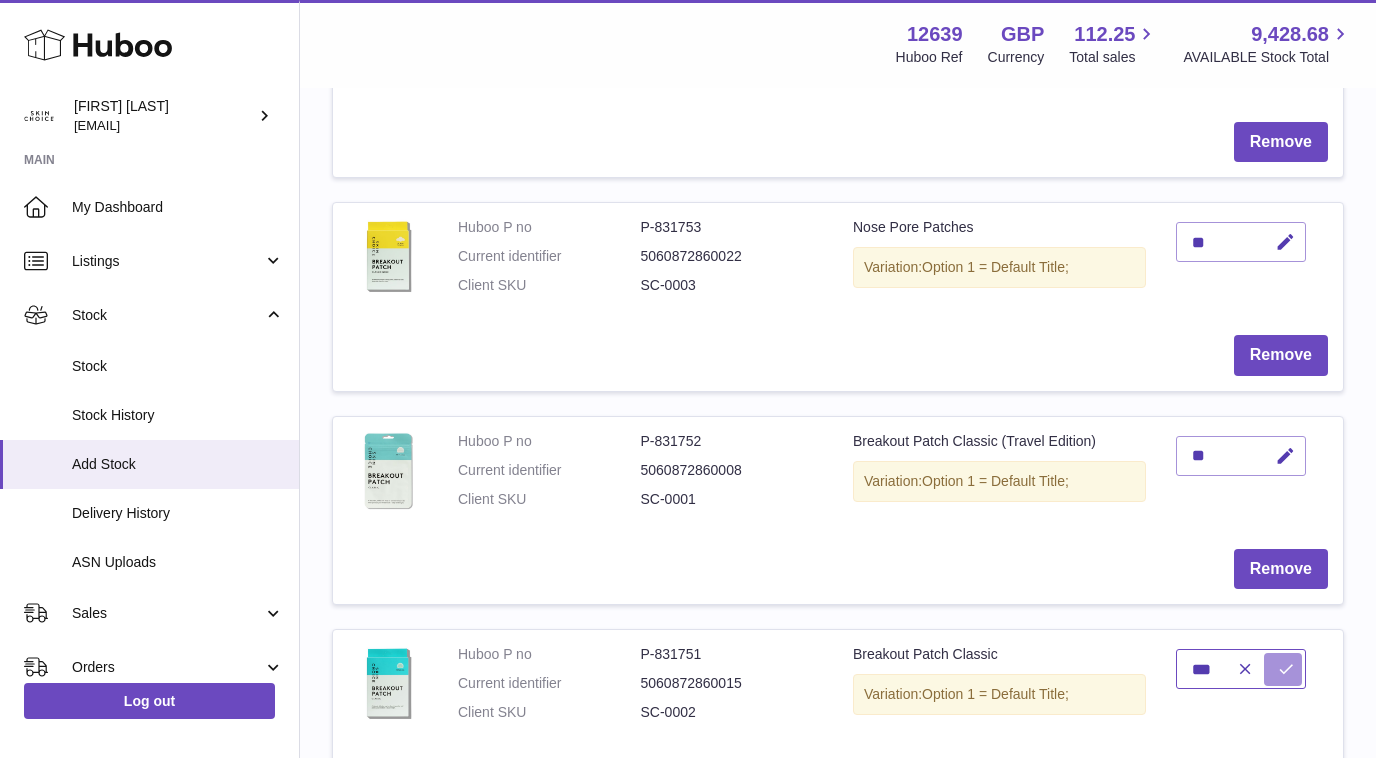 type on "***" 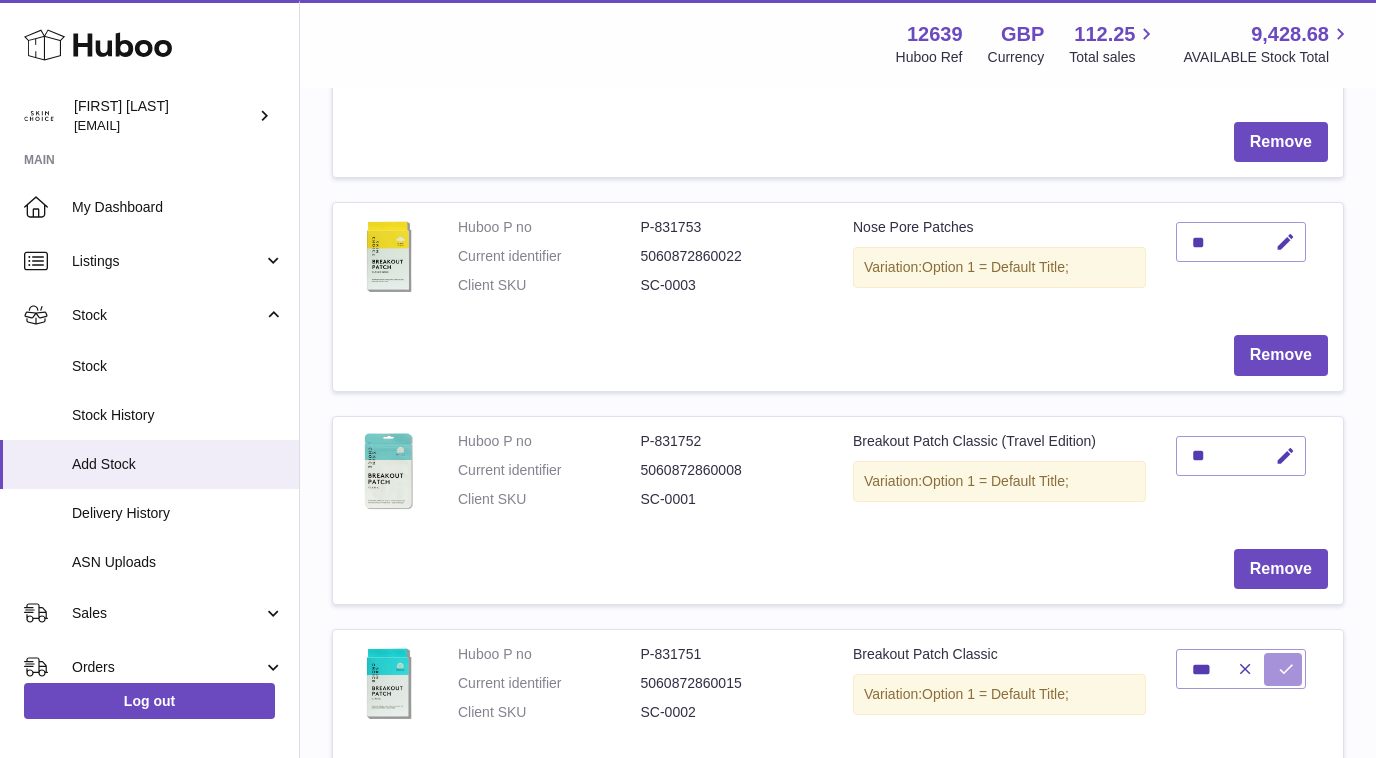 click at bounding box center [1286, 669] 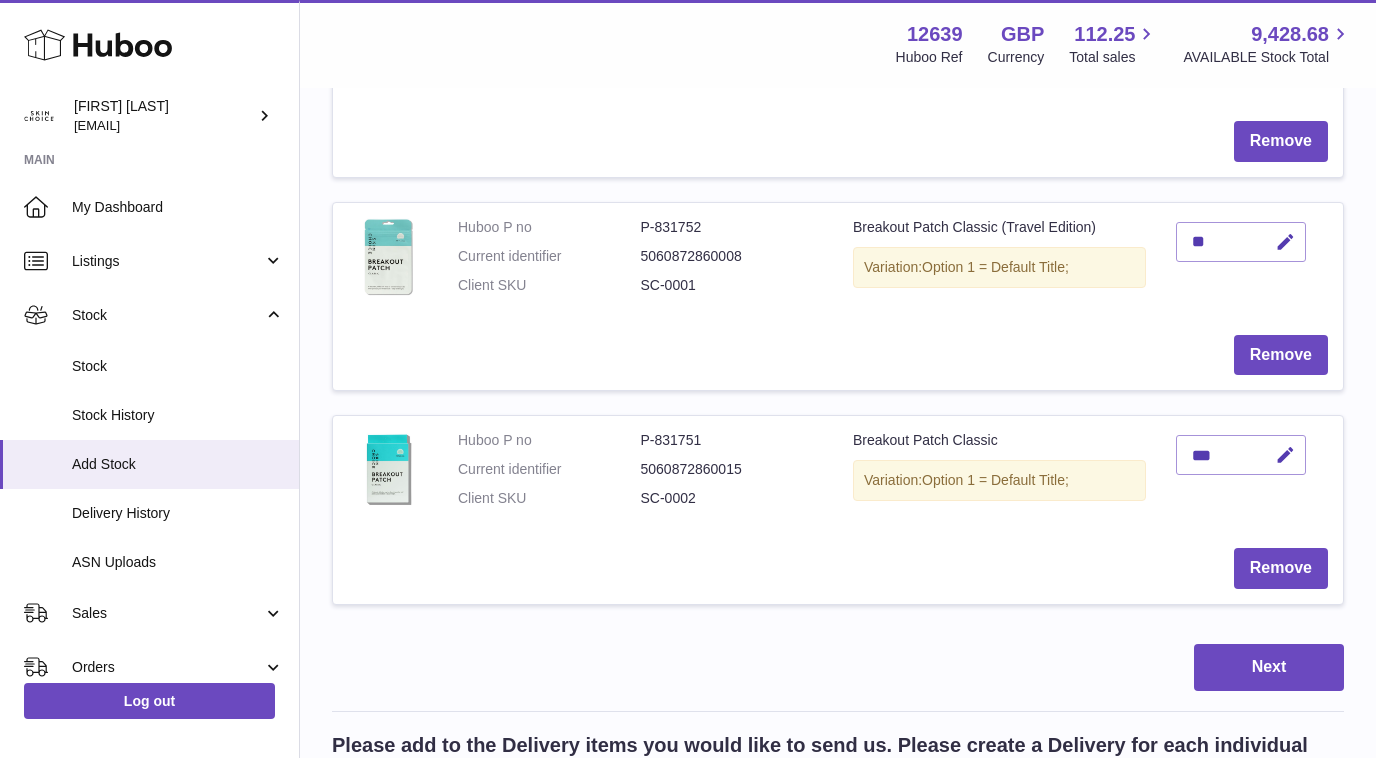 scroll, scrollTop: 908, scrollLeft: 0, axis: vertical 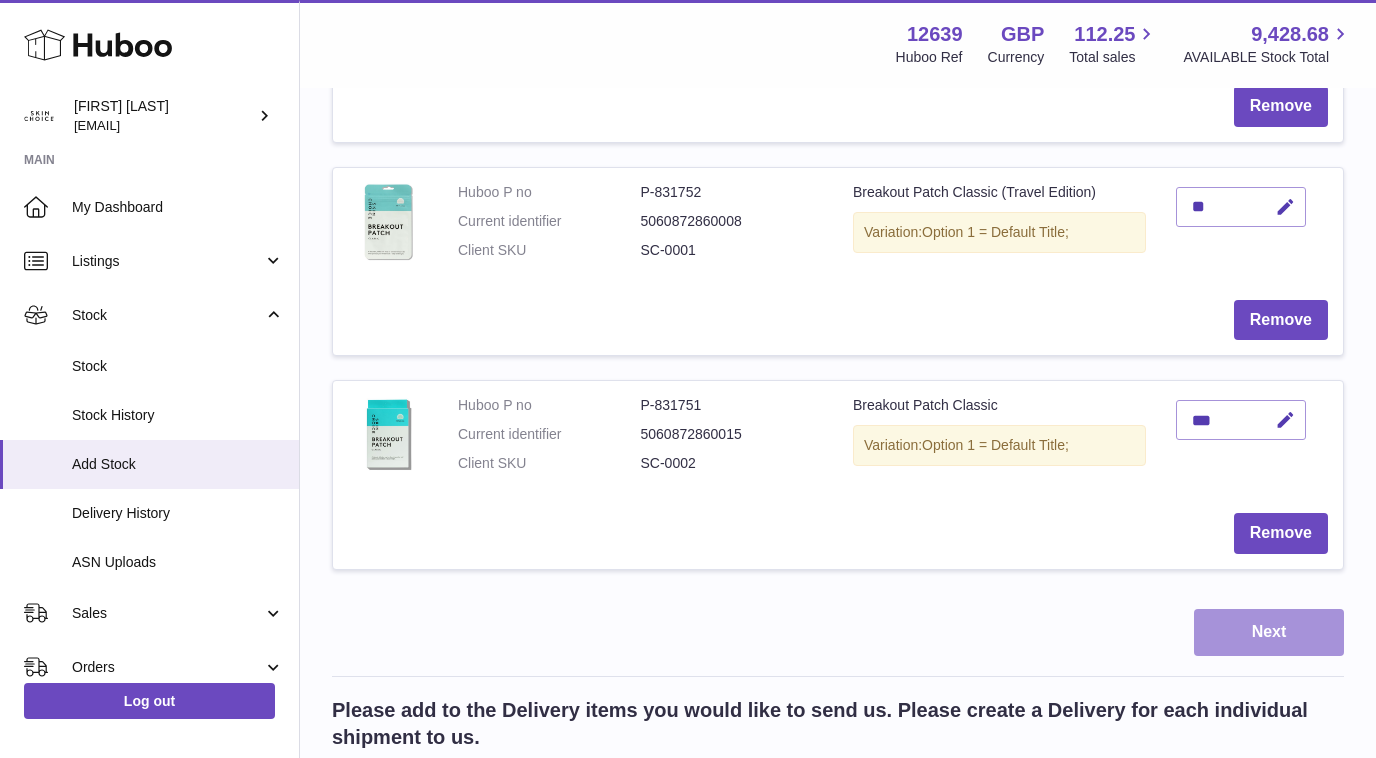 click on "Next" at bounding box center (1269, 632) 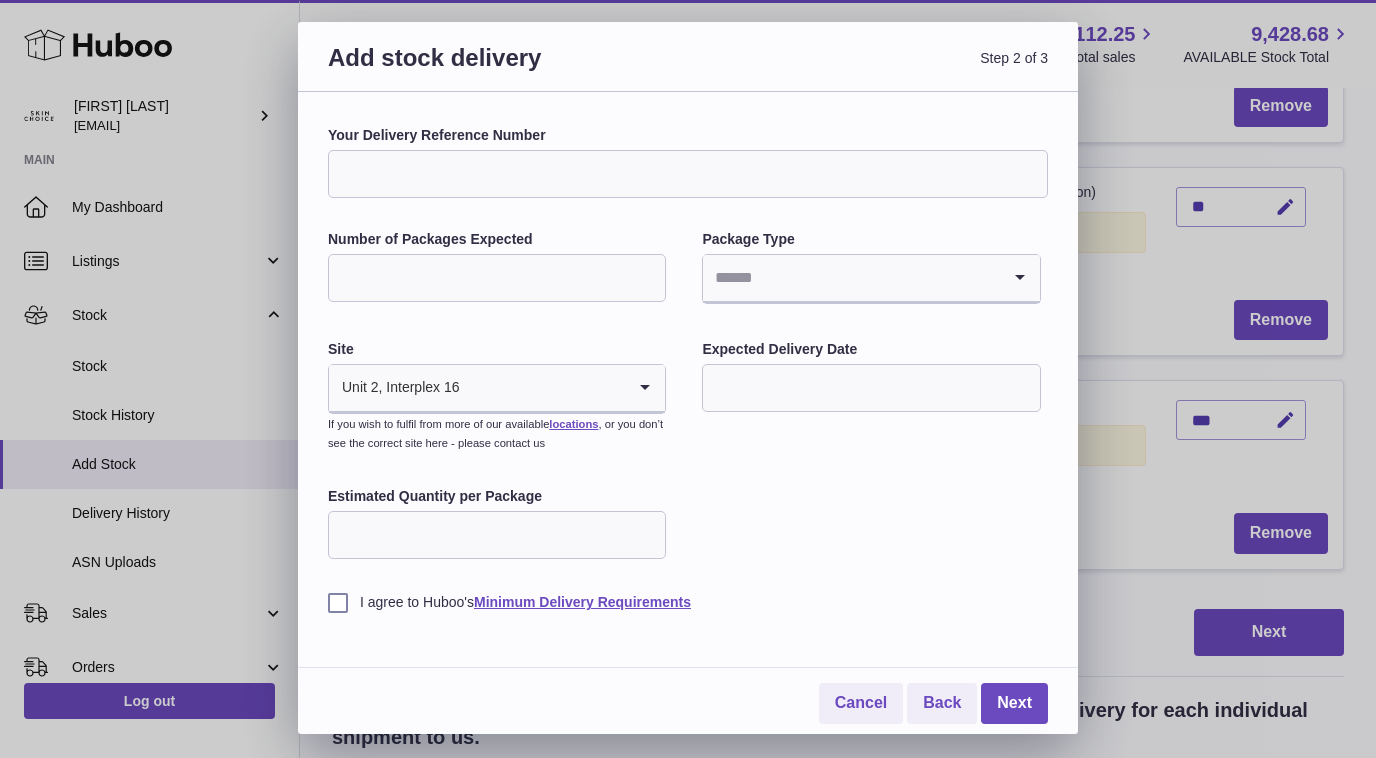 click on "Your Delivery Reference Number" at bounding box center (688, 174) 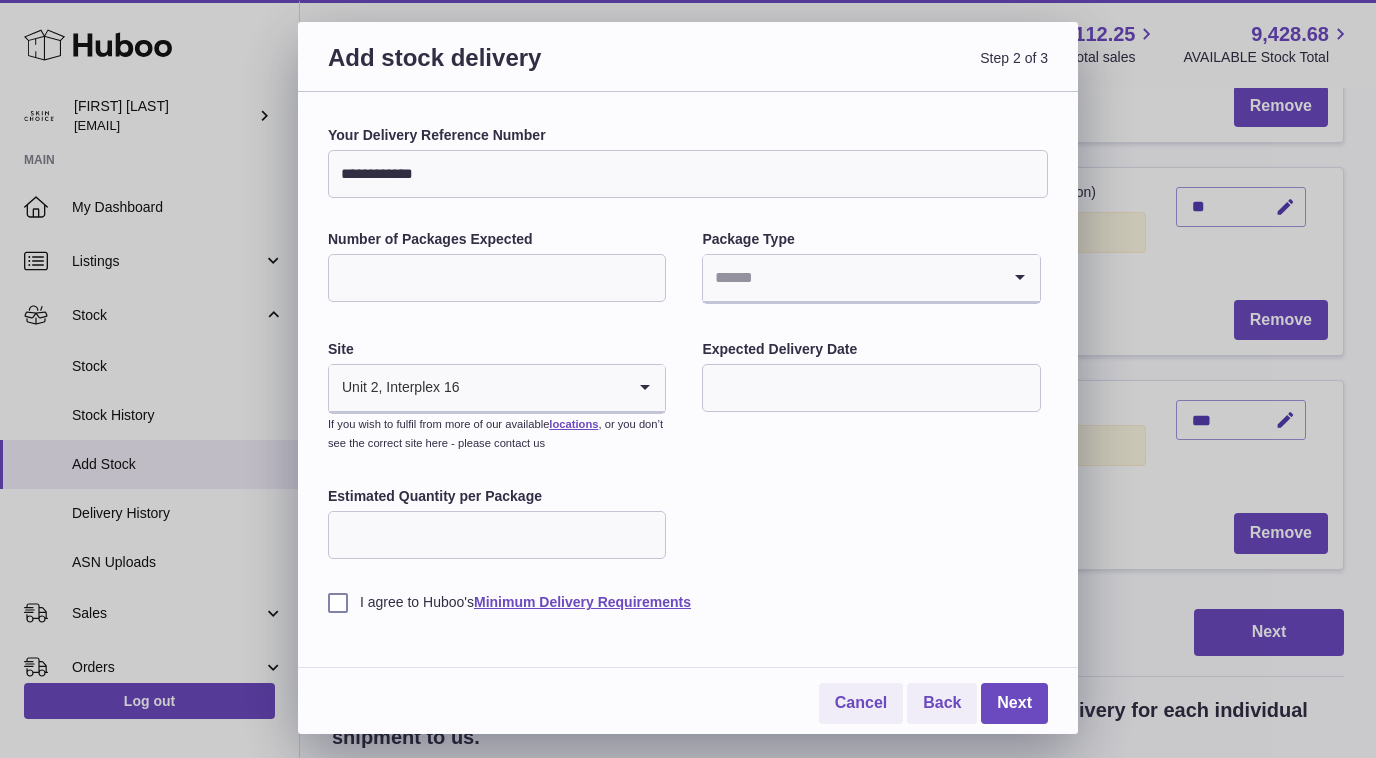 type on "**********" 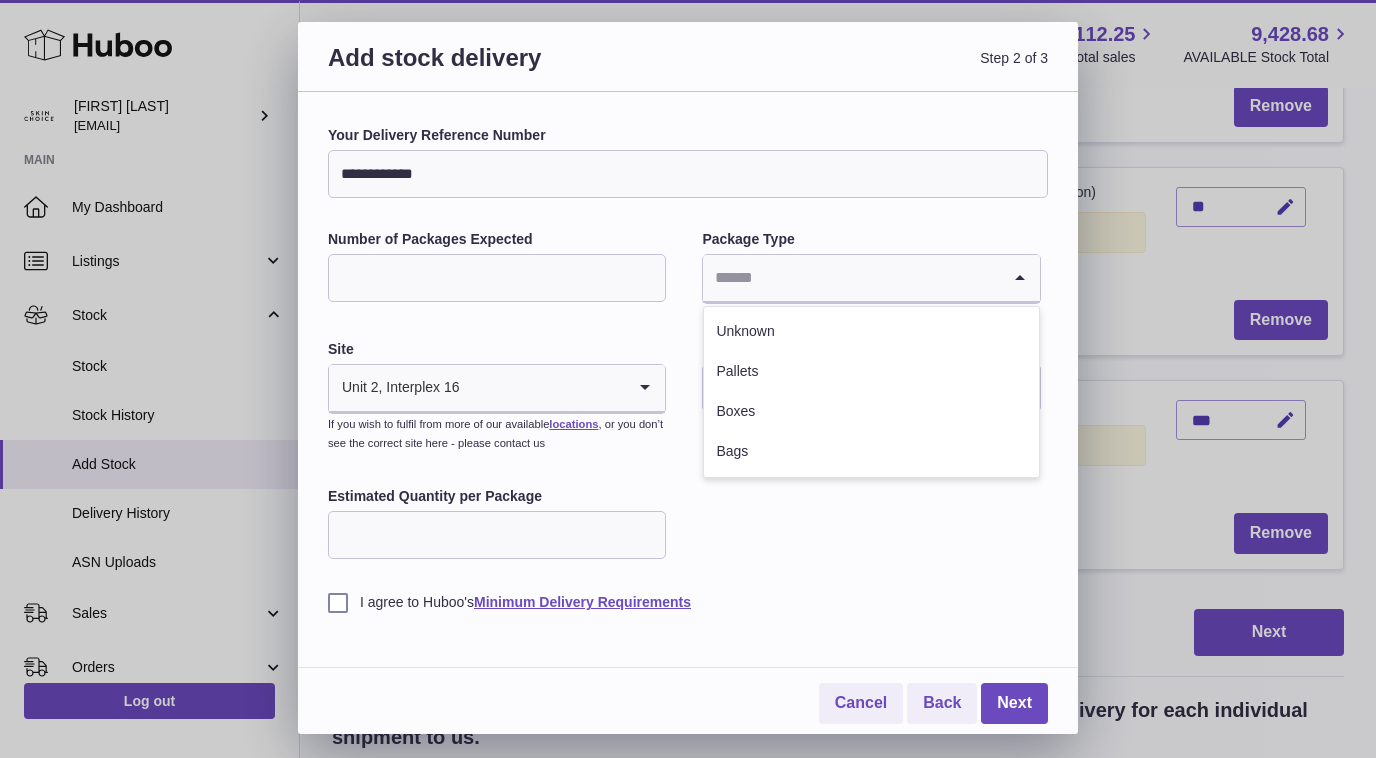 click on "Number of Packages Expected" at bounding box center (497, 278) 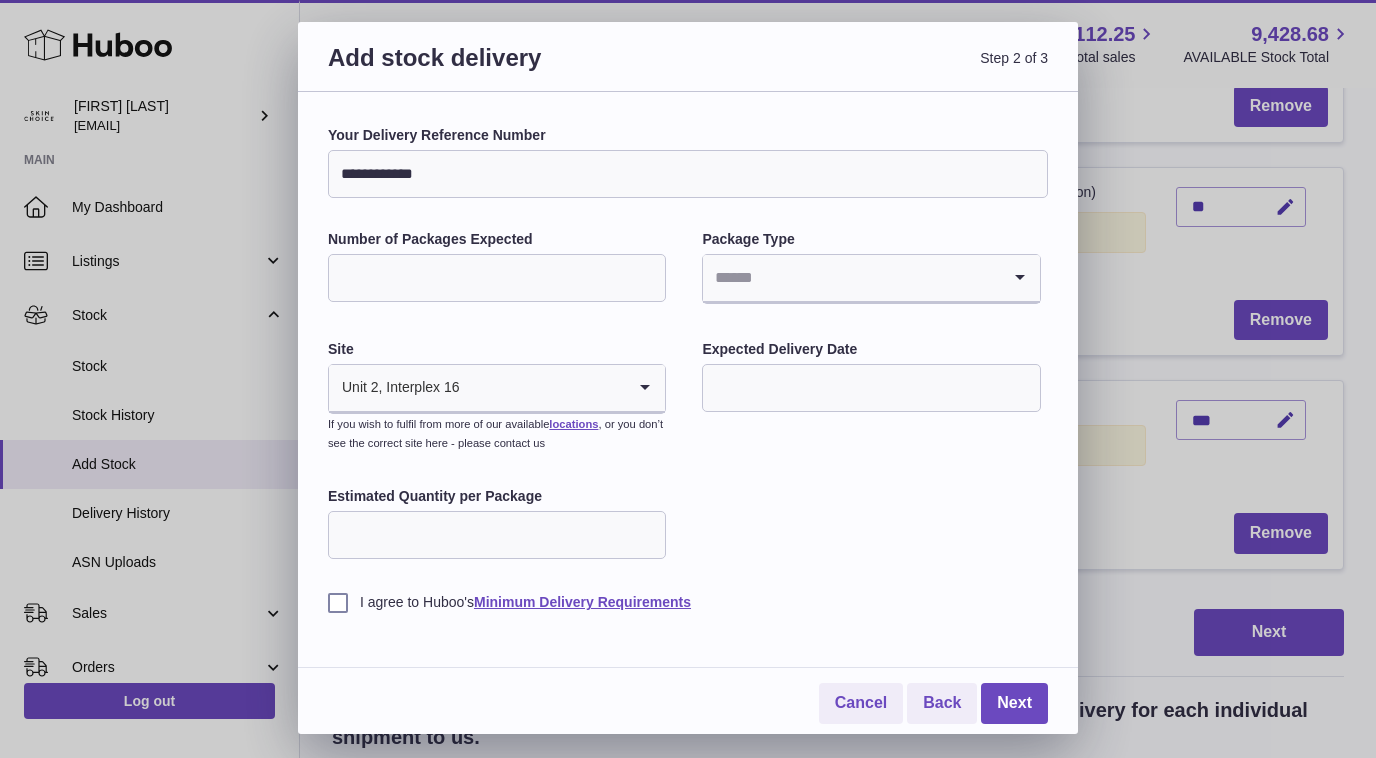 type on "*" 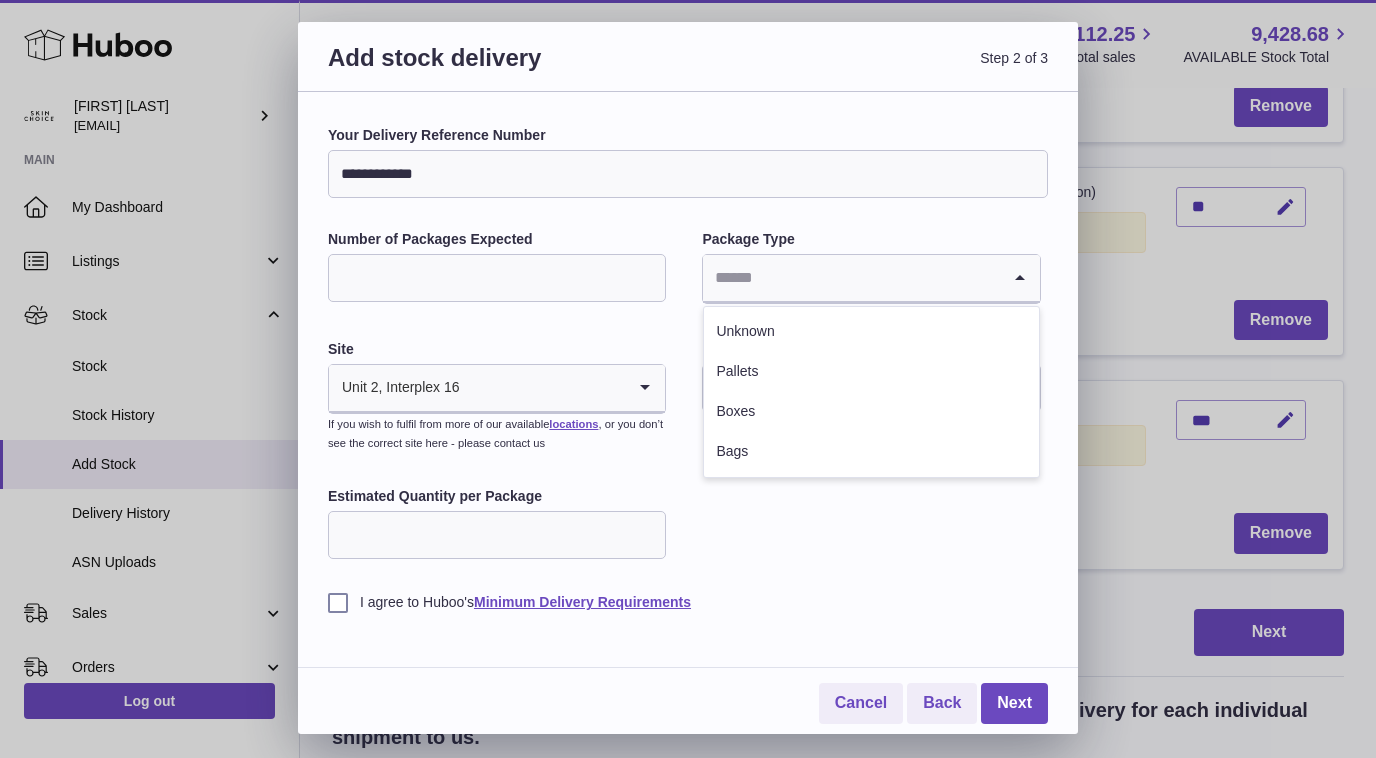 click at bounding box center (851, 278) 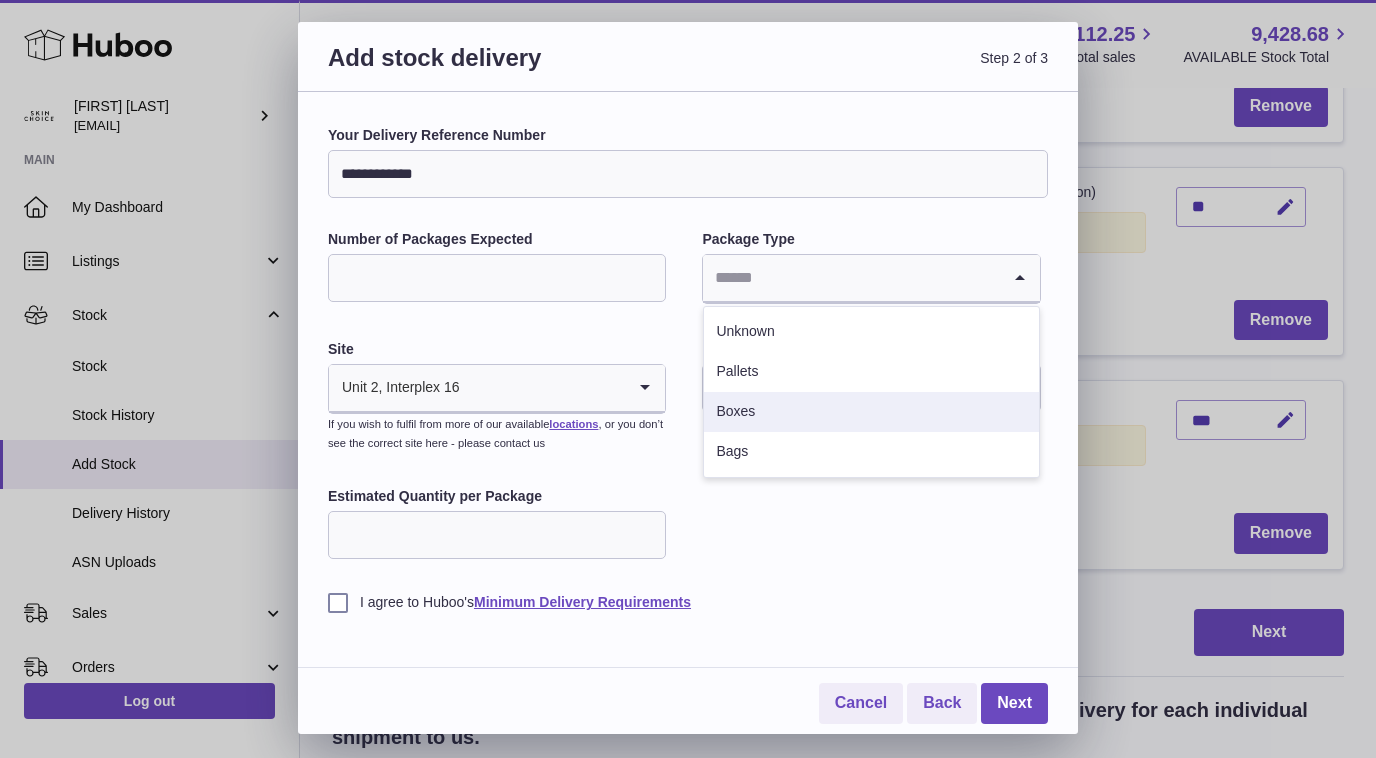 click on "Boxes" at bounding box center [871, 412] 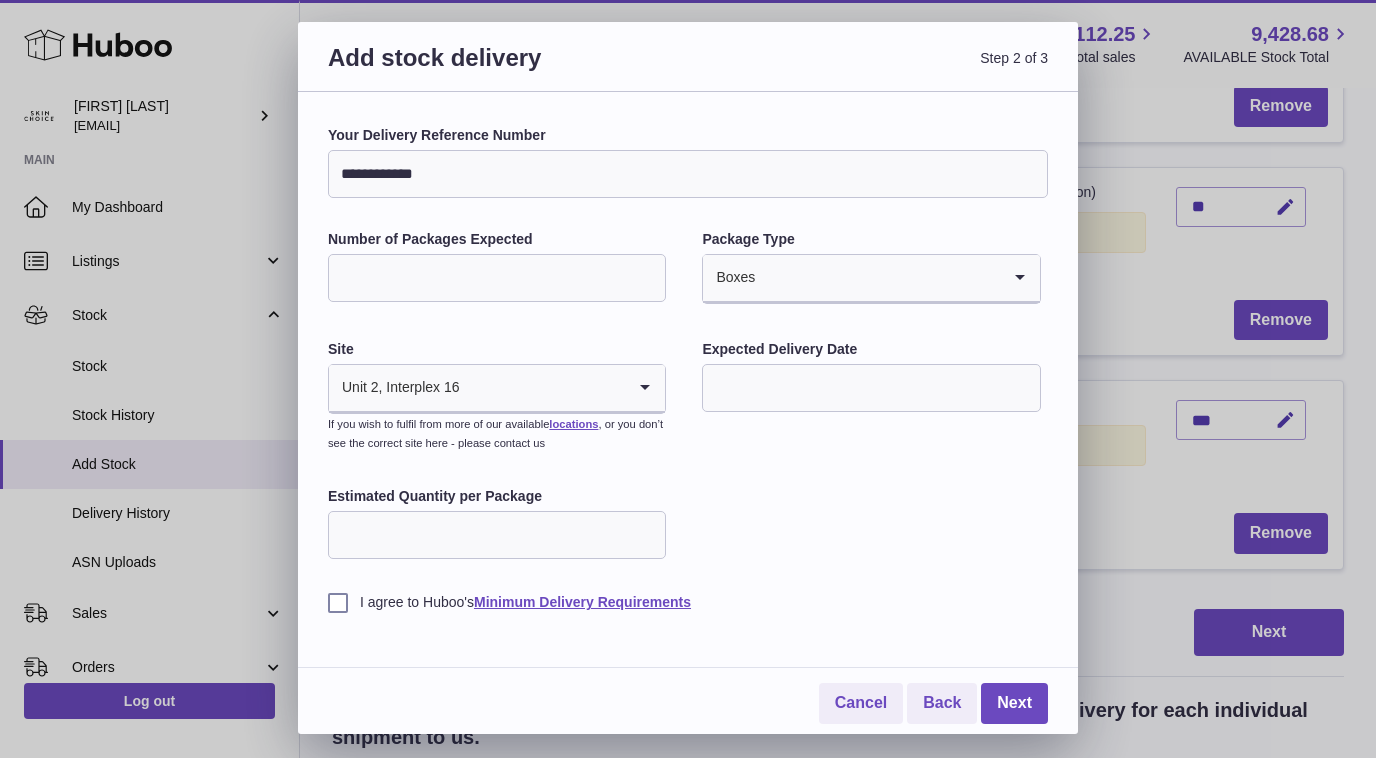 click on "**********" at bounding box center (688, 369) 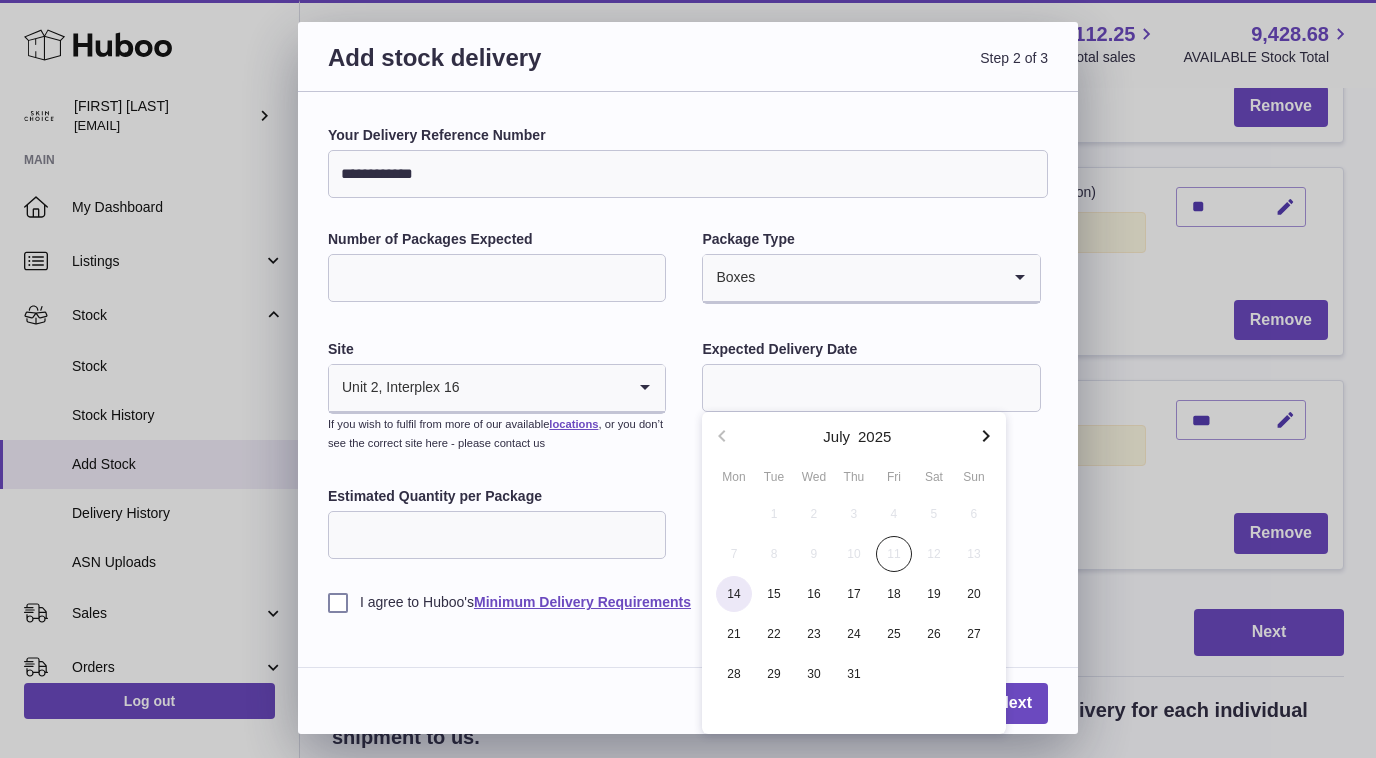 click on "14" at bounding box center [734, 594] 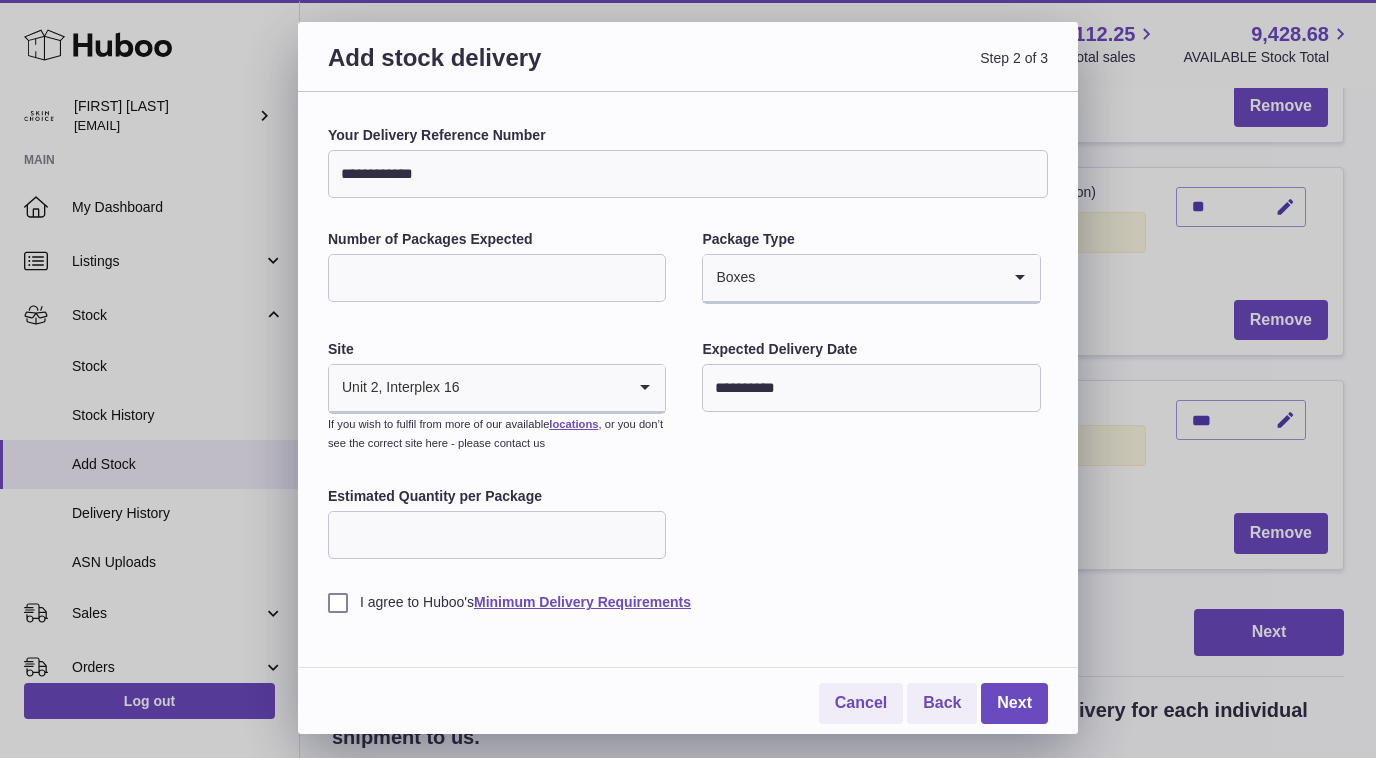 click on "Estimated Quantity per Package" at bounding box center (497, 535) 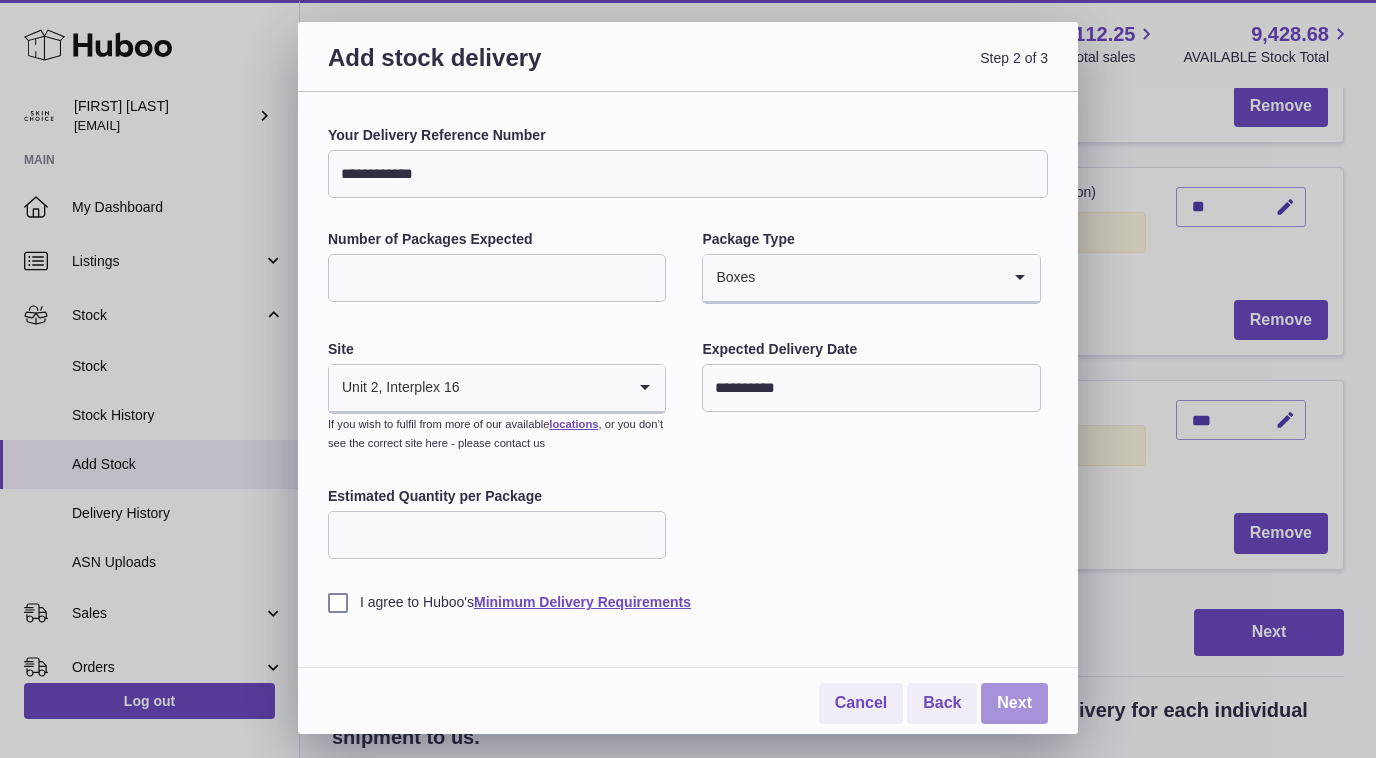 click on "Next" at bounding box center [1014, 703] 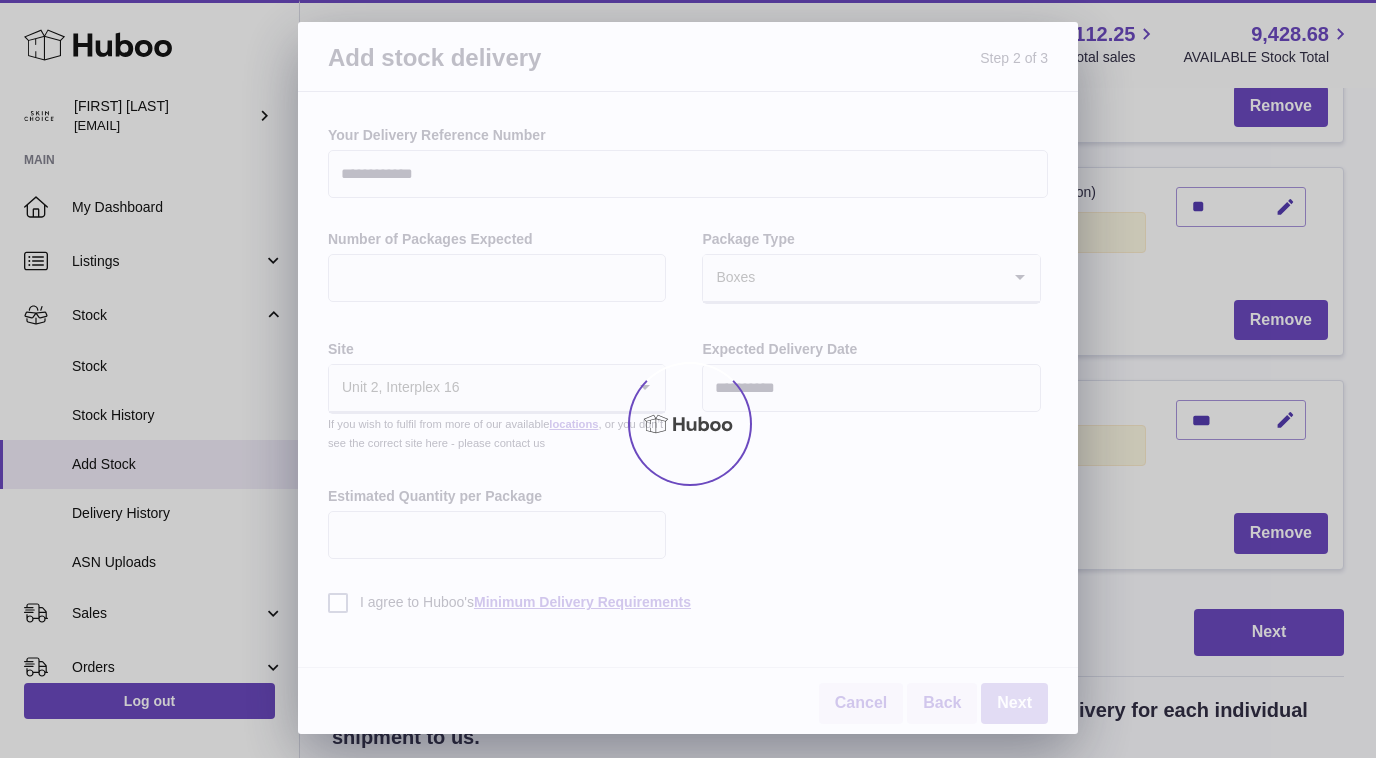 scroll, scrollTop: 852, scrollLeft: 0, axis: vertical 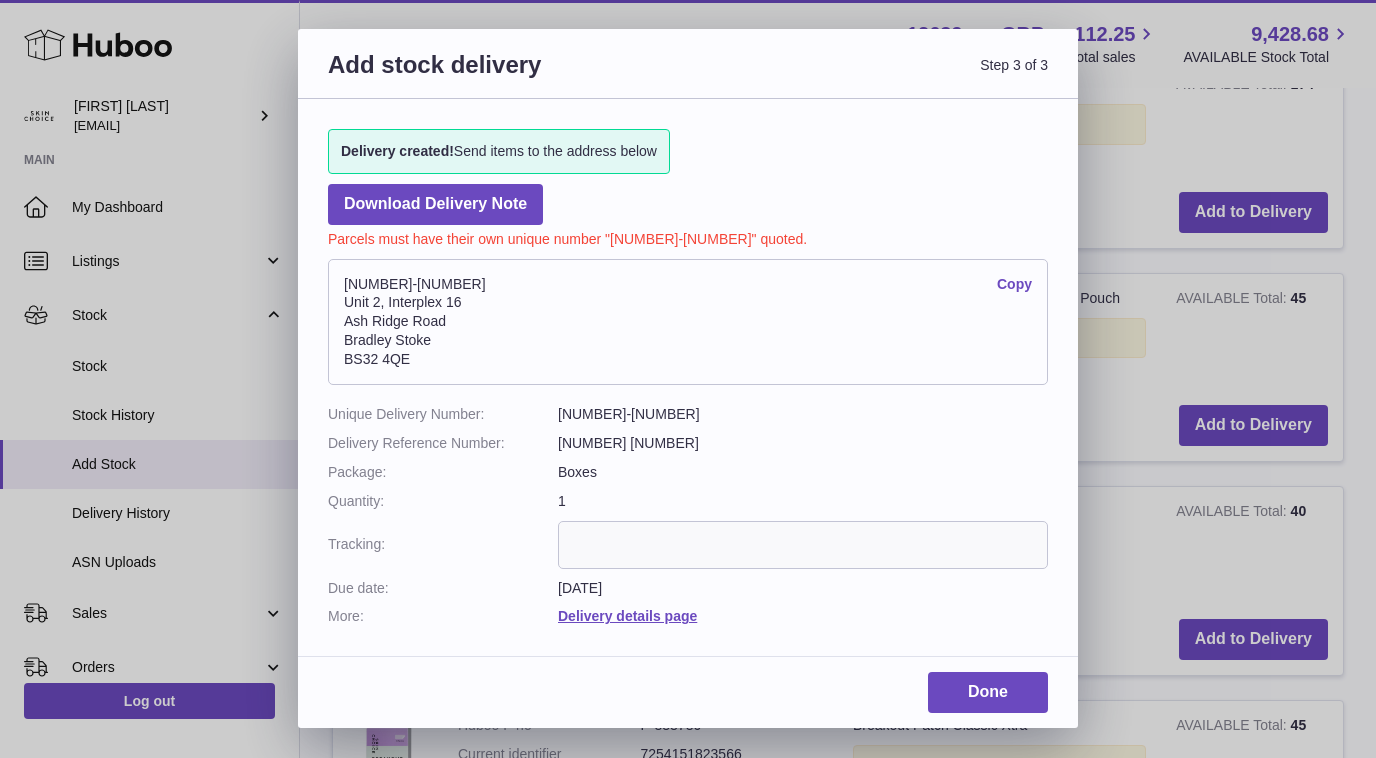 drag, startPoint x: 458, startPoint y: 281, endPoint x: 330, endPoint y: 281, distance: 128 